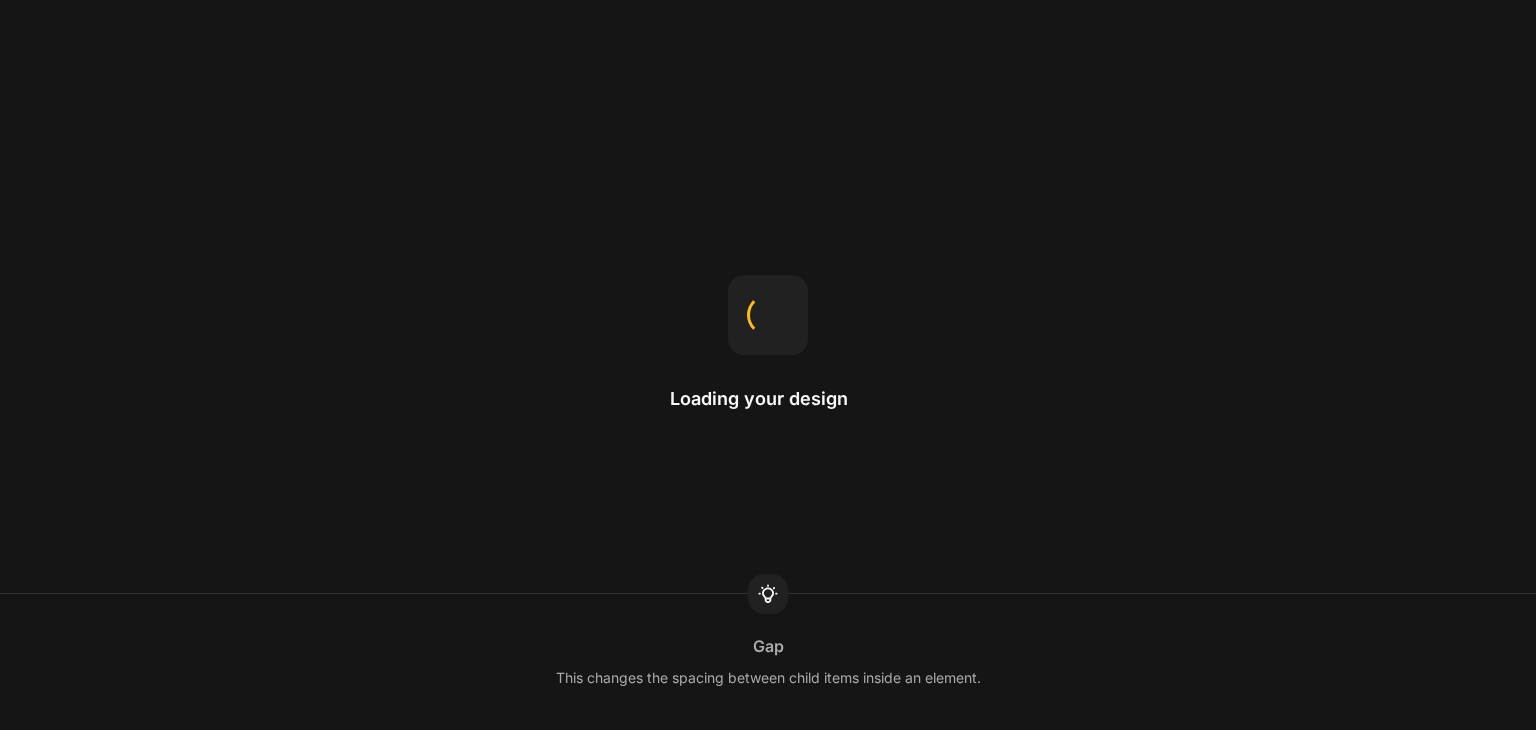 scroll, scrollTop: 0, scrollLeft: 0, axis: both 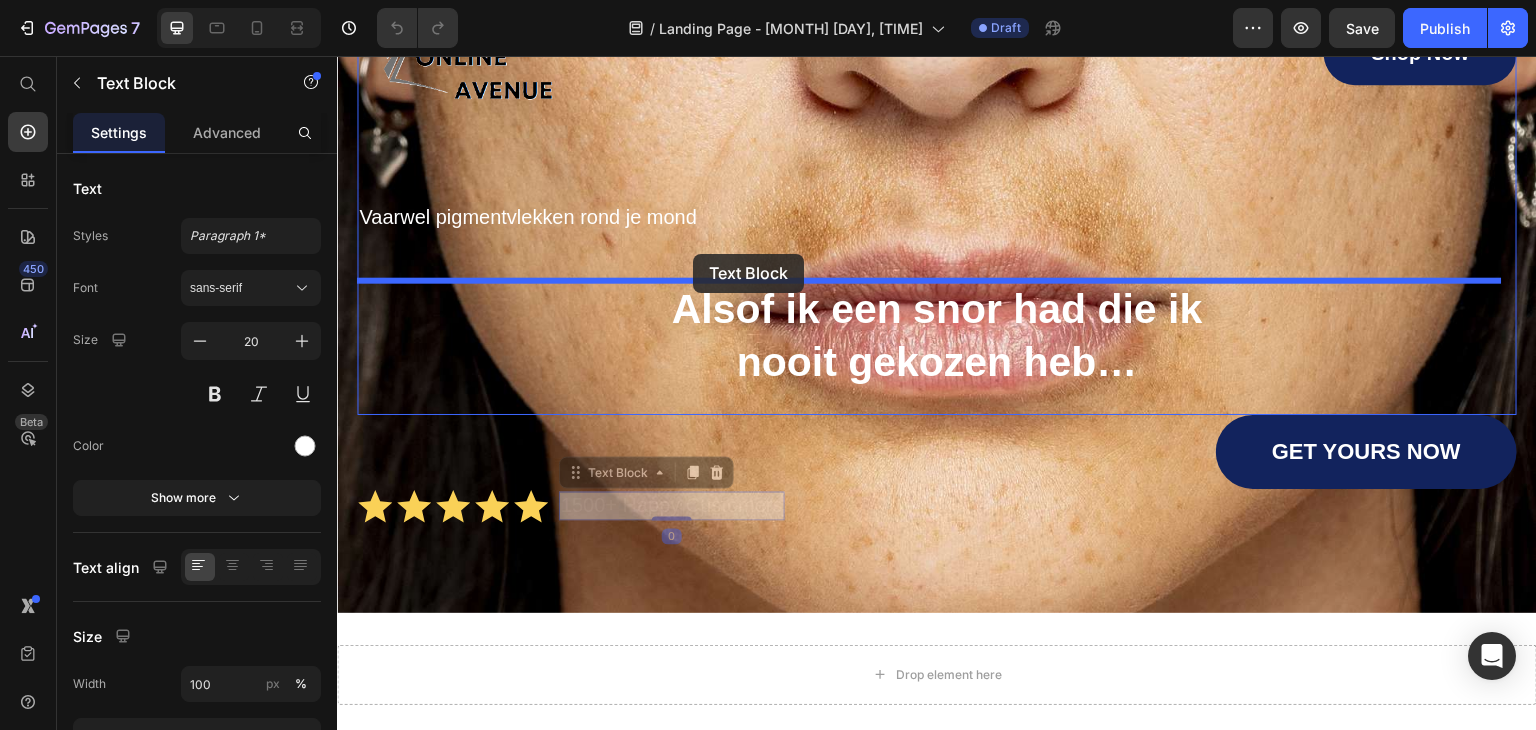 drag, startPoint x: 670, startPoint y: 498, endPoint x: 693, endPoint y: 254, distance: 245.08162 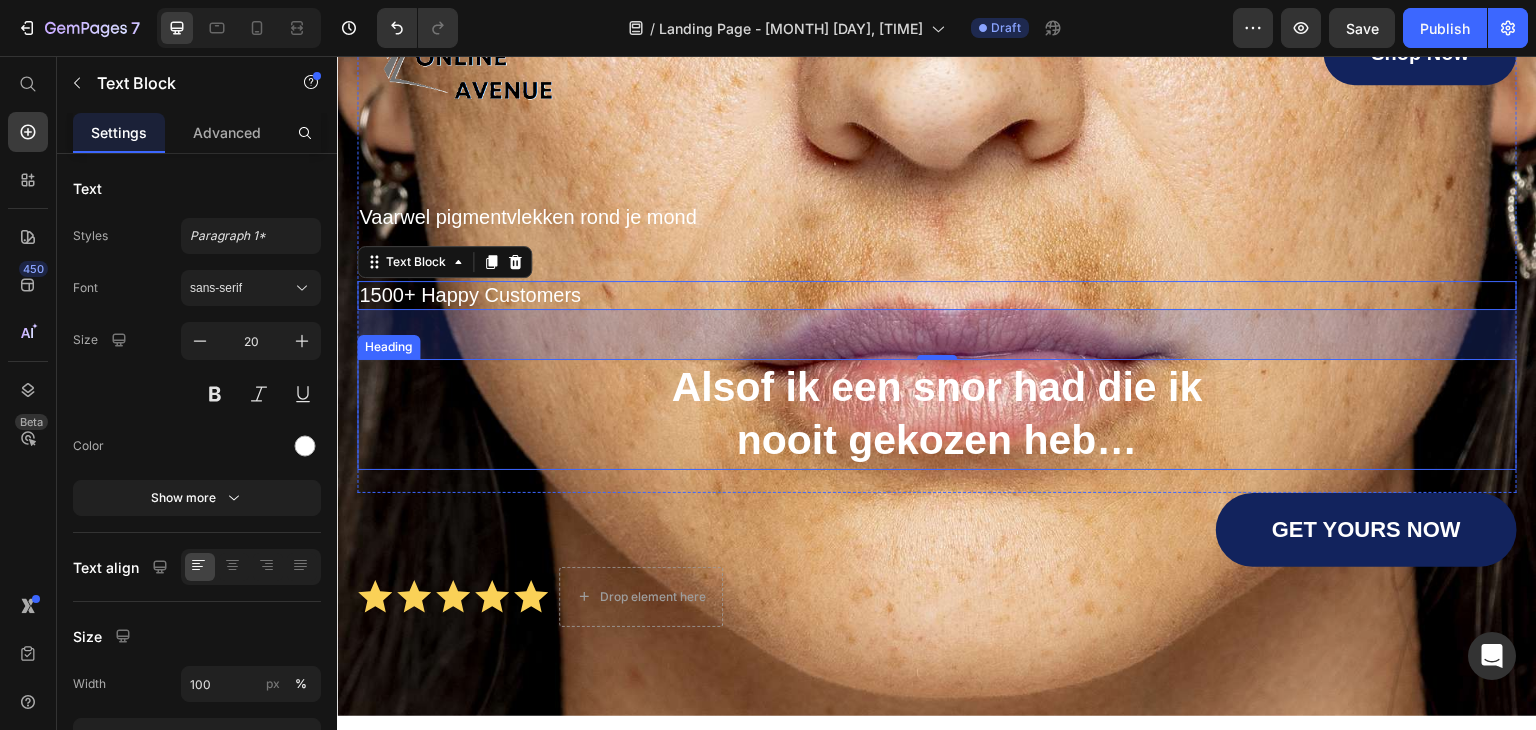 click on "GET YOURS NOW Button" at bounding box center [937, 530] 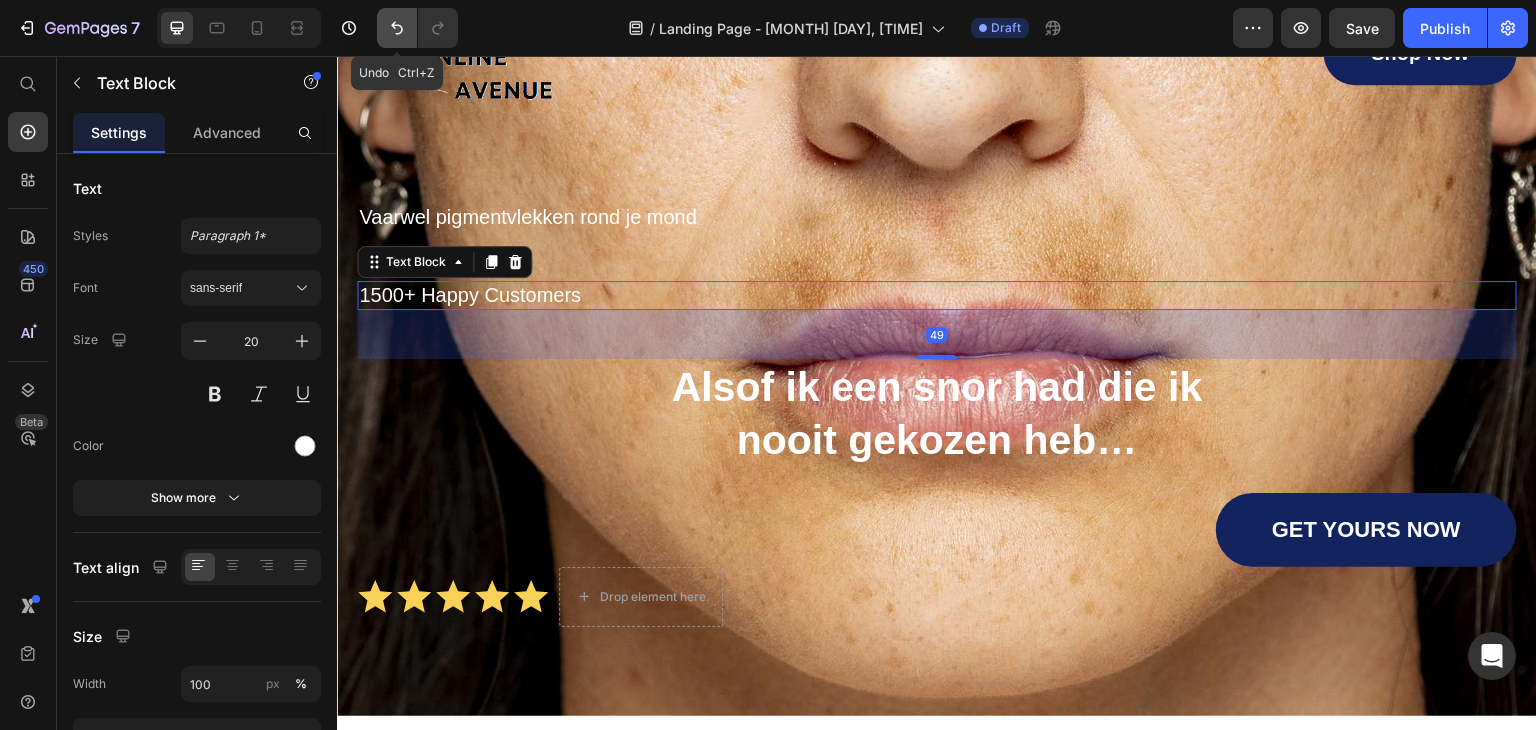 click 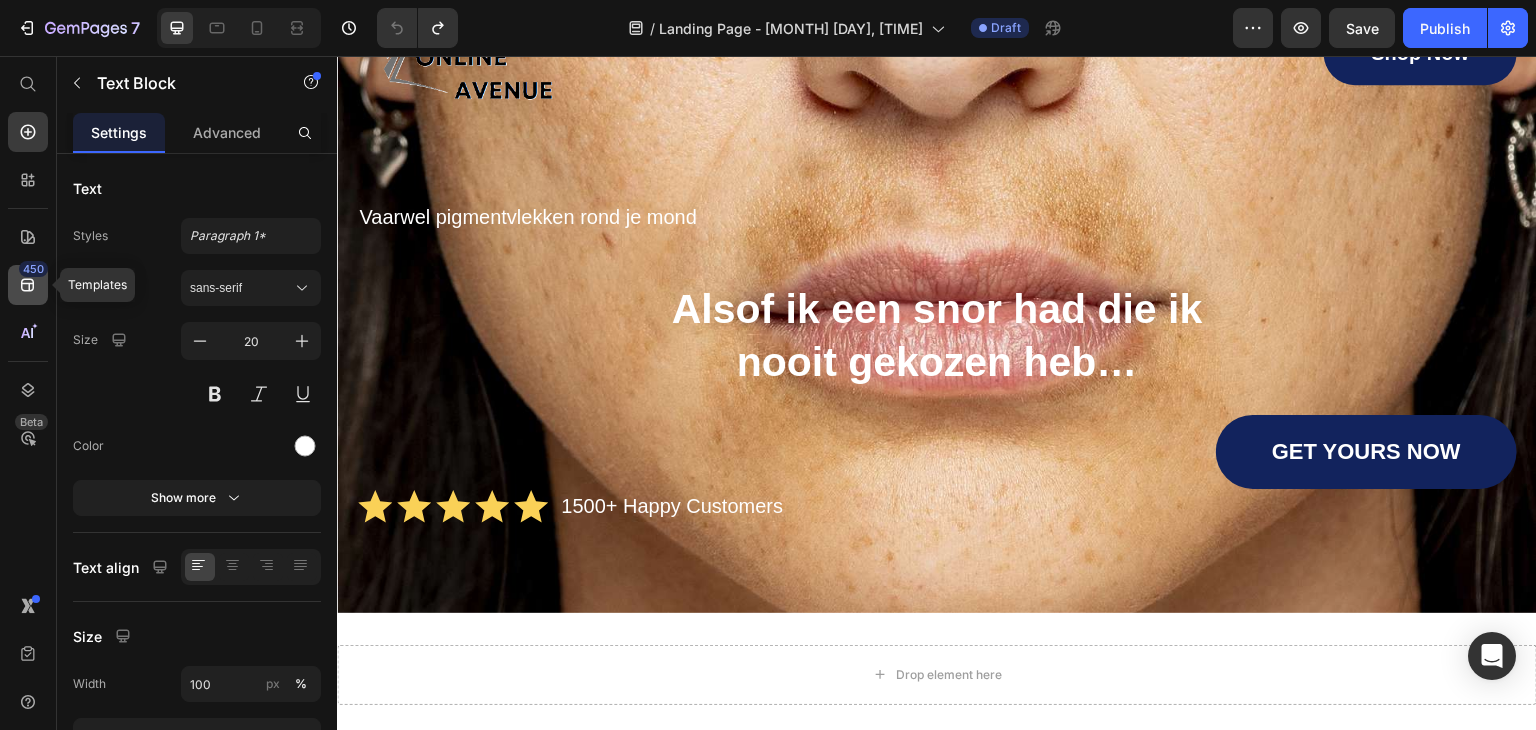 click 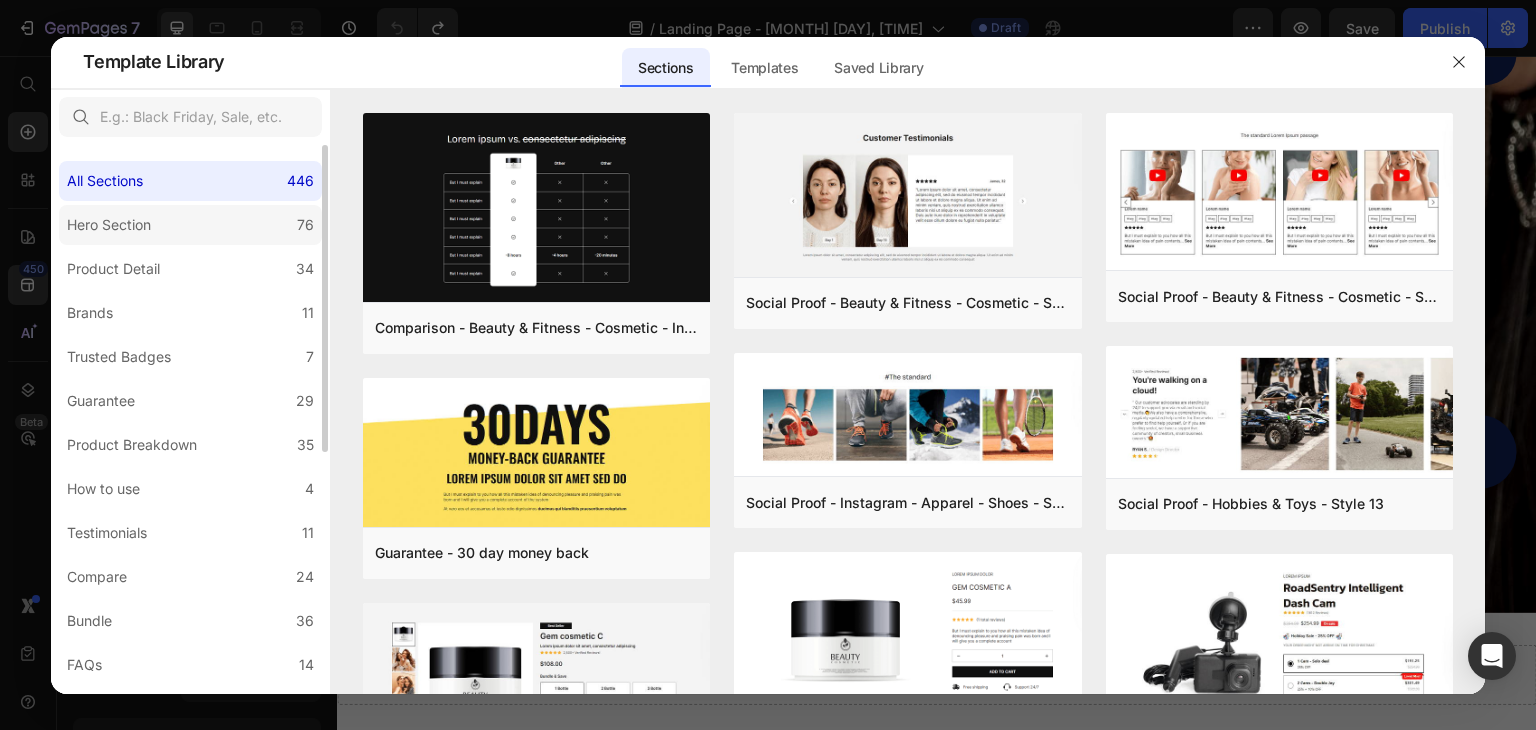 click on "Hero Section 76" 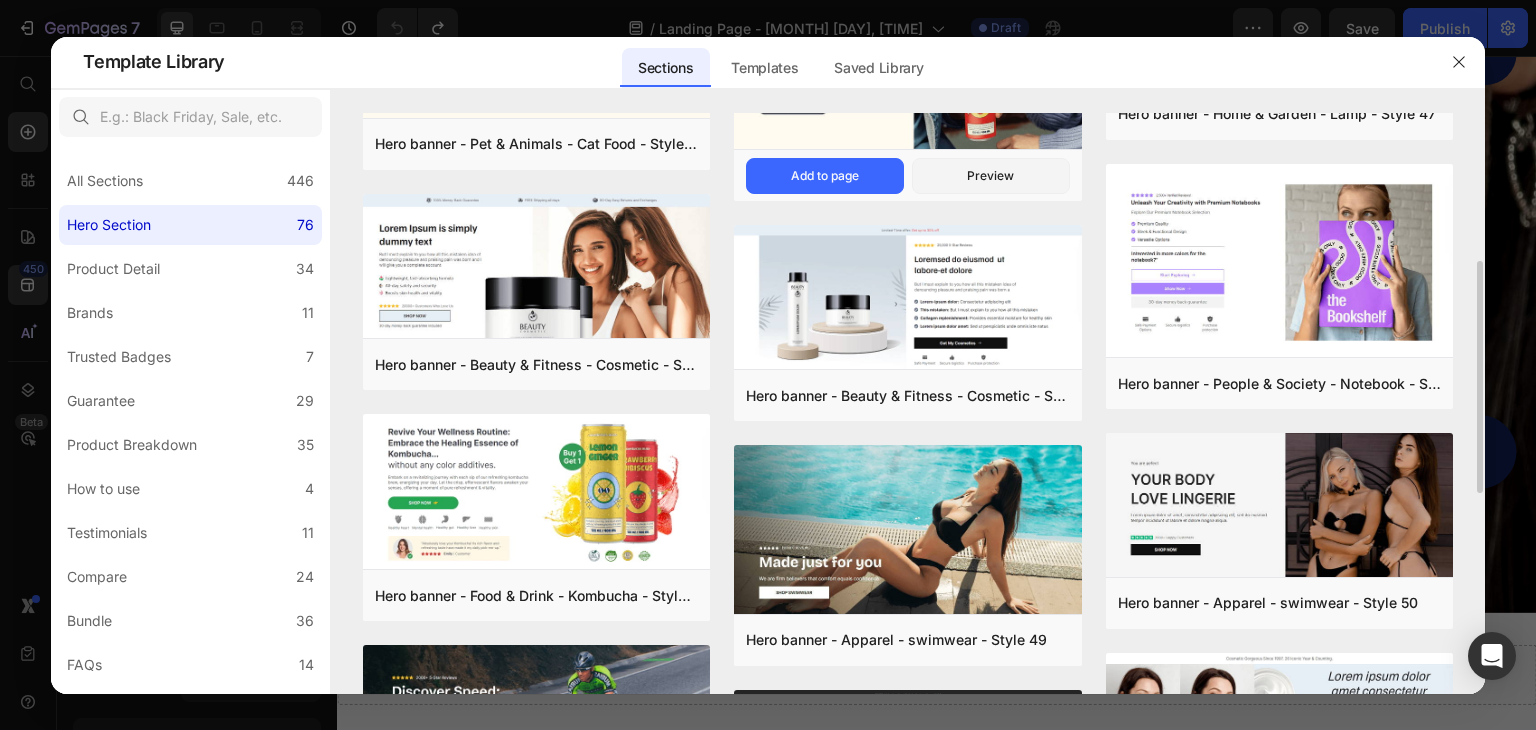 scroll, scrollTop: 371, scrollLeft: 0, axis: vertical 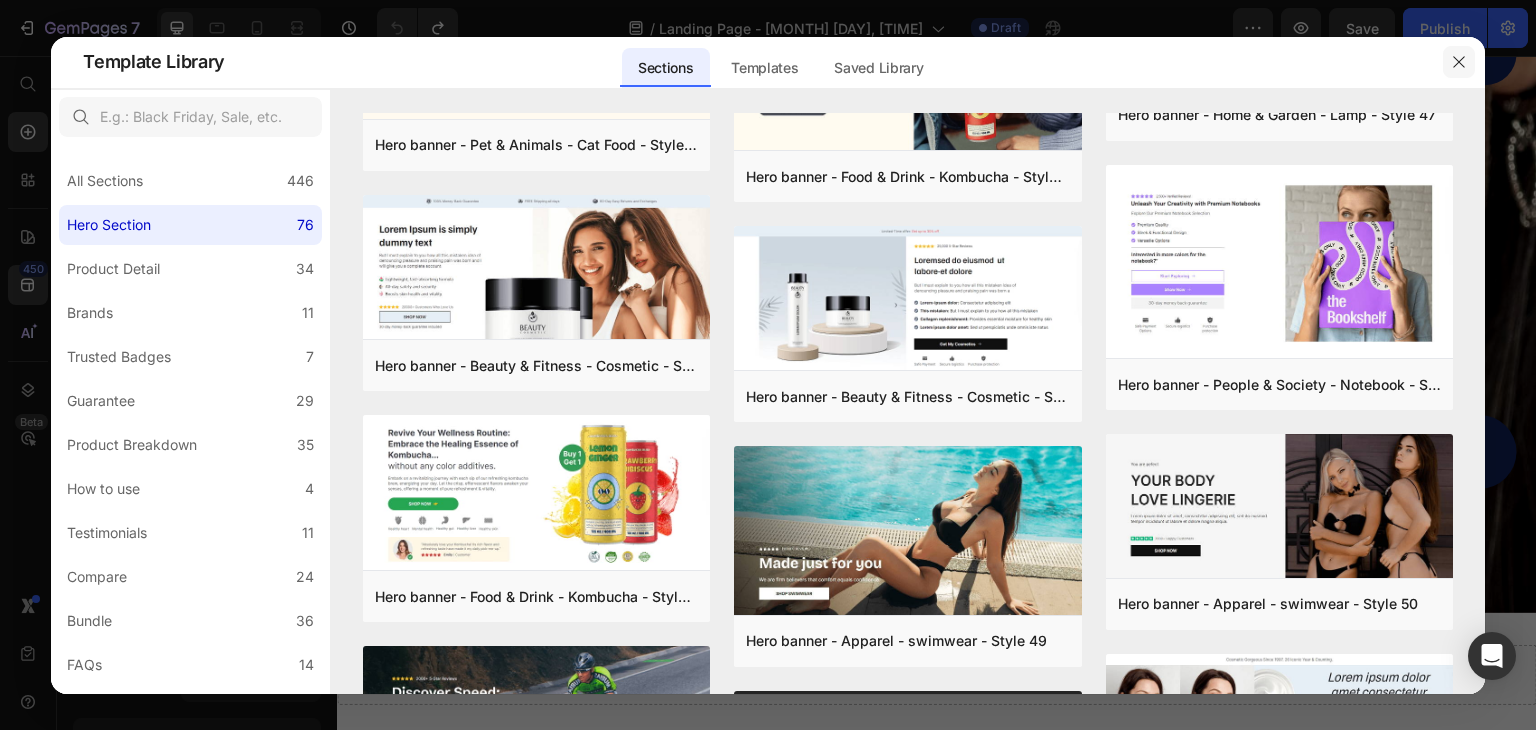 click at bounding box center [1459, 62] 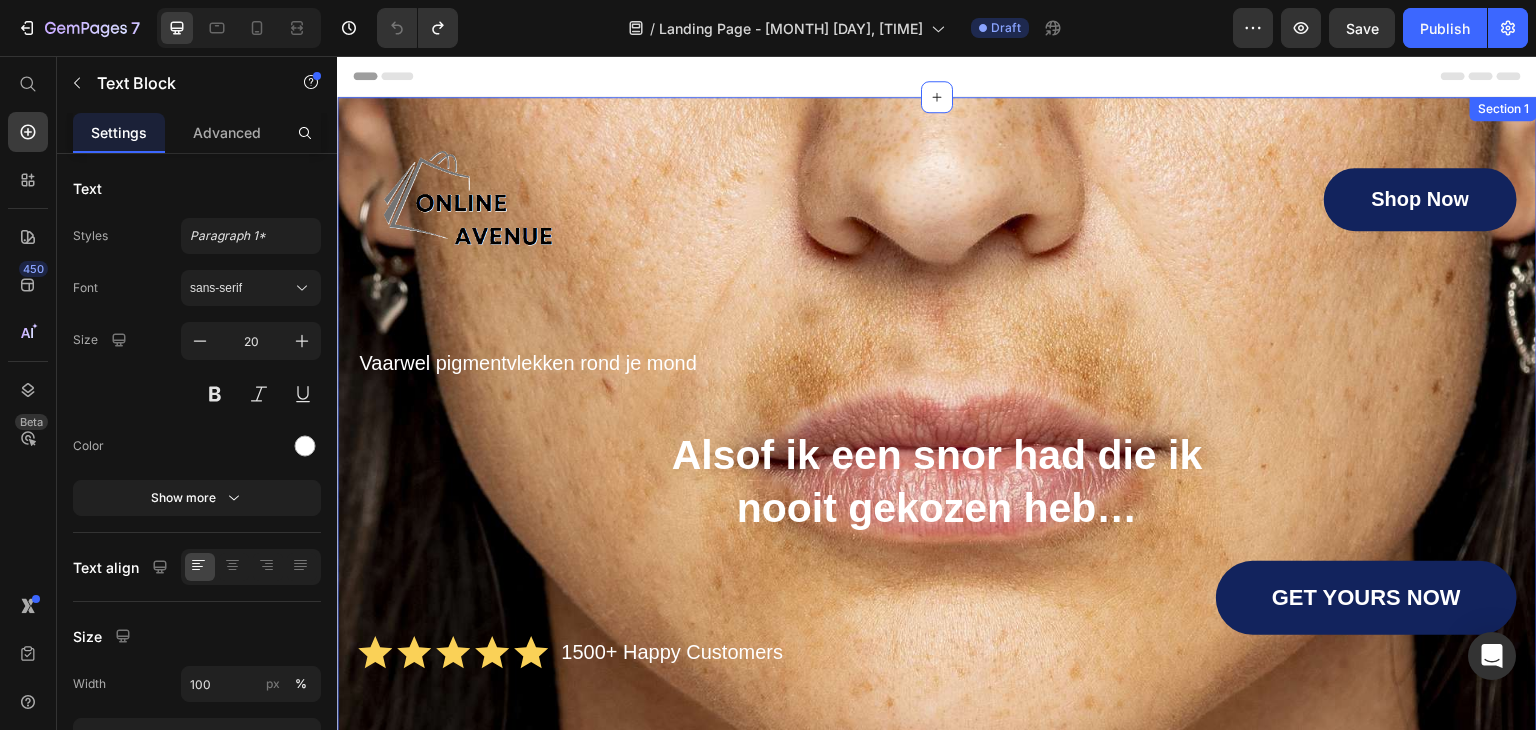 scroll, scrollTop: 0, scrollLeft: 0, axis: both 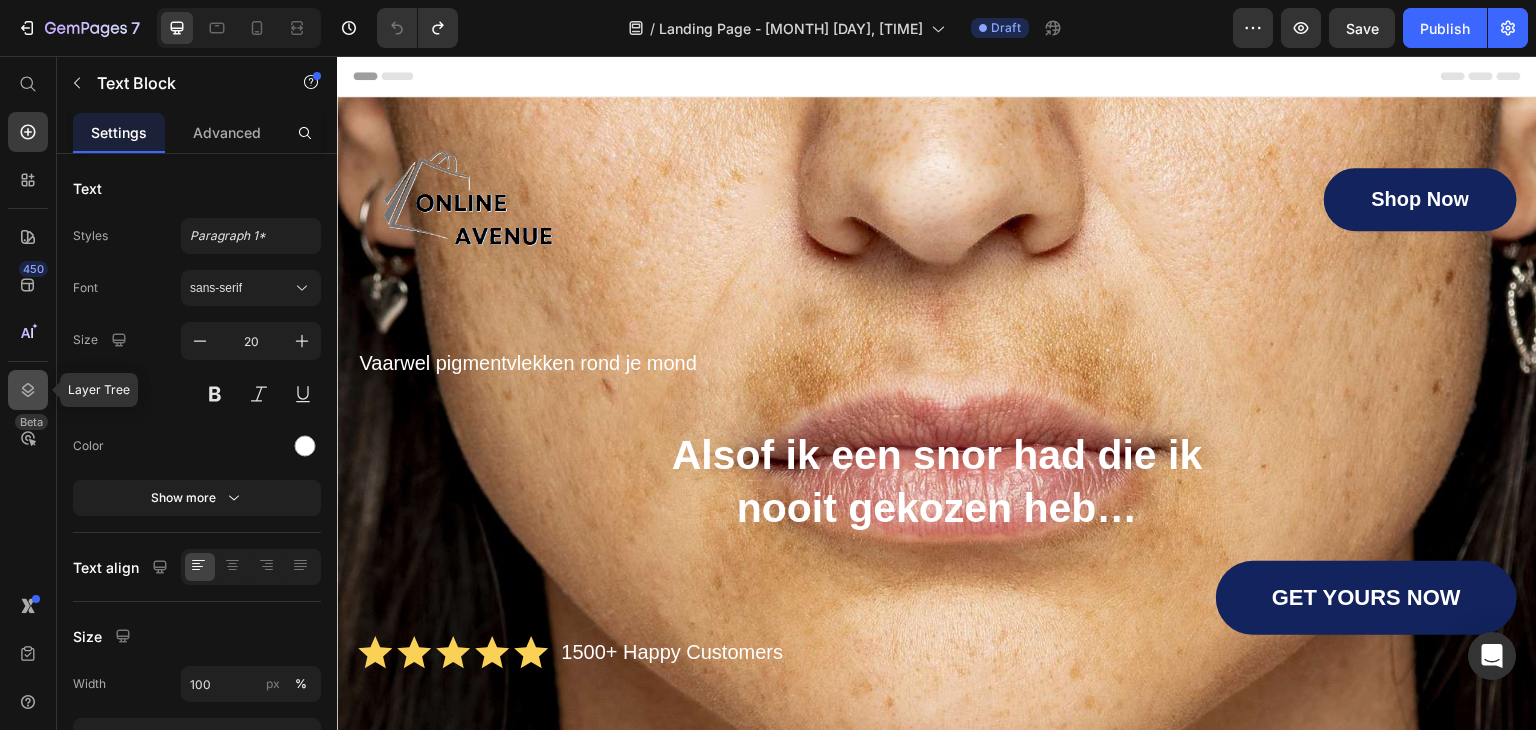 click 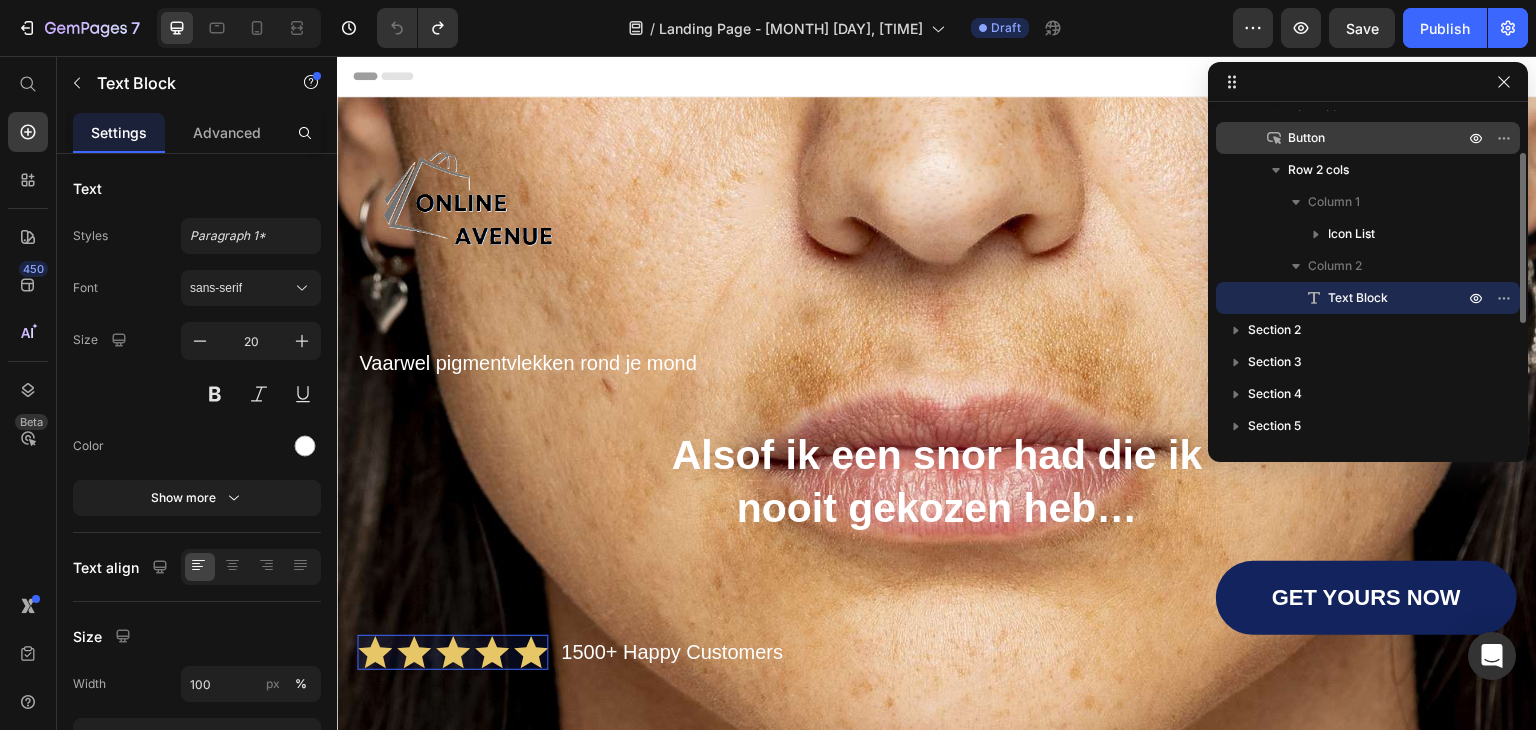scroll, scrollTop: 0, scrollLeft: 0, axis: both 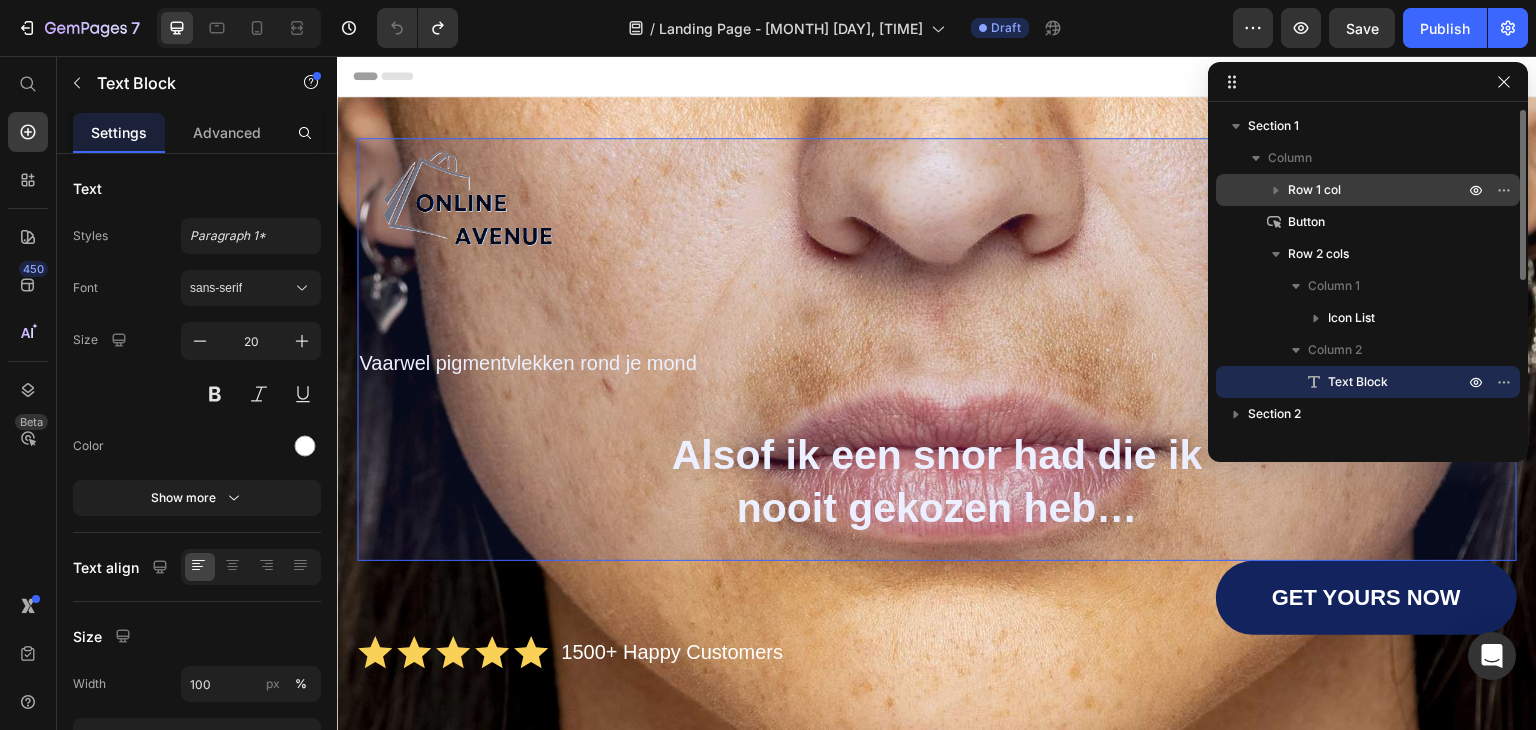 click 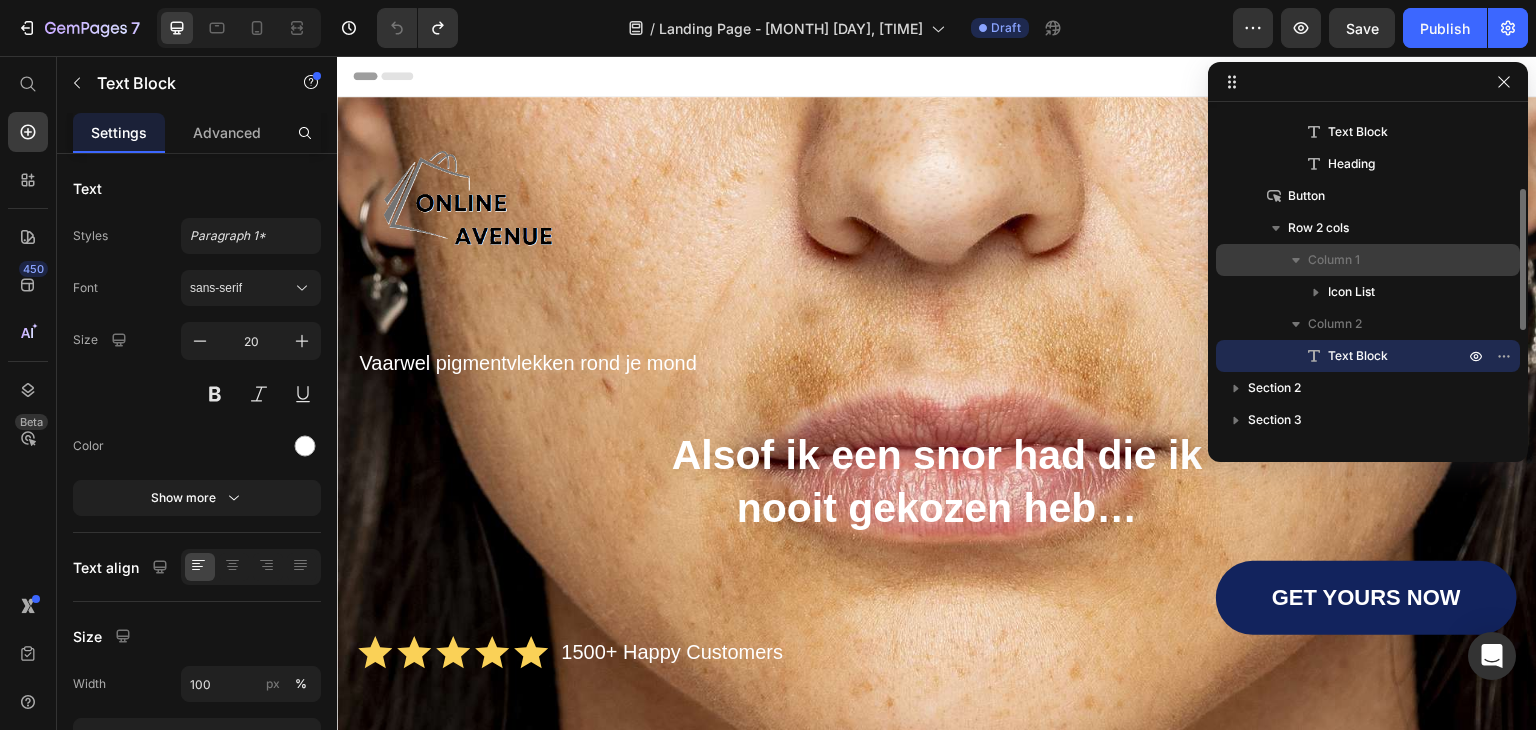 scroll, scrollTop: 164, scrollLeft: 0, axis: vertical 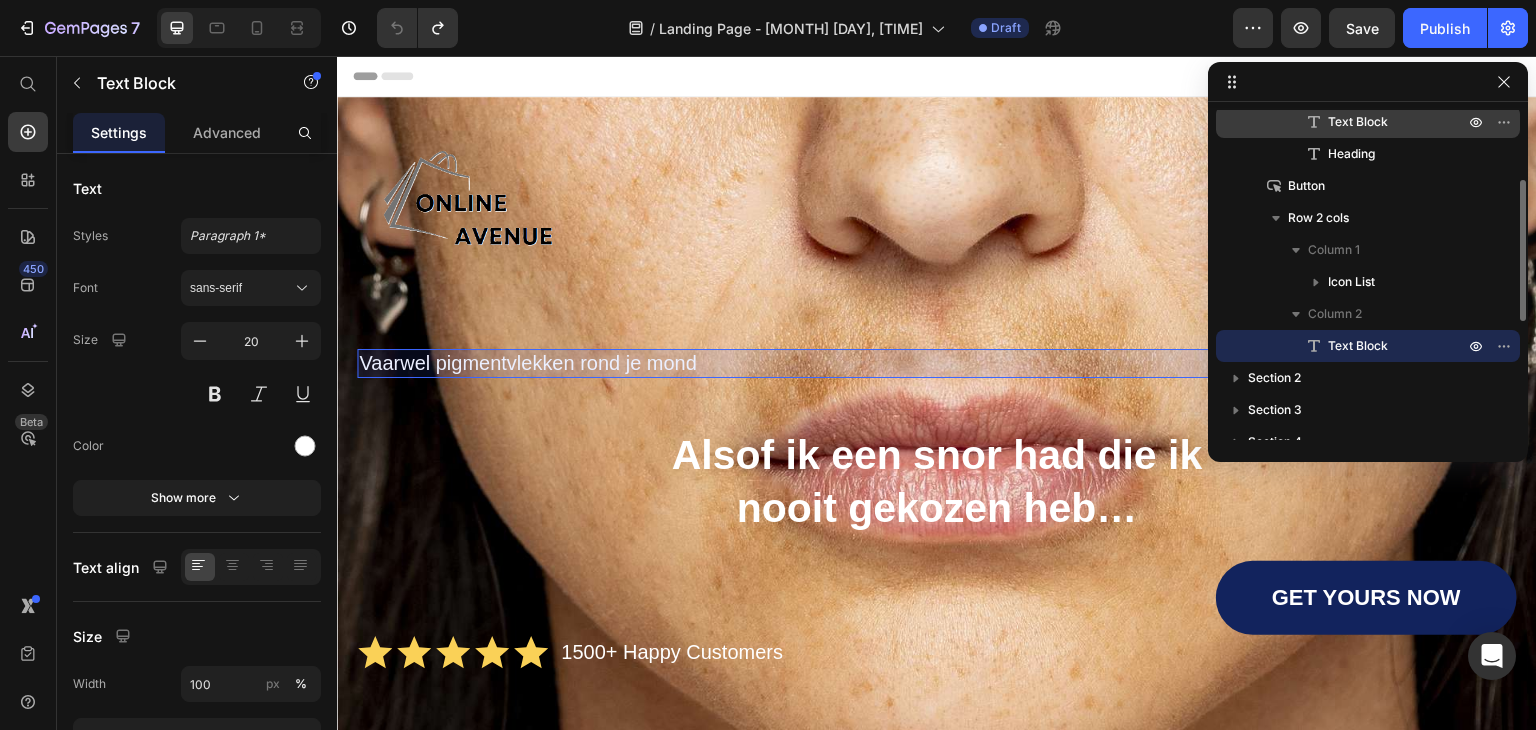 drag, startPoint x: 1328, startPoint y: 342, endPoint x: 1324, endPoint y: 135, distance: 207.03865 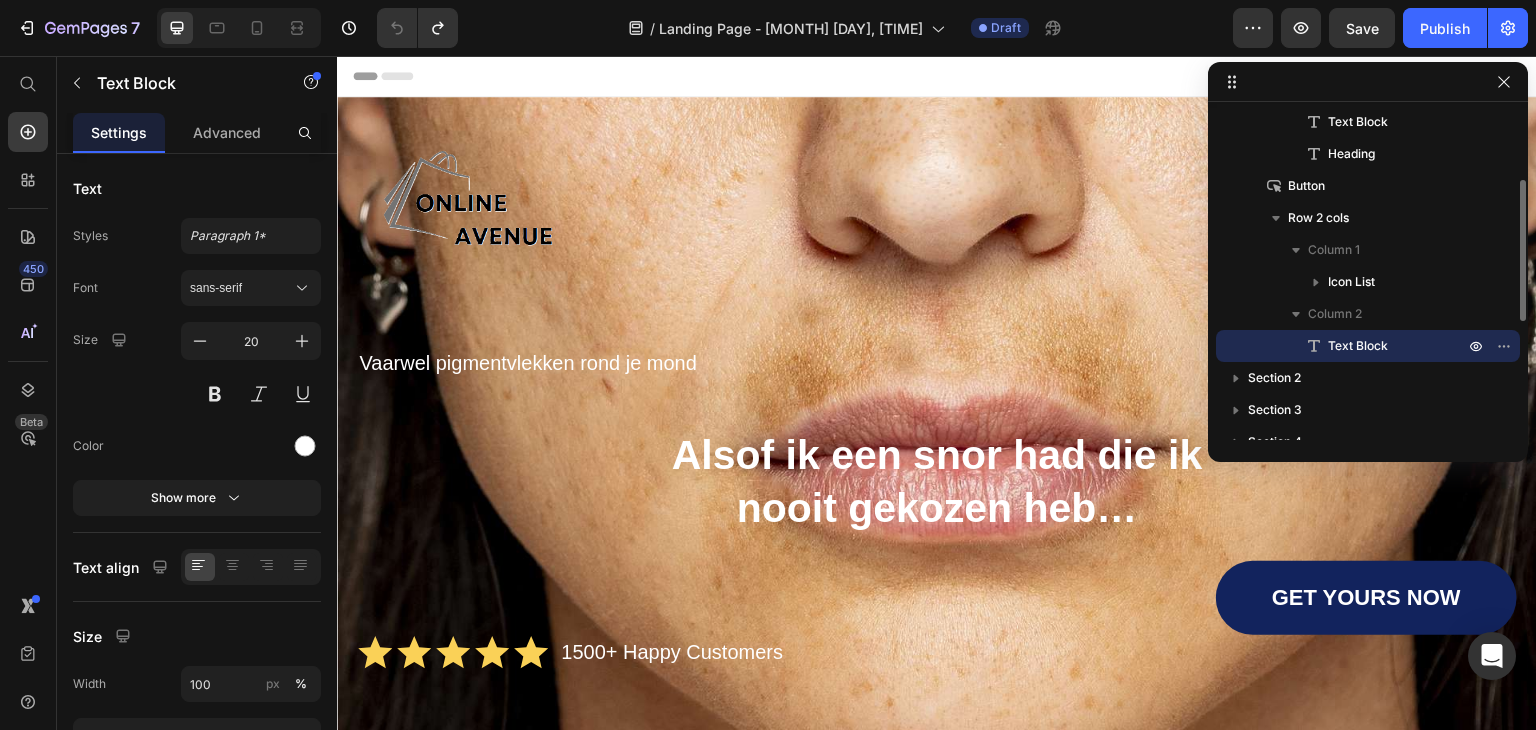 click on "Text Block" at bounding box center [1368, 346] 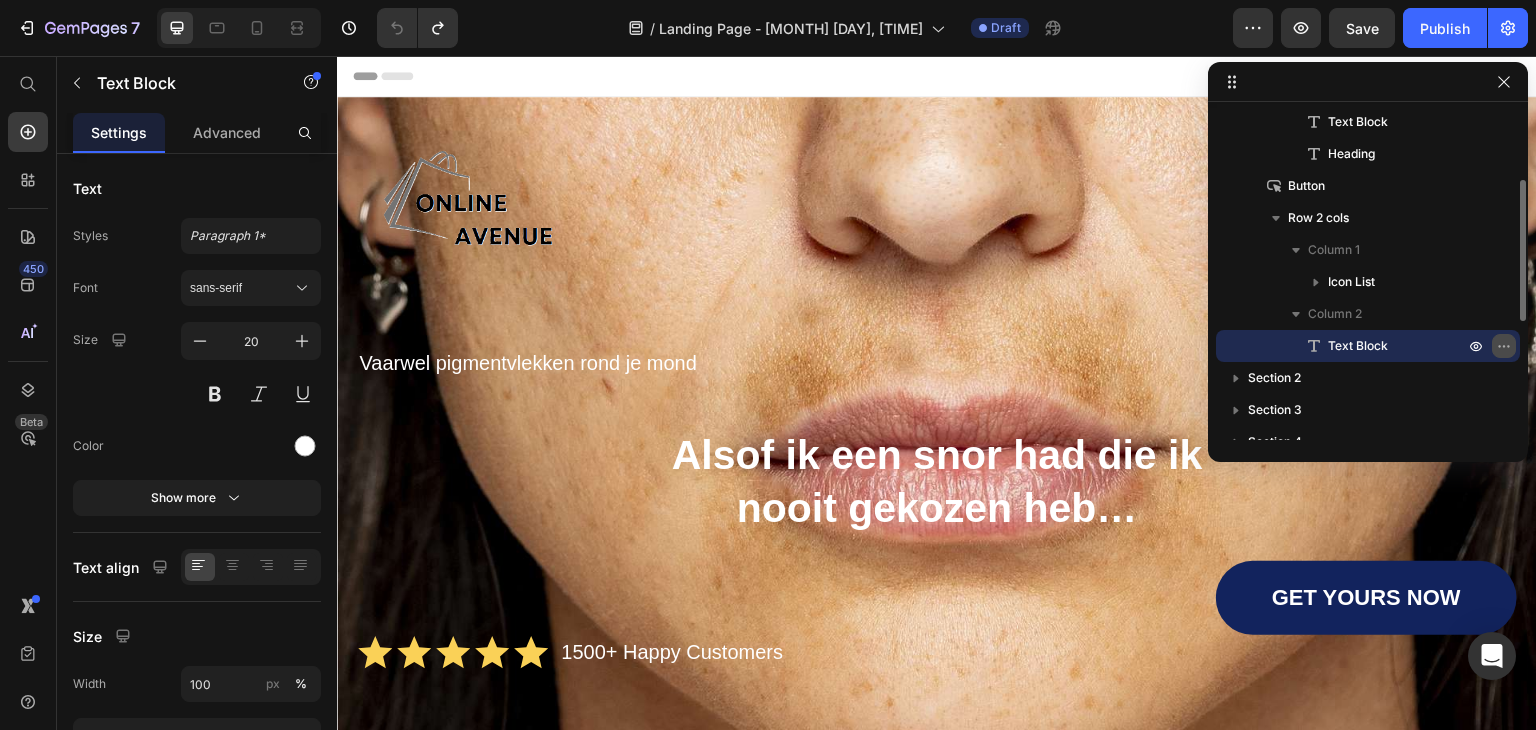 click 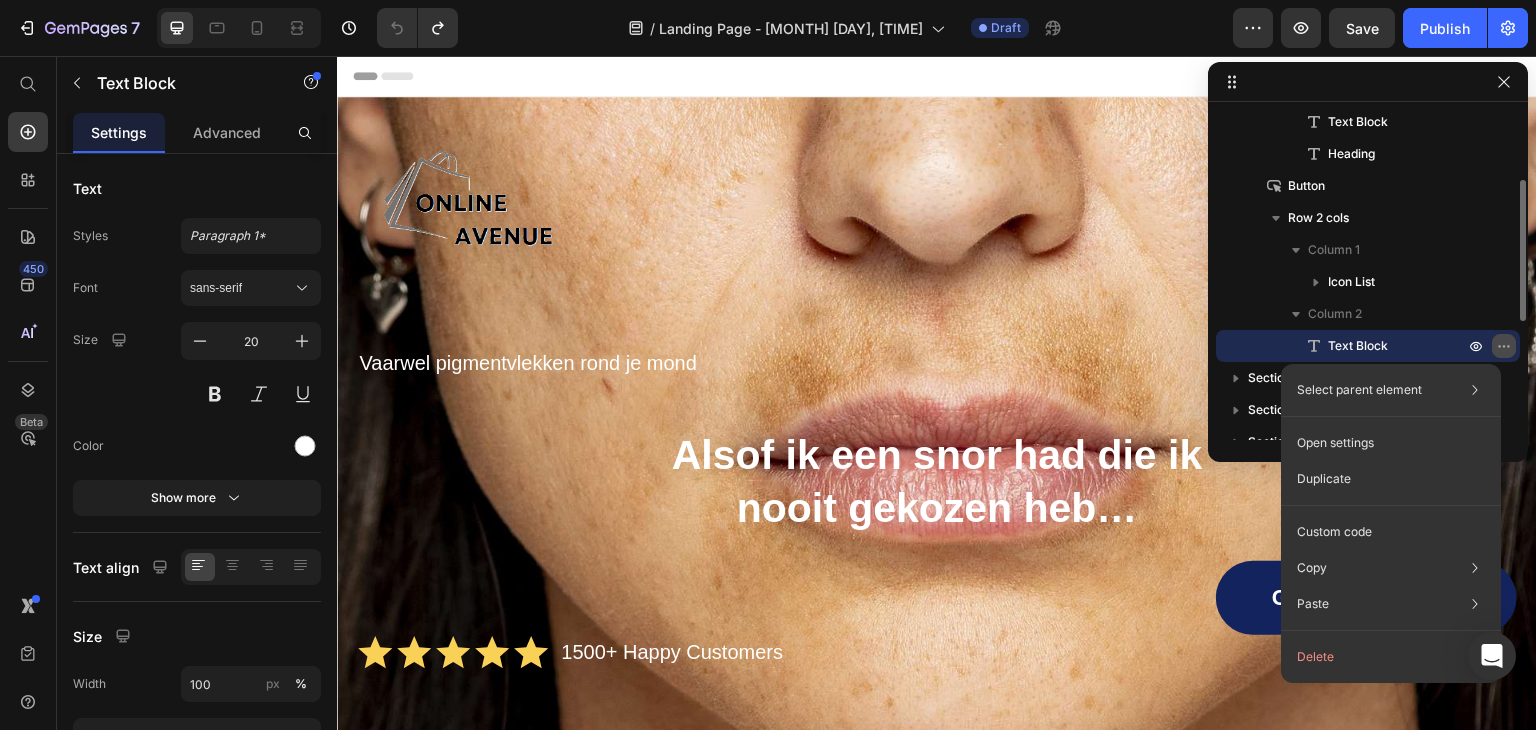 click 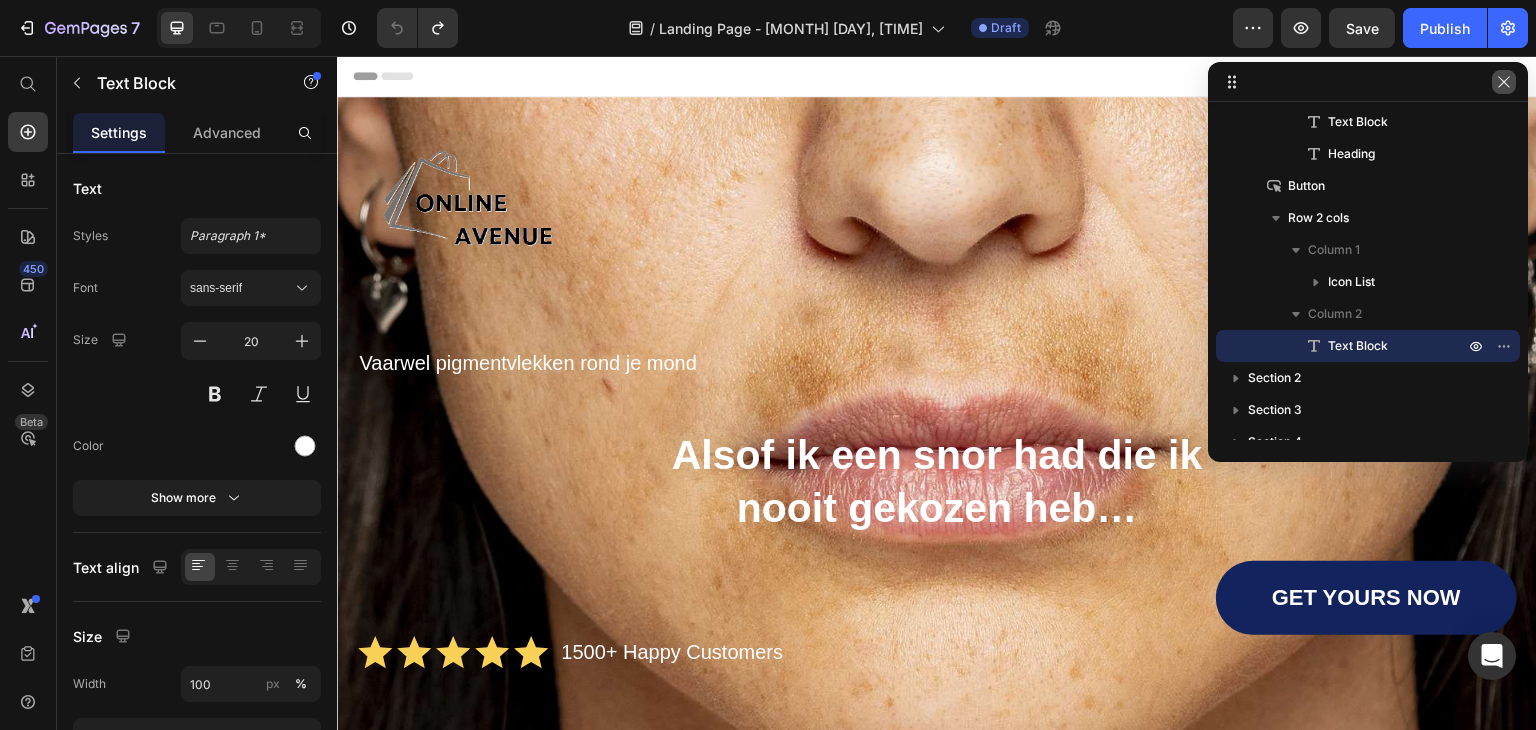 click 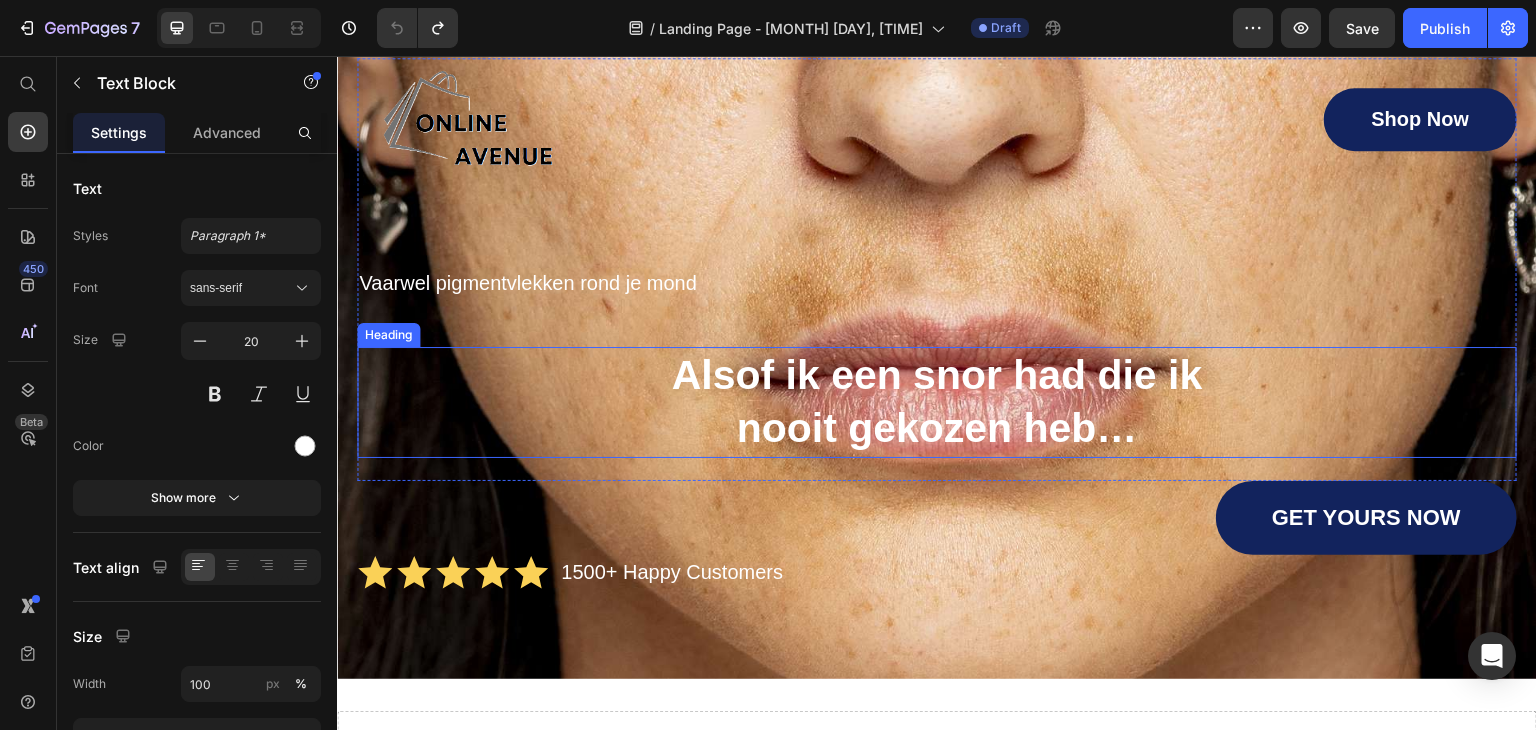 scroll, scrollTop: 80, scrollLeft: 0, axis: vertical 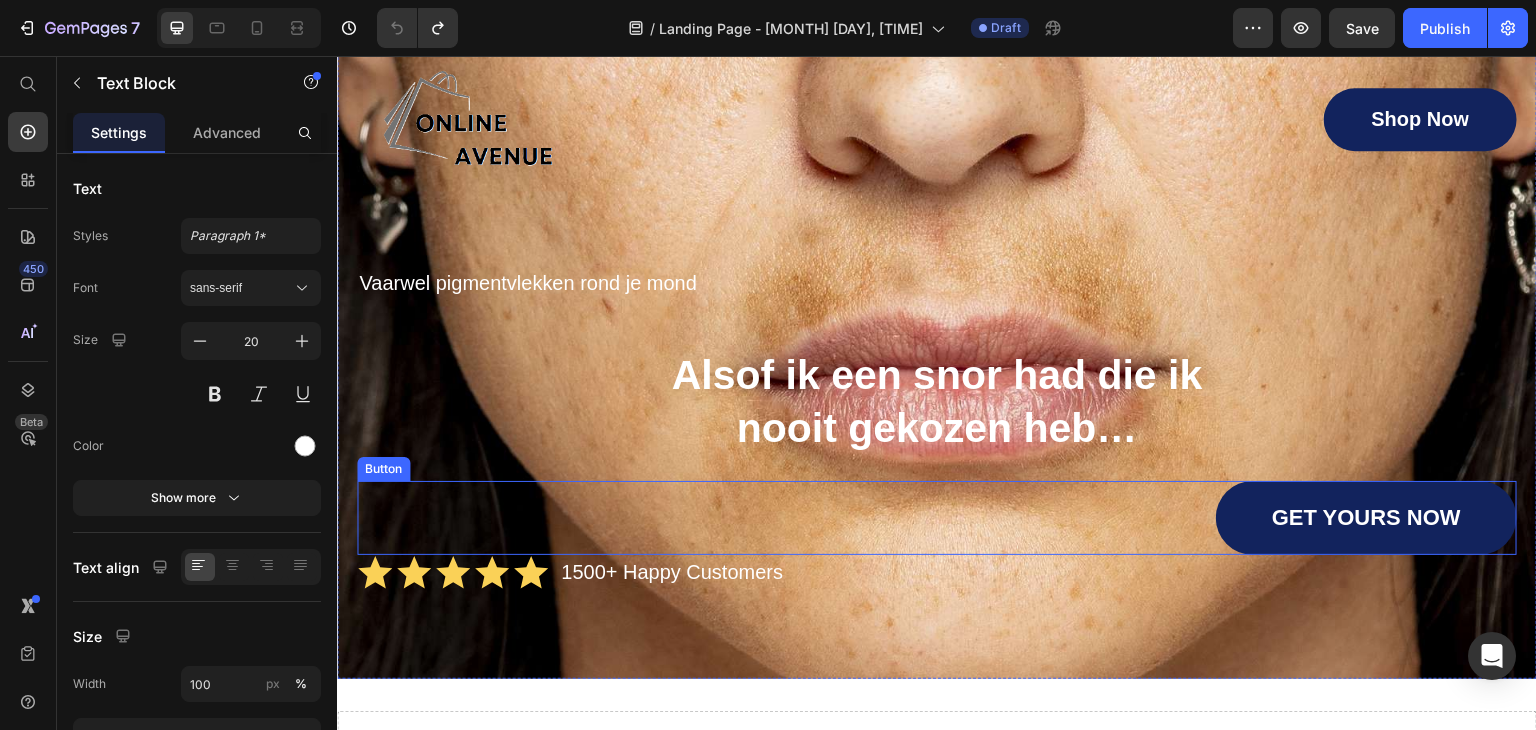 click on "GET YOURS NOW Button" at bounding box center [937, 518] 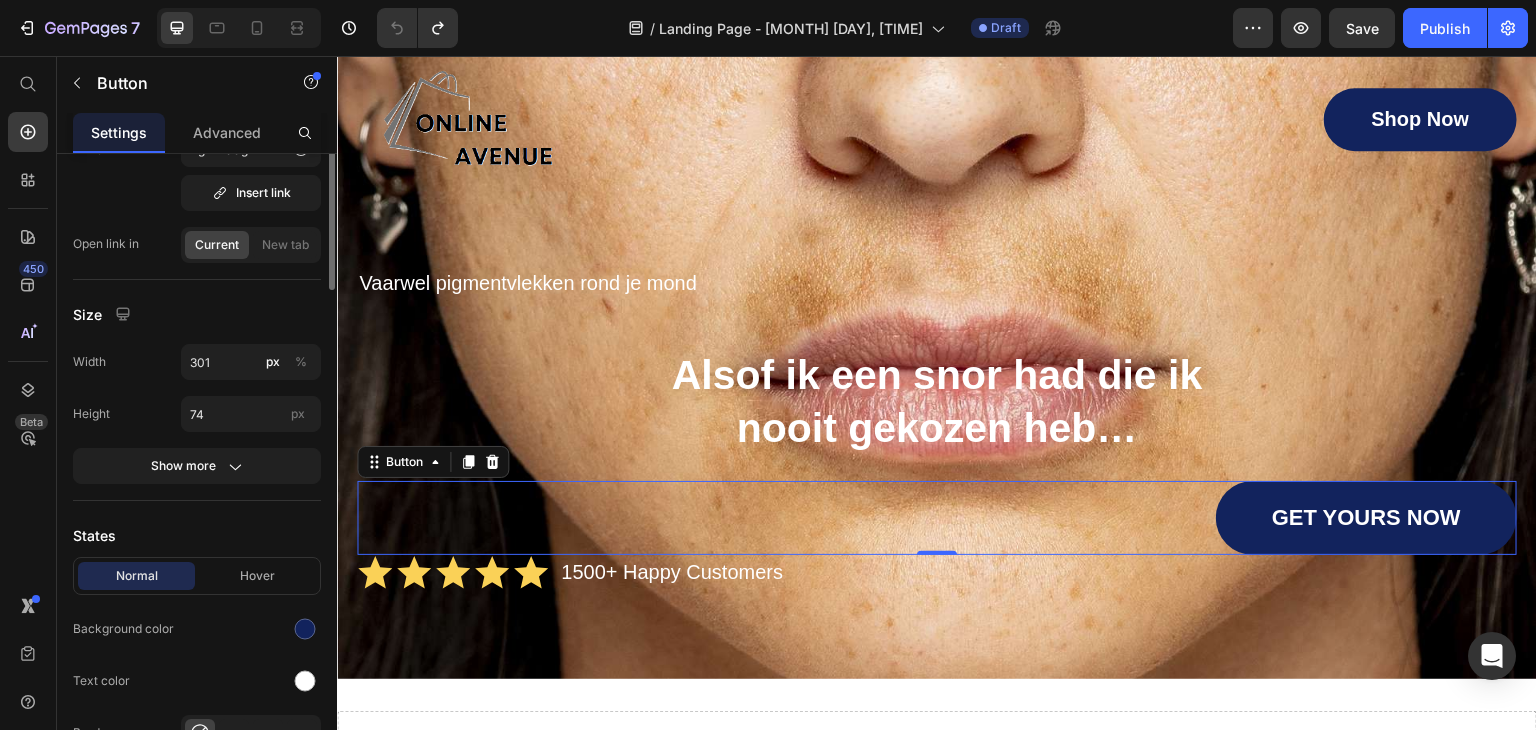 scroll, scrollTop: 0, scrollLeft: 0, axis: both 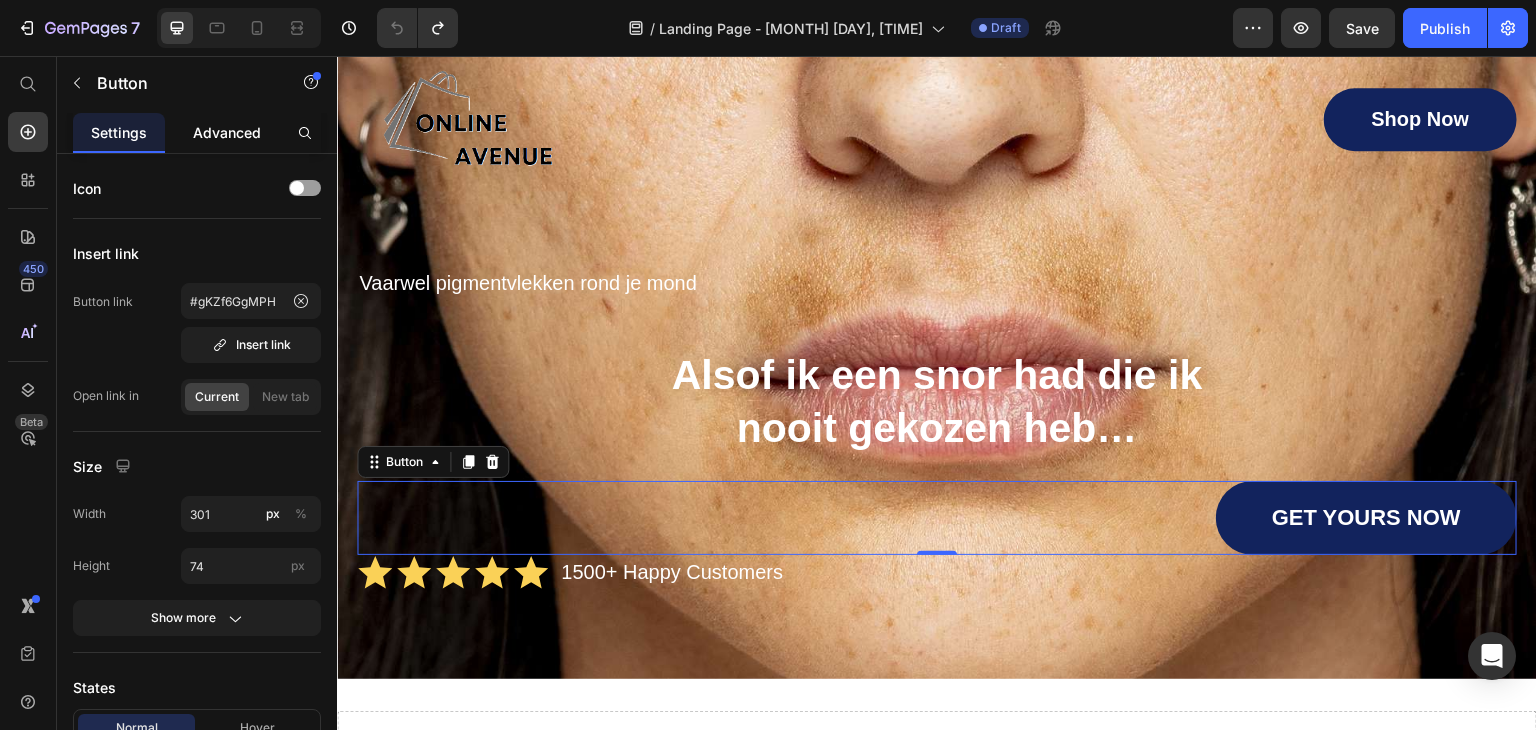 click on "Advanced" at bounding box center [227, 132] 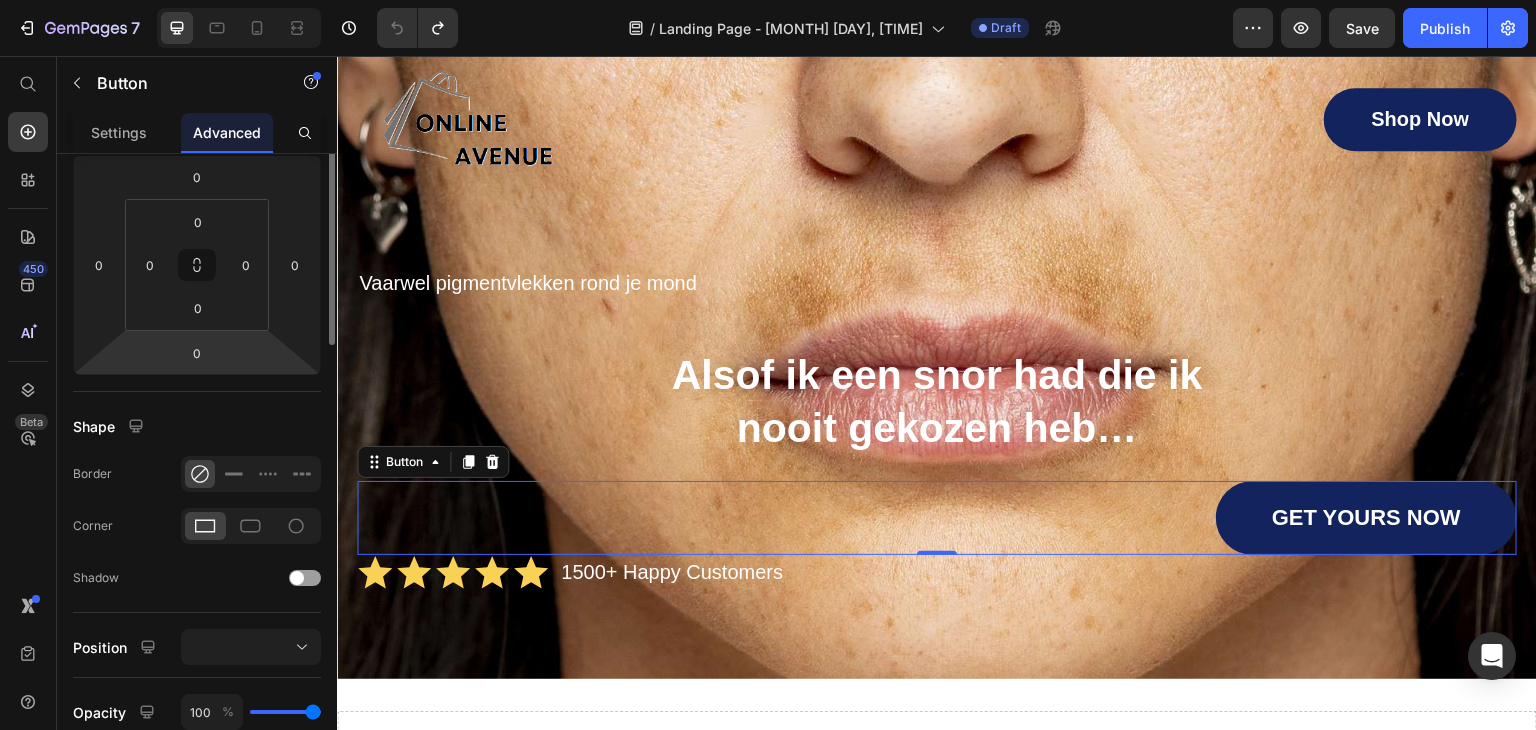 scroll, scrollTop: 96, scrollLeft: 0, axis: vertical 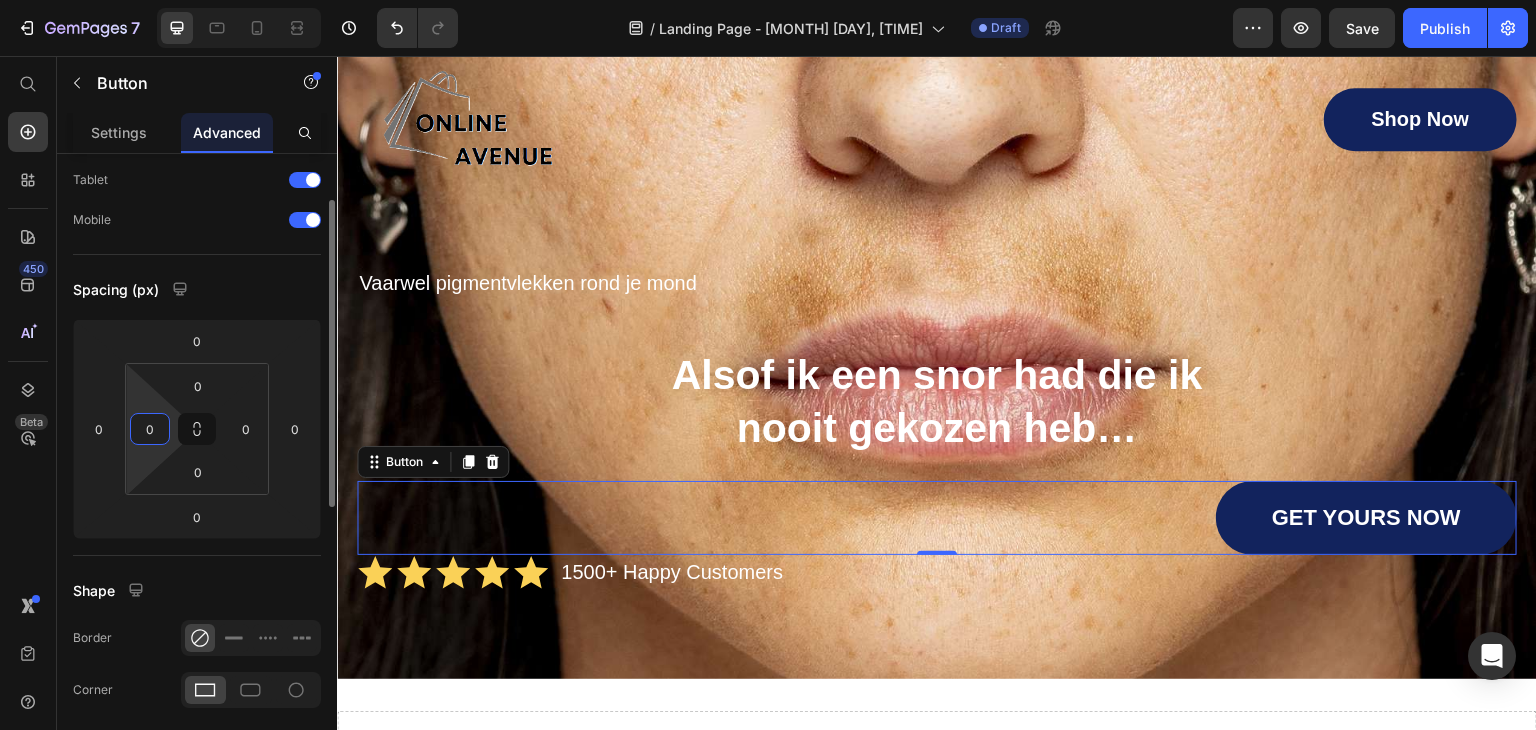 click on "0" at bounding box center (150, 429) 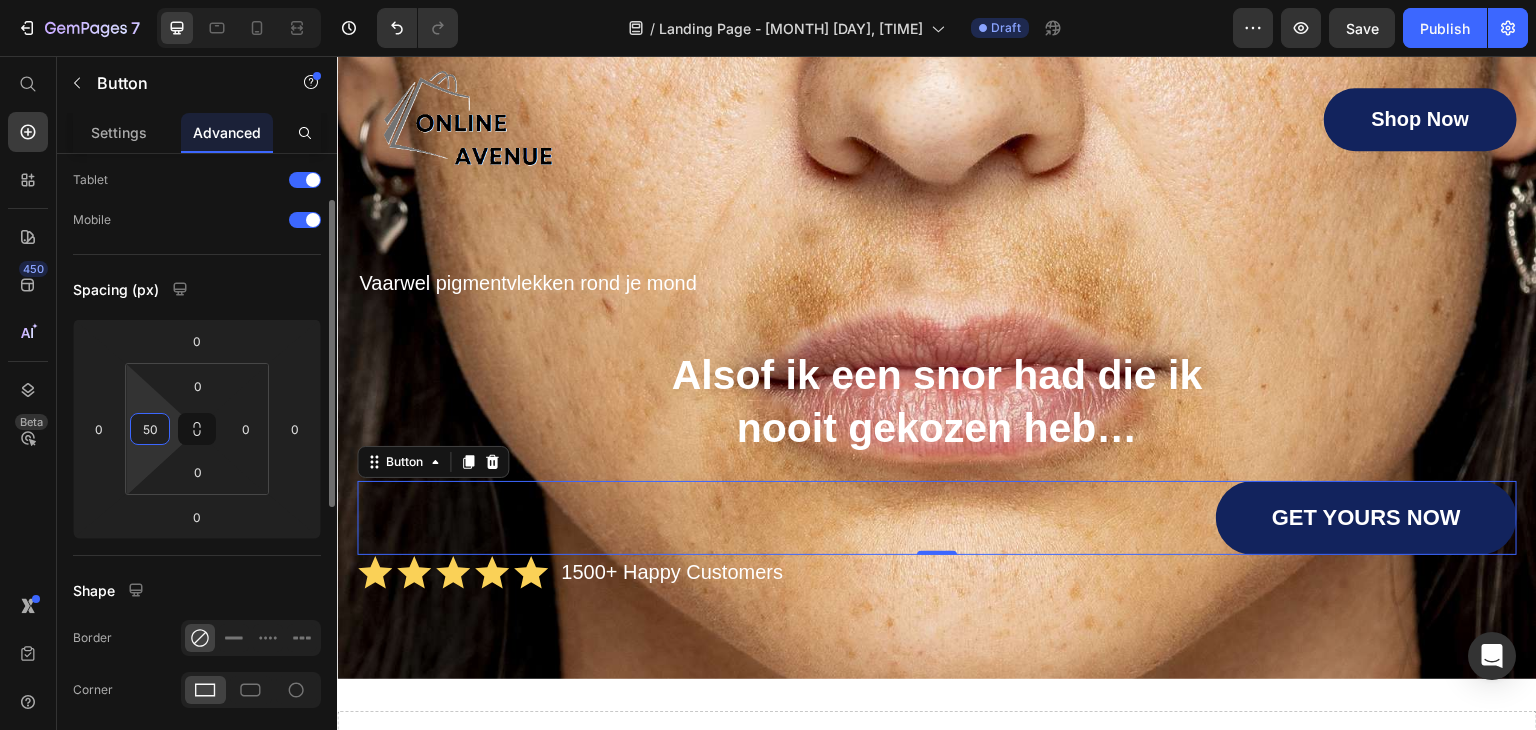 type on "50" 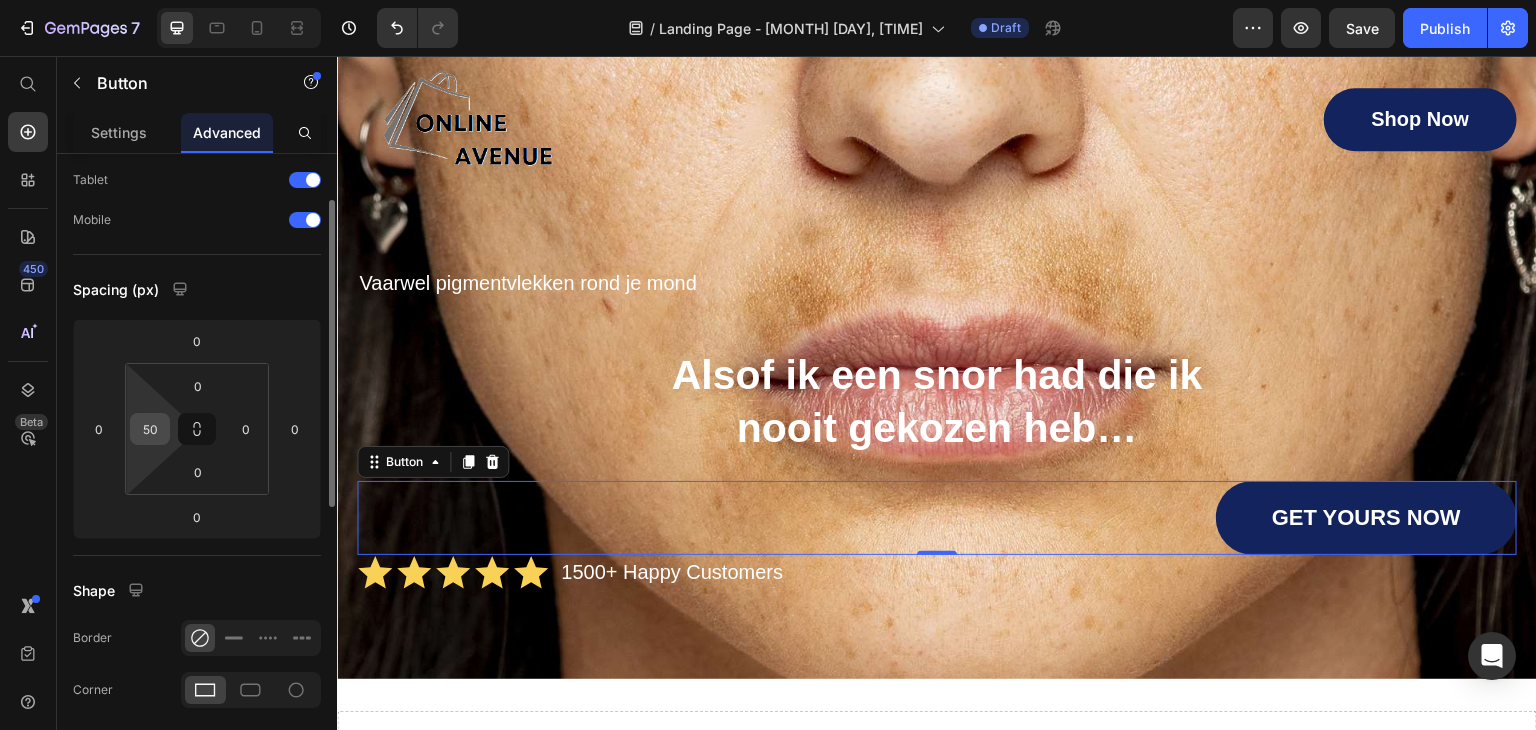 click on "50" at bounding box center (150, 429) 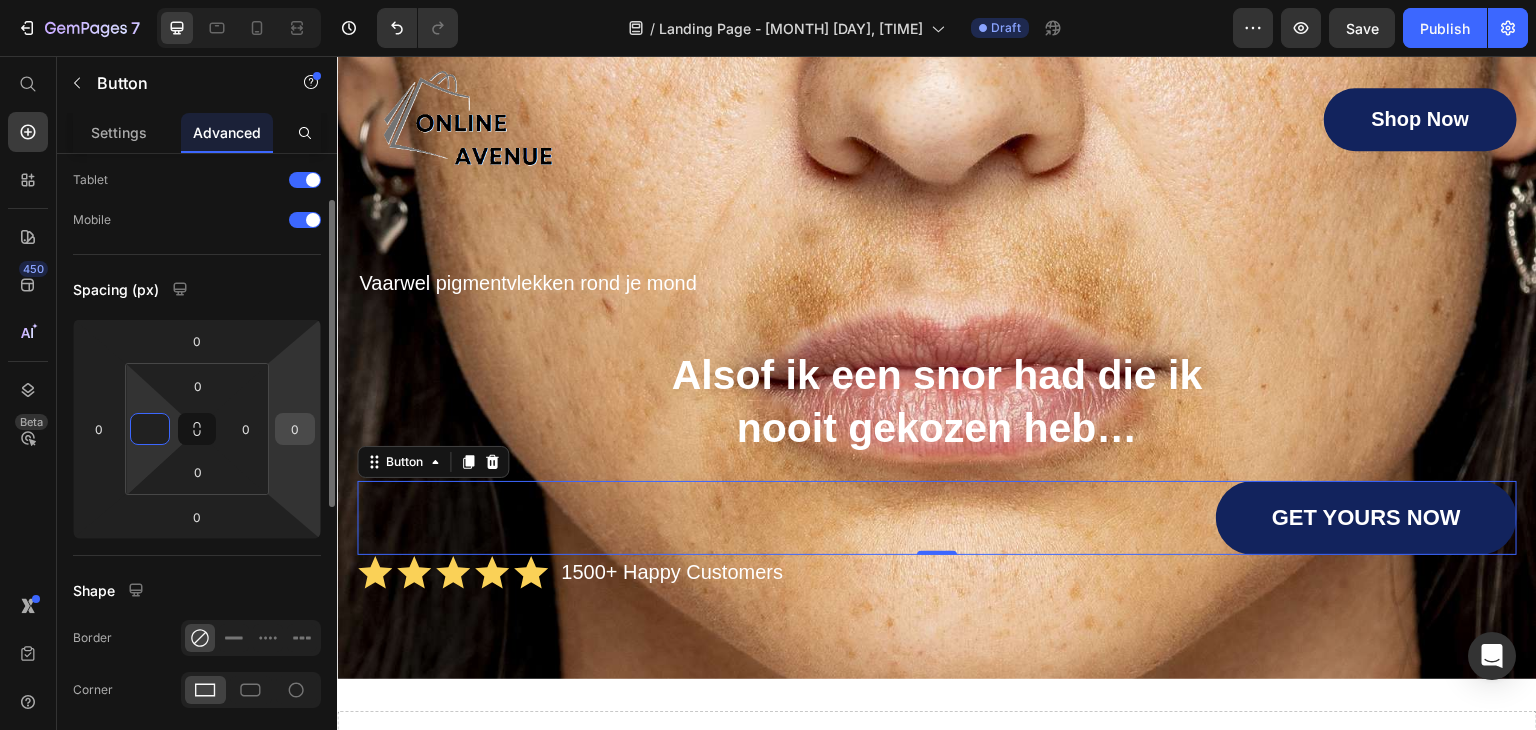 type on "0" 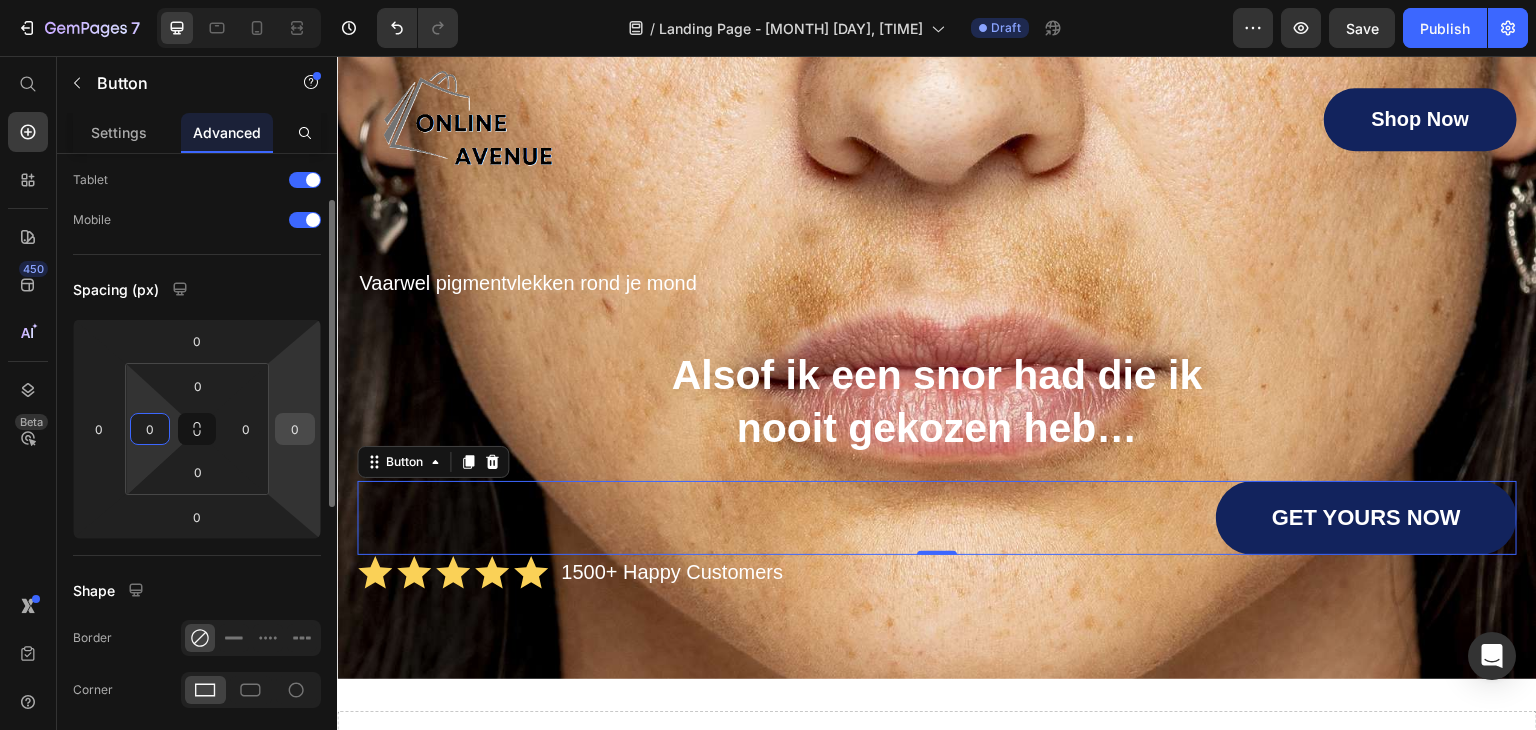 click on "0" at bounding box center (295, 429) 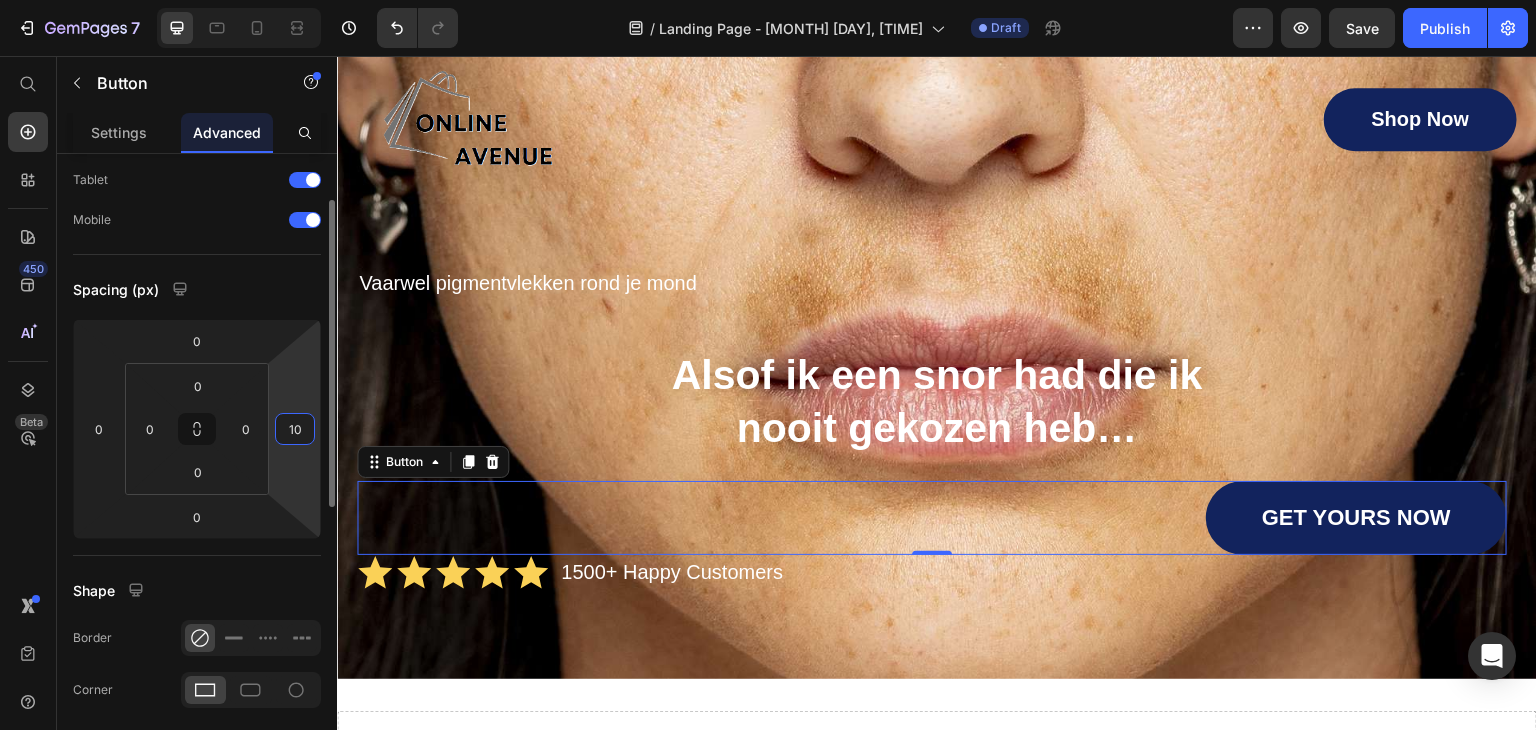 type on "1" 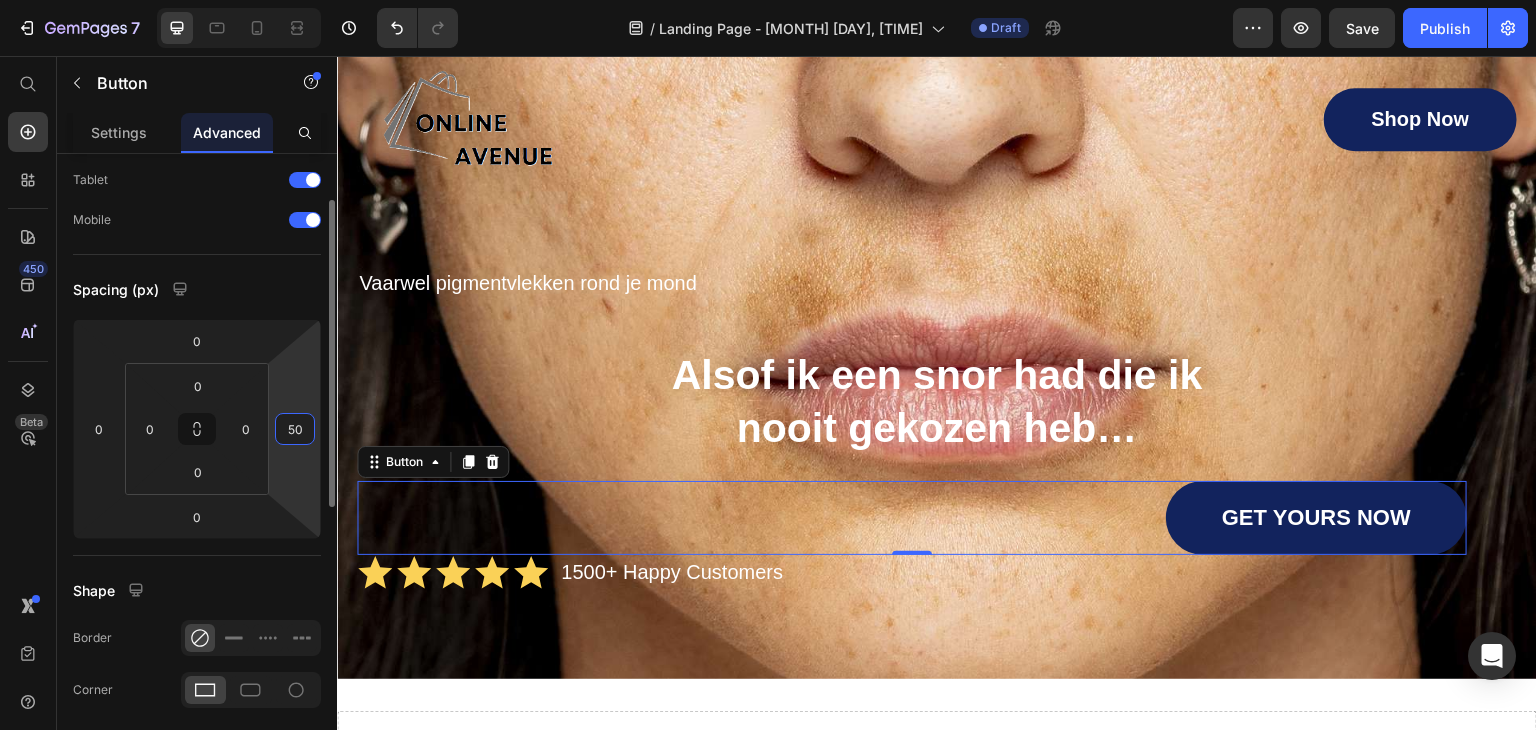 type on "5" 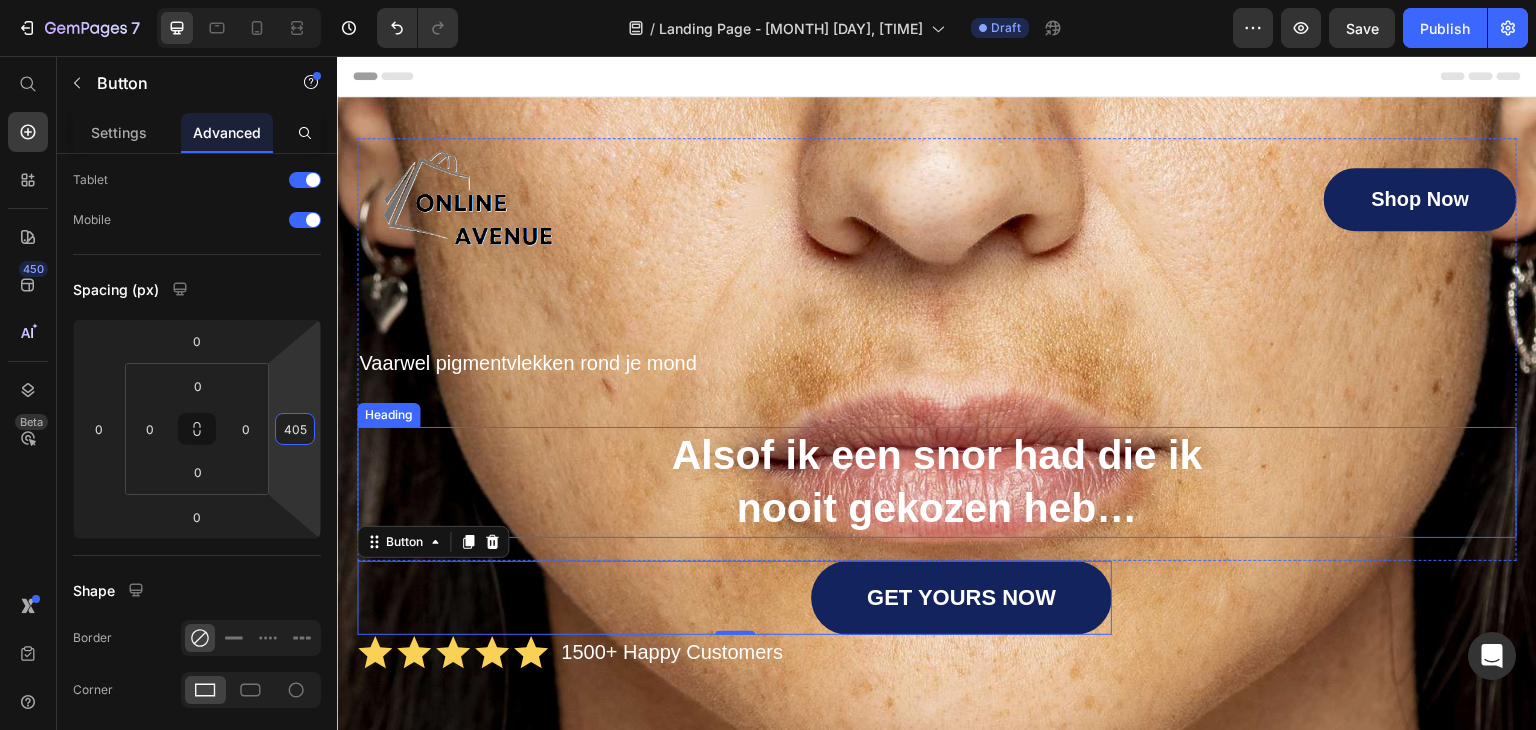 scroll, scrollTop: 0, scrollLeft: 0, axis: both 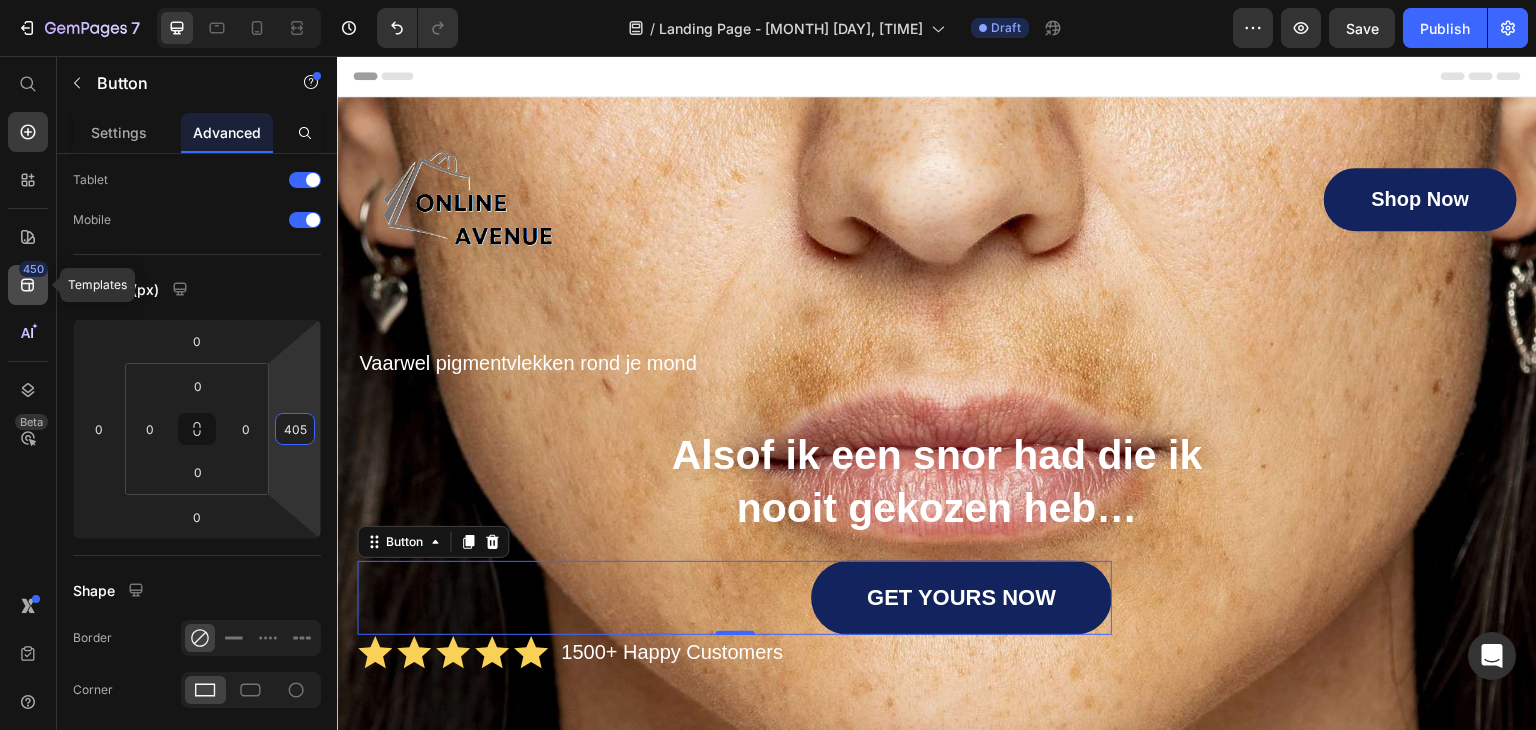 type on "405" 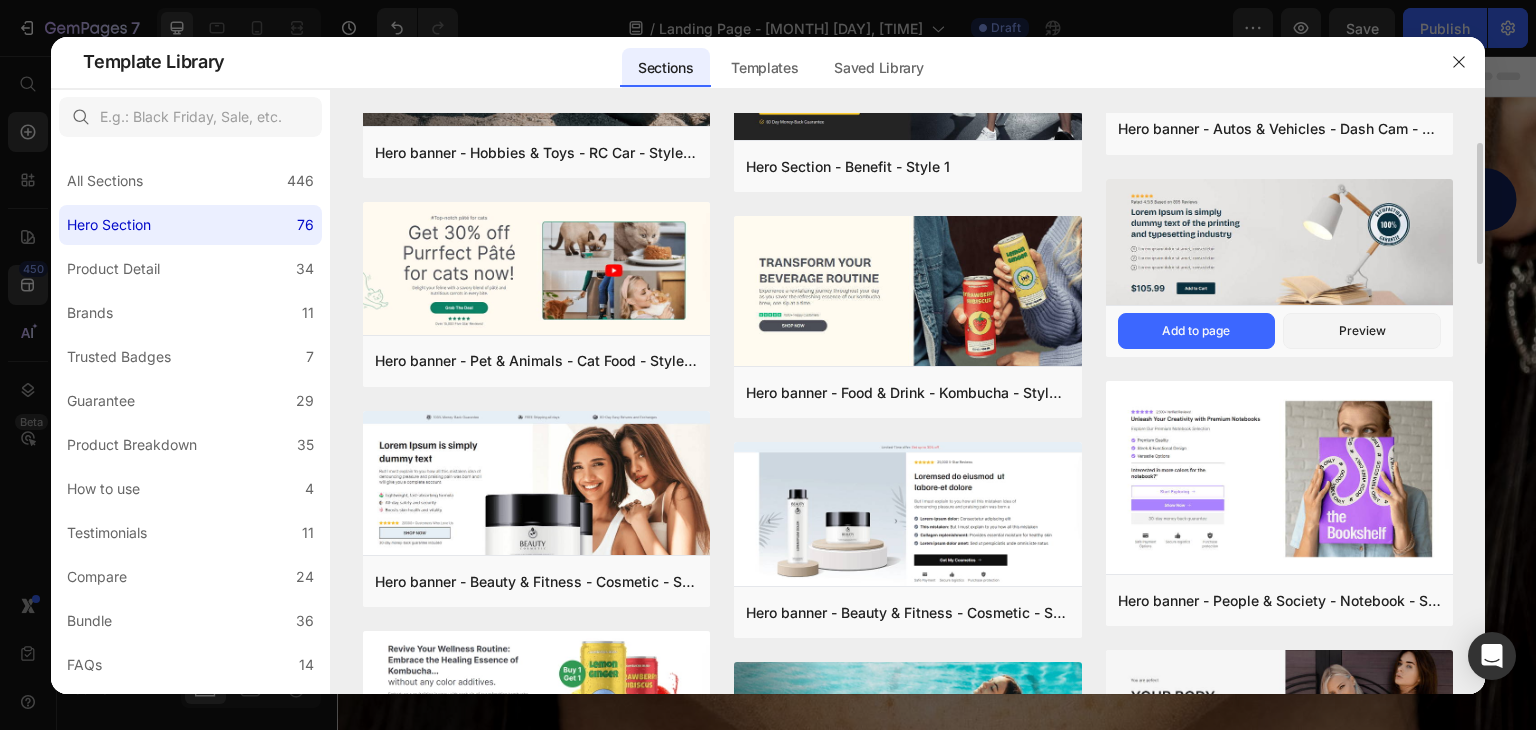 scroll, scrollTop: 154, scrollLeft: 0, axis: vertical 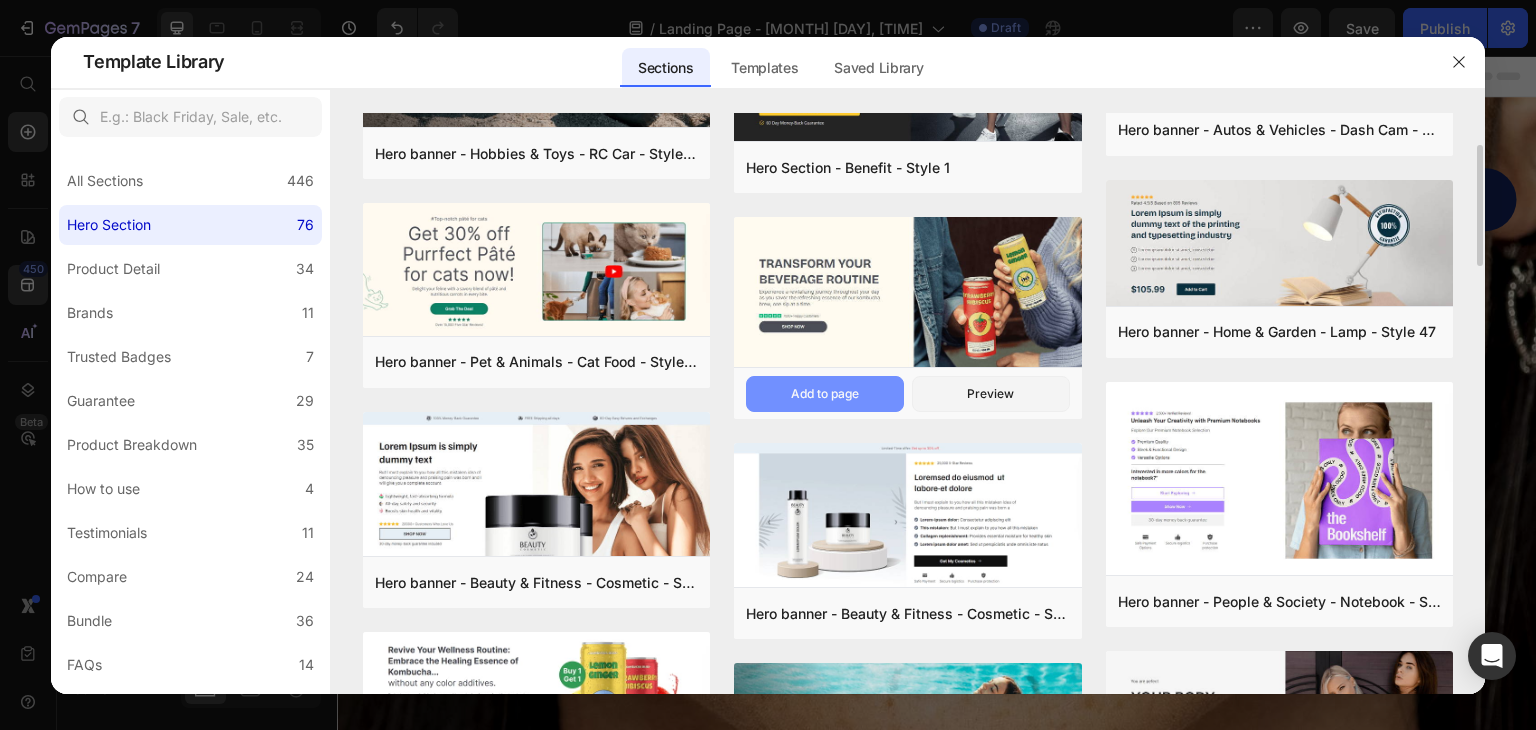 click on "Add to page" at bounding box center (825, 394) 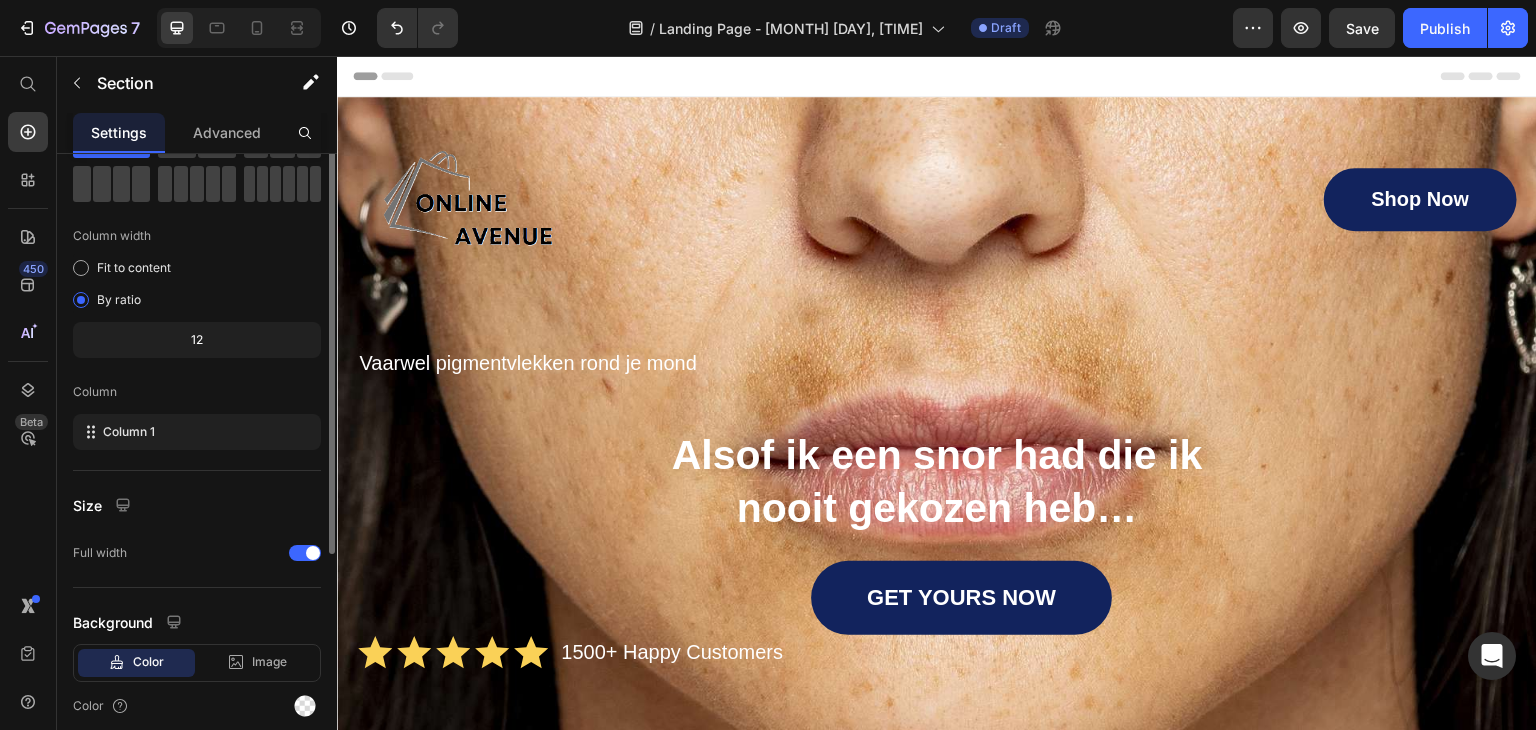 scroll, scrollTop: 0, scrollLeft: 0, axis: both 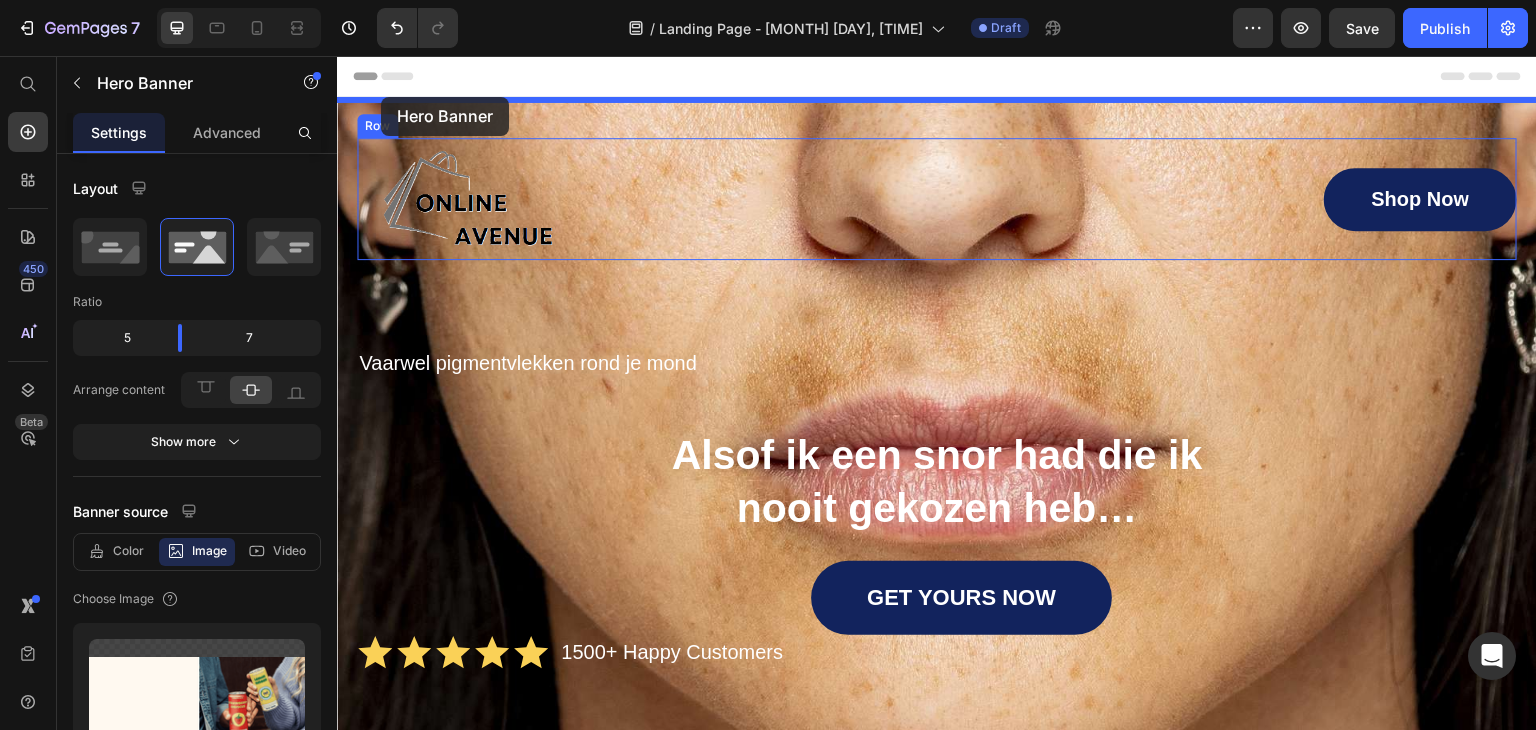 drag, startPoint x: 437, startPoint y: 366, endPoint x: 380, endPoint y: 97, distance: 274.97272 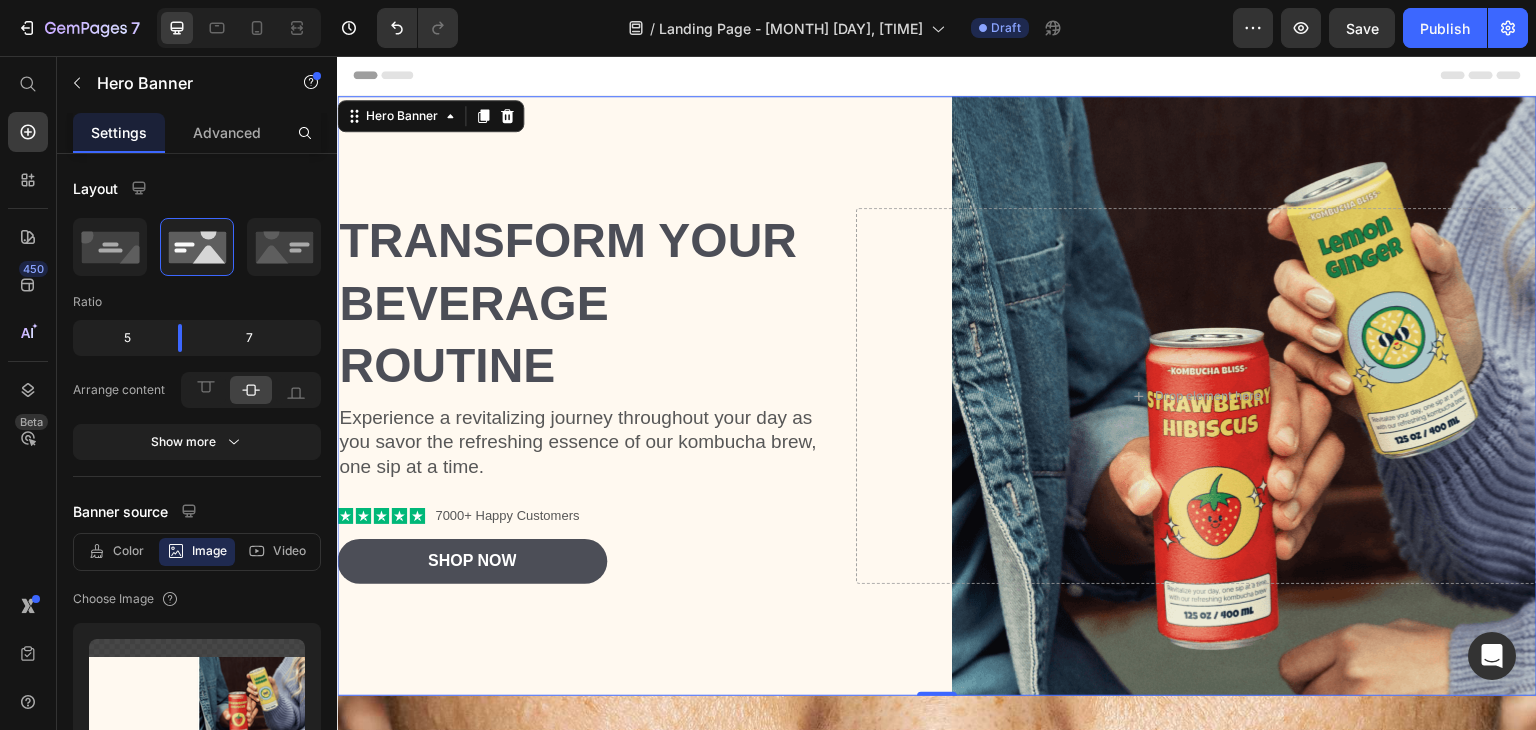 scroll, scrollTop: 2, scrollLeft: 0, axis: vertical 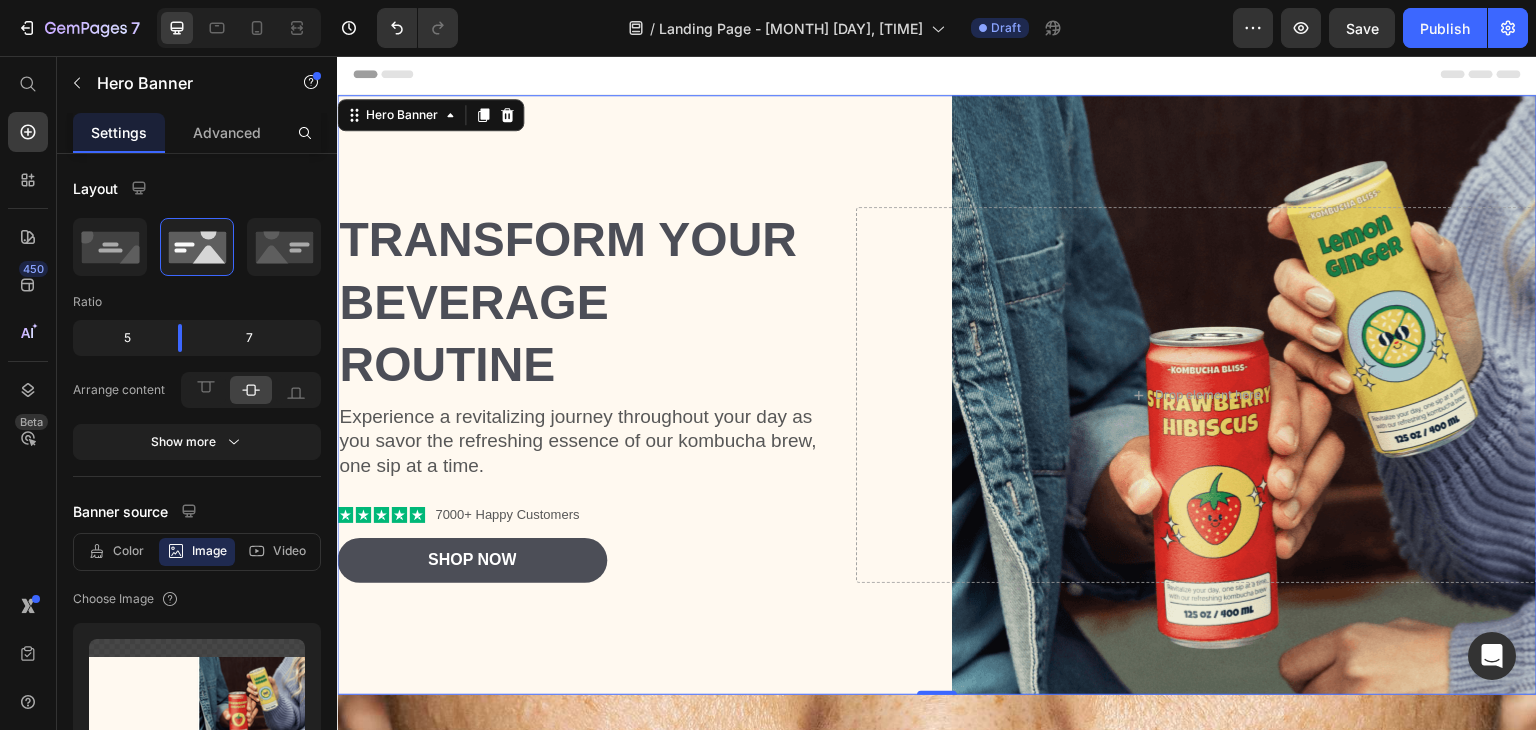 click at bounding box center [937, 395] 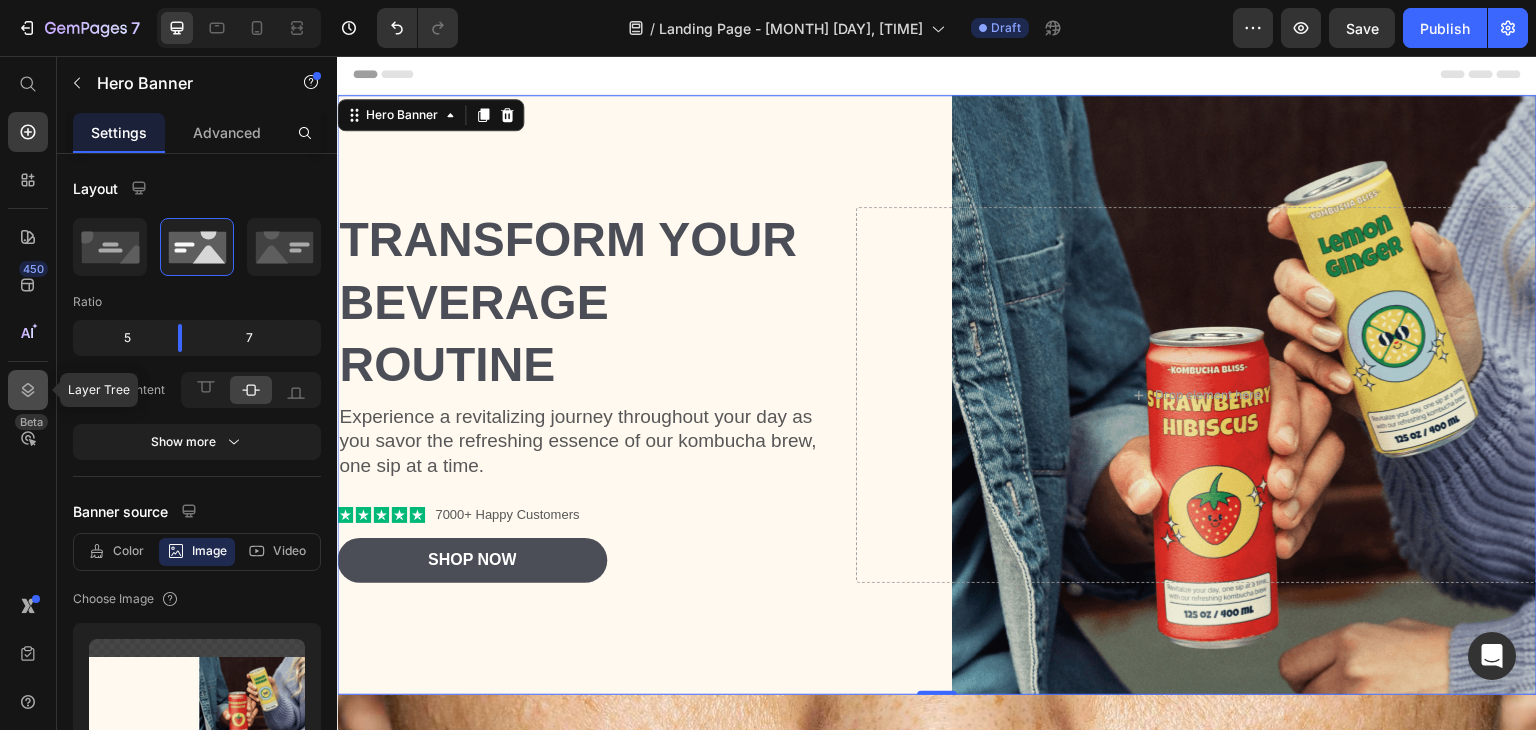 click 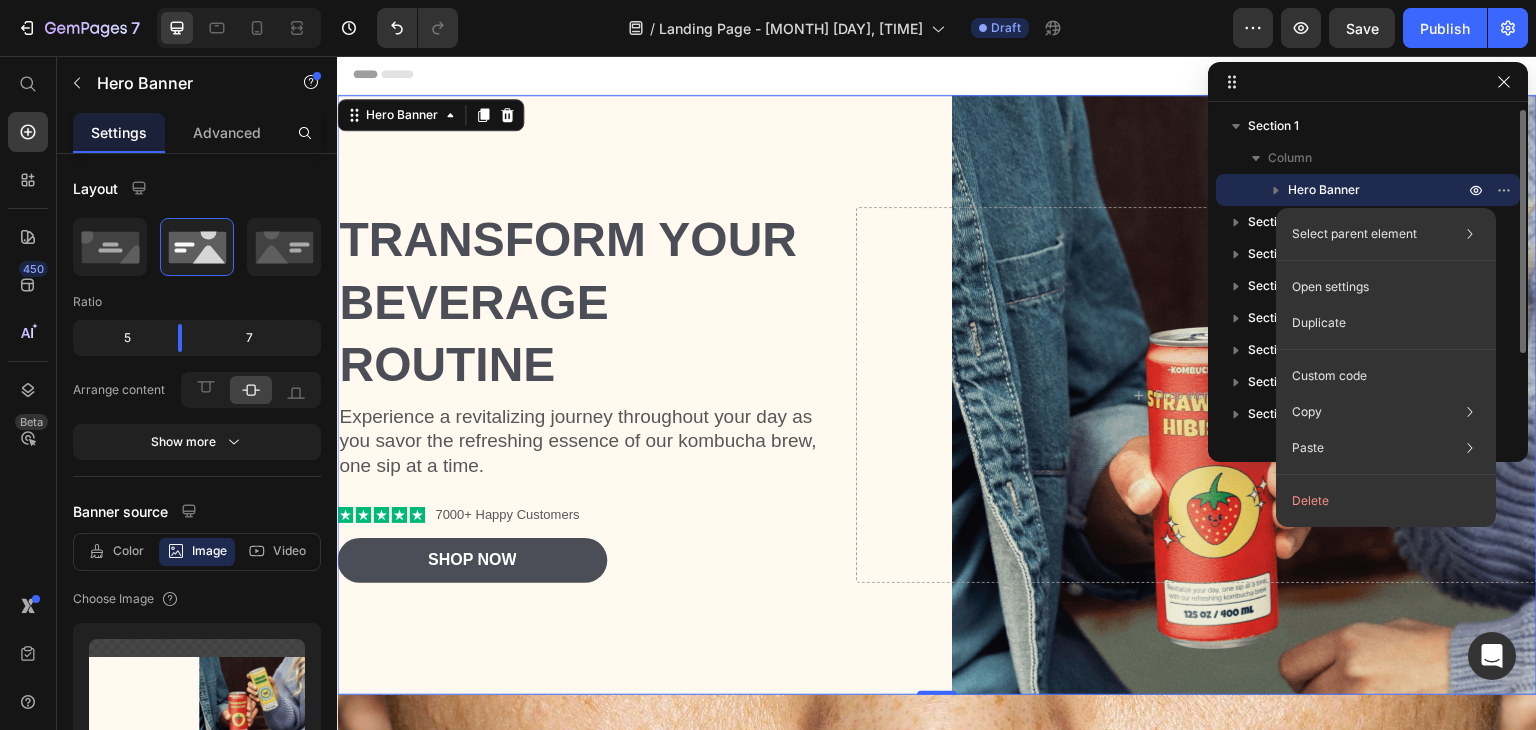click 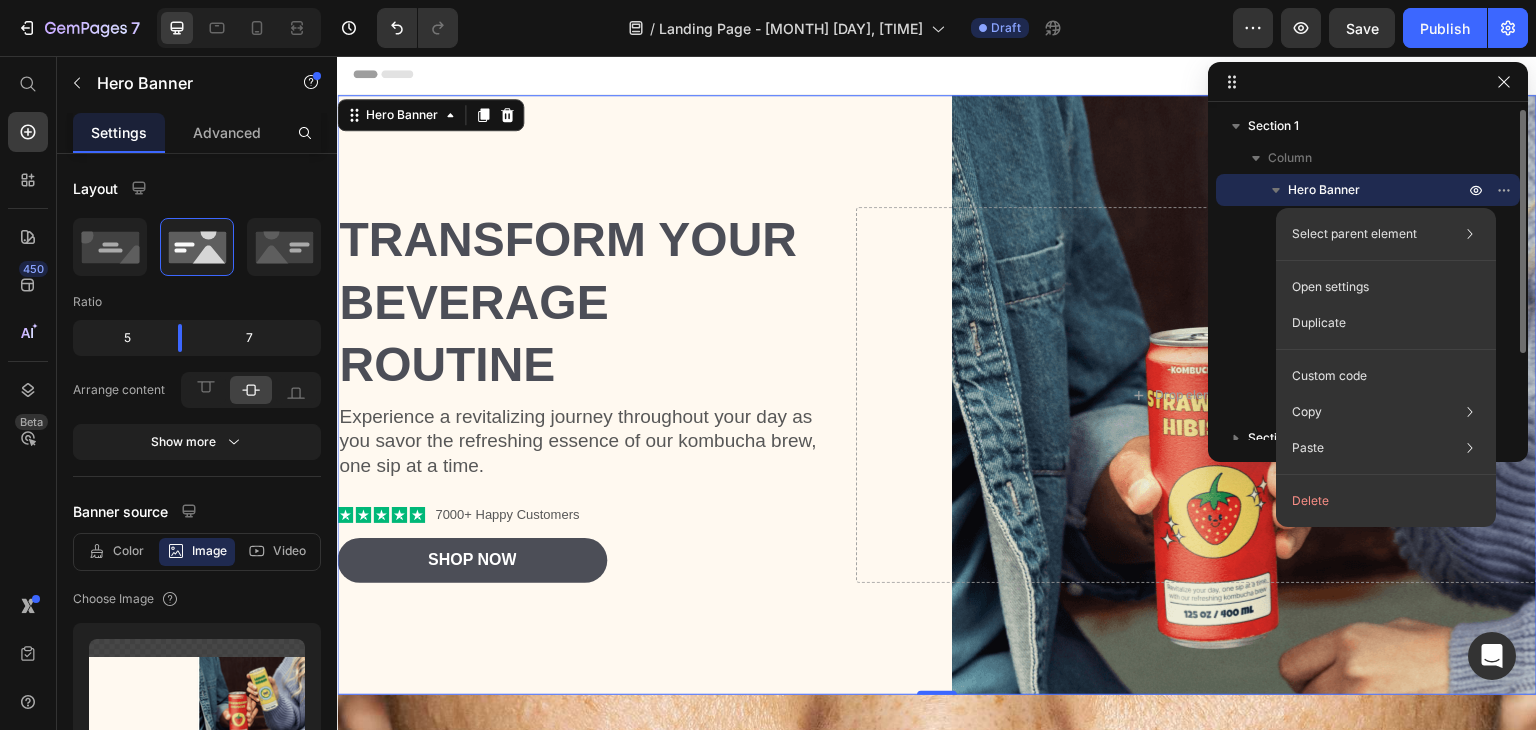 click on "Hero Banner" at bounding box center (1368, 190) 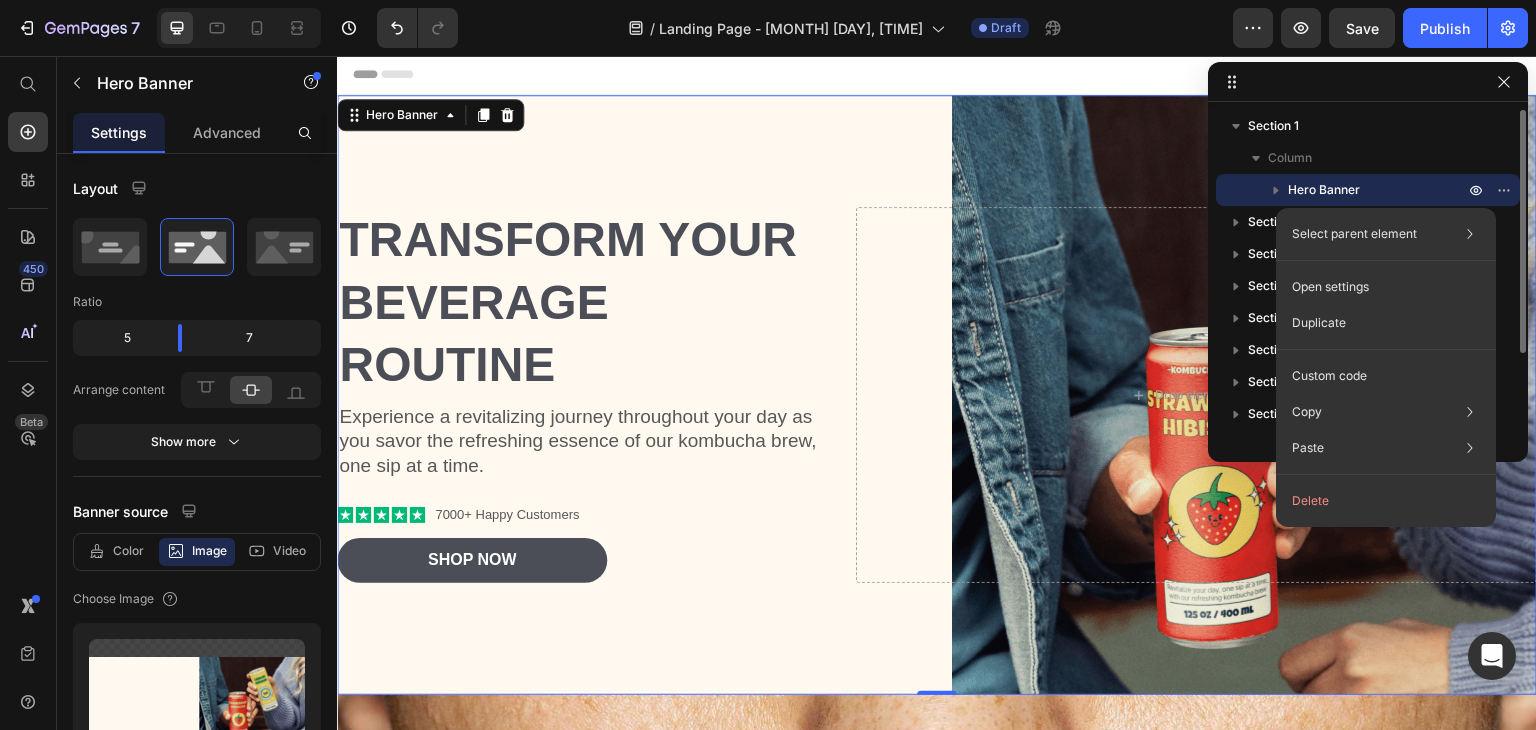 click 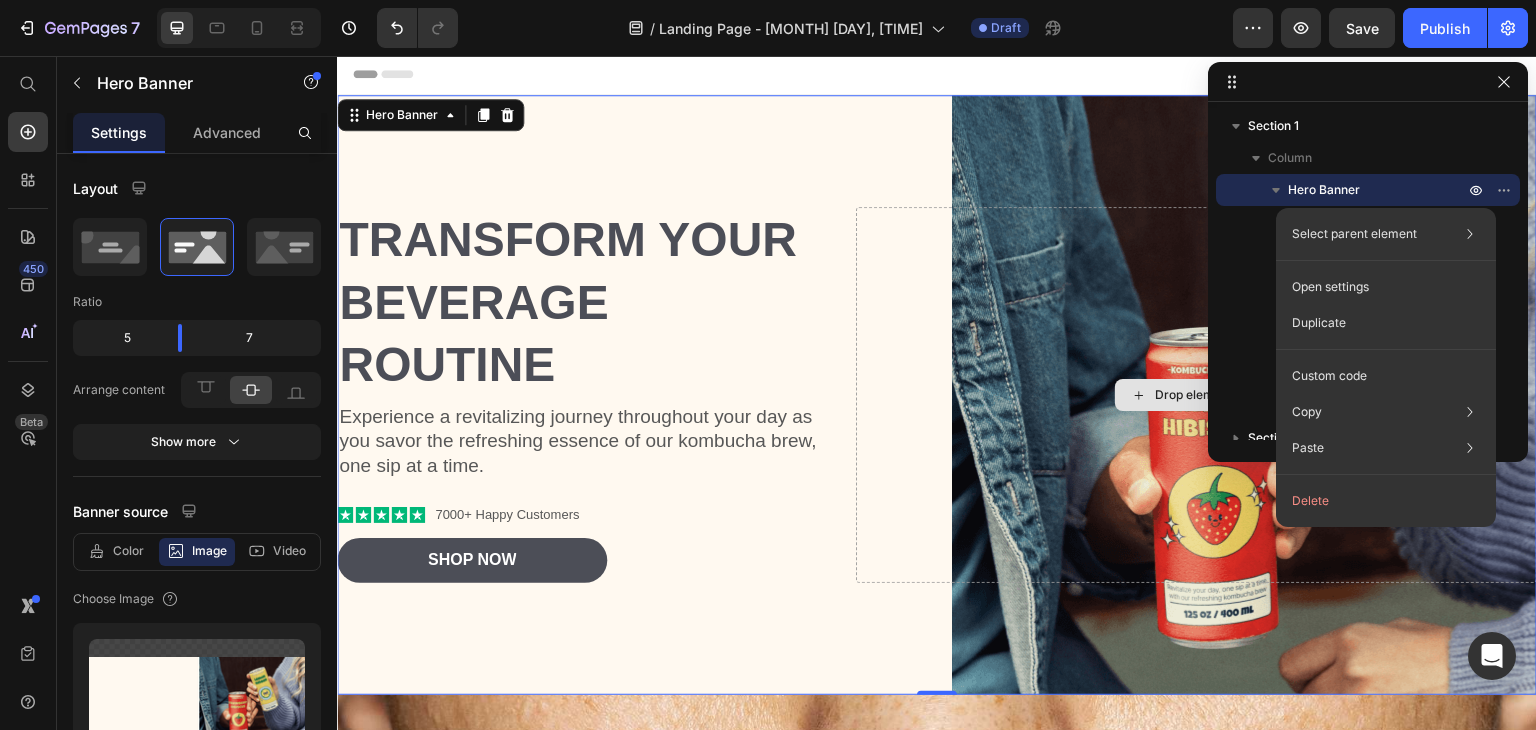 click on "Drop element here" at bounding box center (1196, 394) 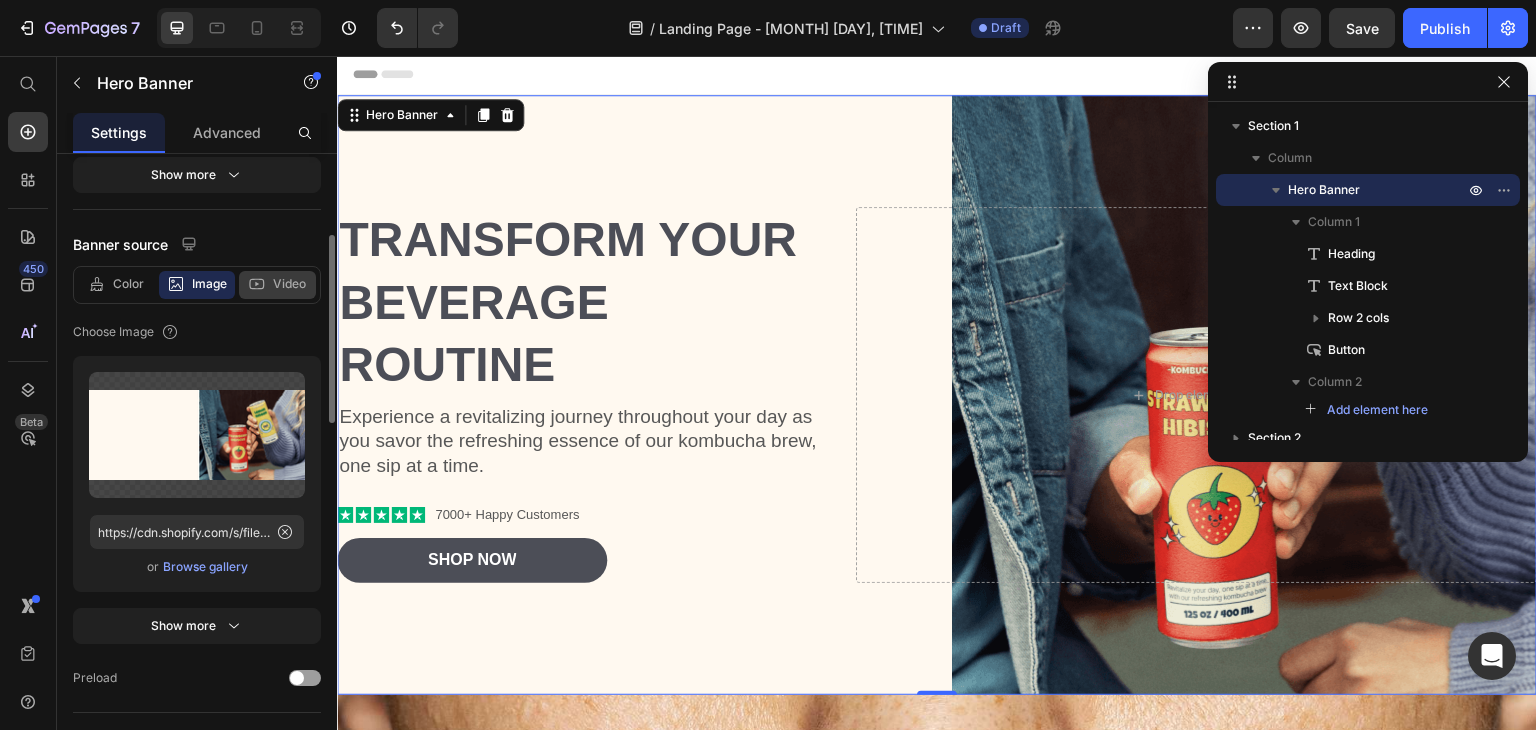scroll, scrollTop: 271, scrollLeft: 0, axis: vertical 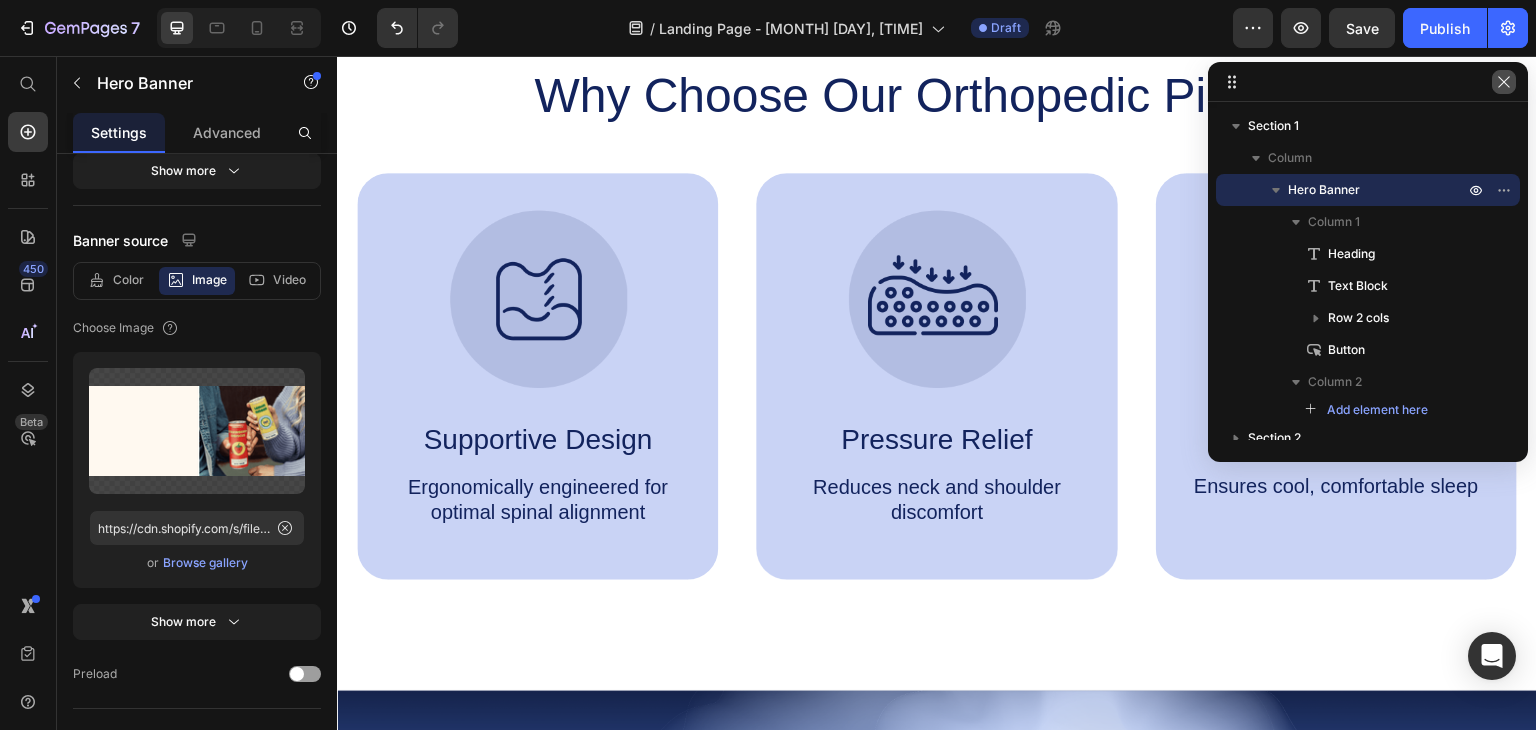 click 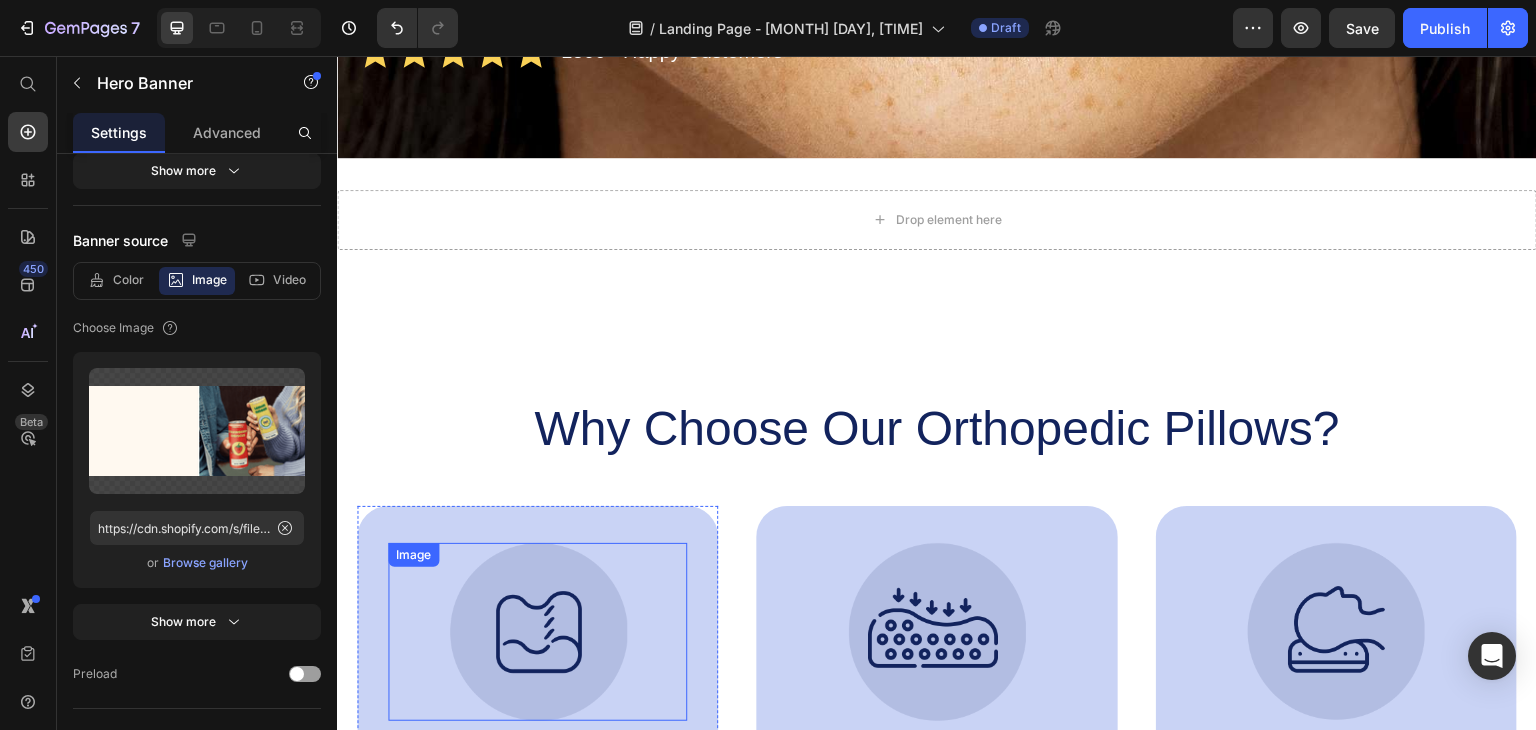 scroll, scrollTop: 1199, scrollLeft: 0, axis: vertical 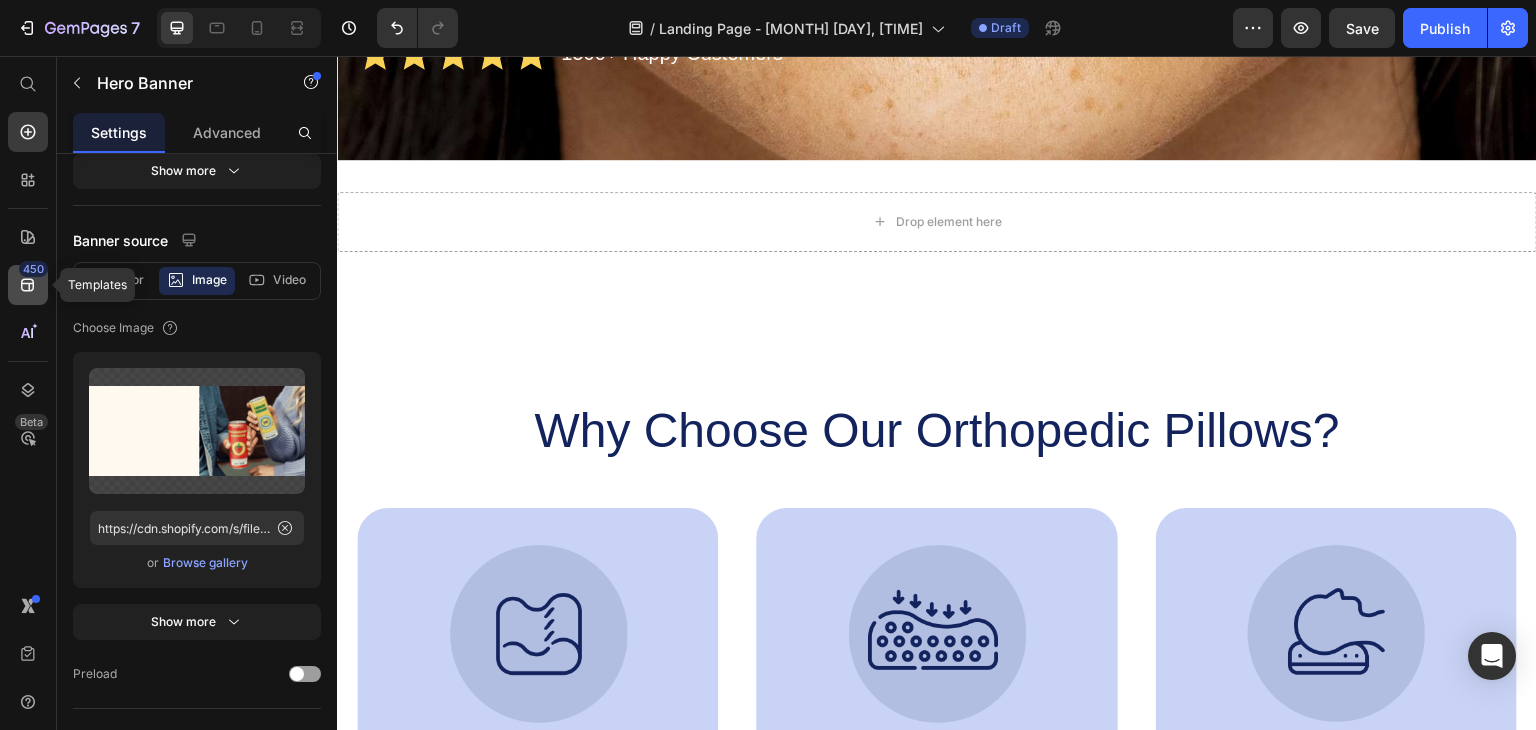 click 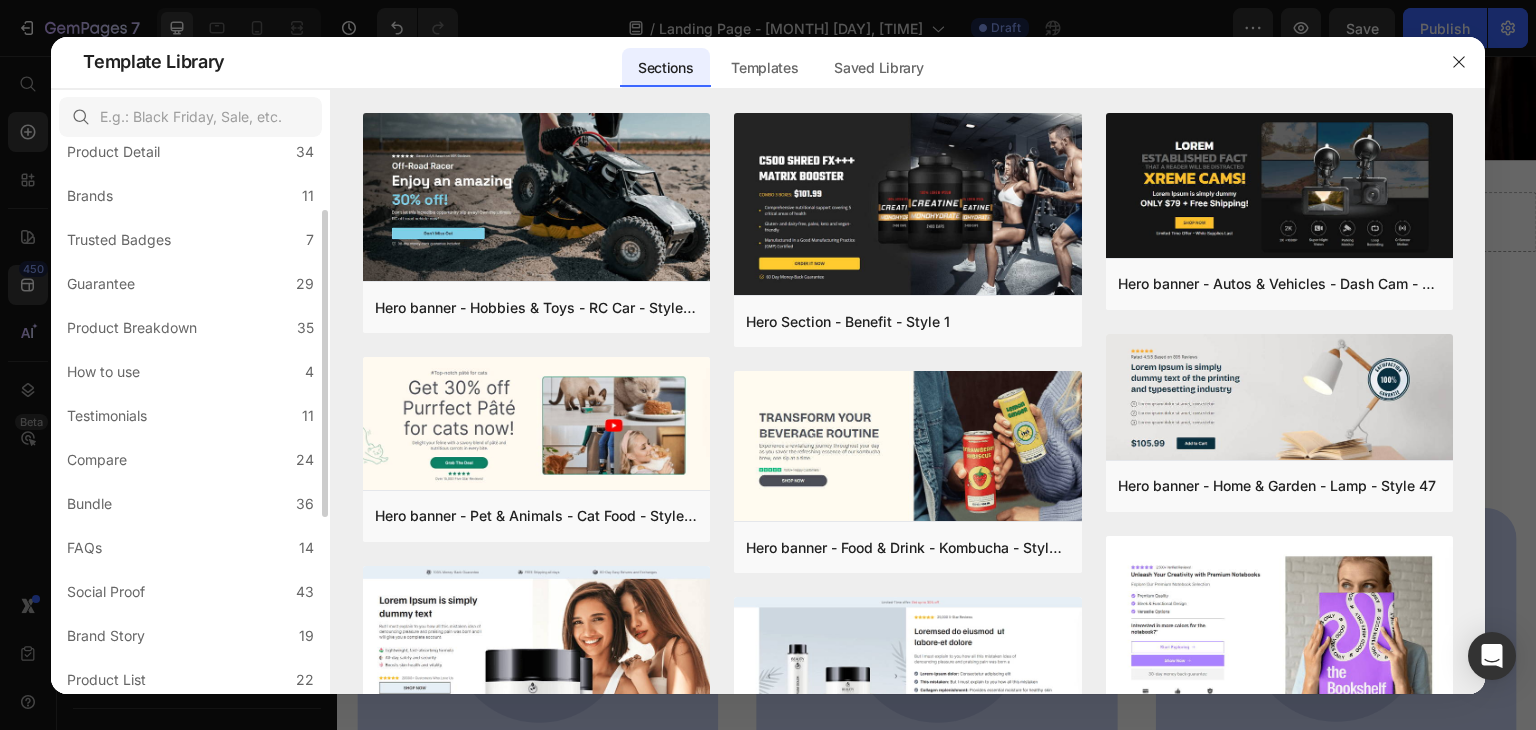 scroll, scrollTop: 128, scrollLeft: 0, axis: vertical 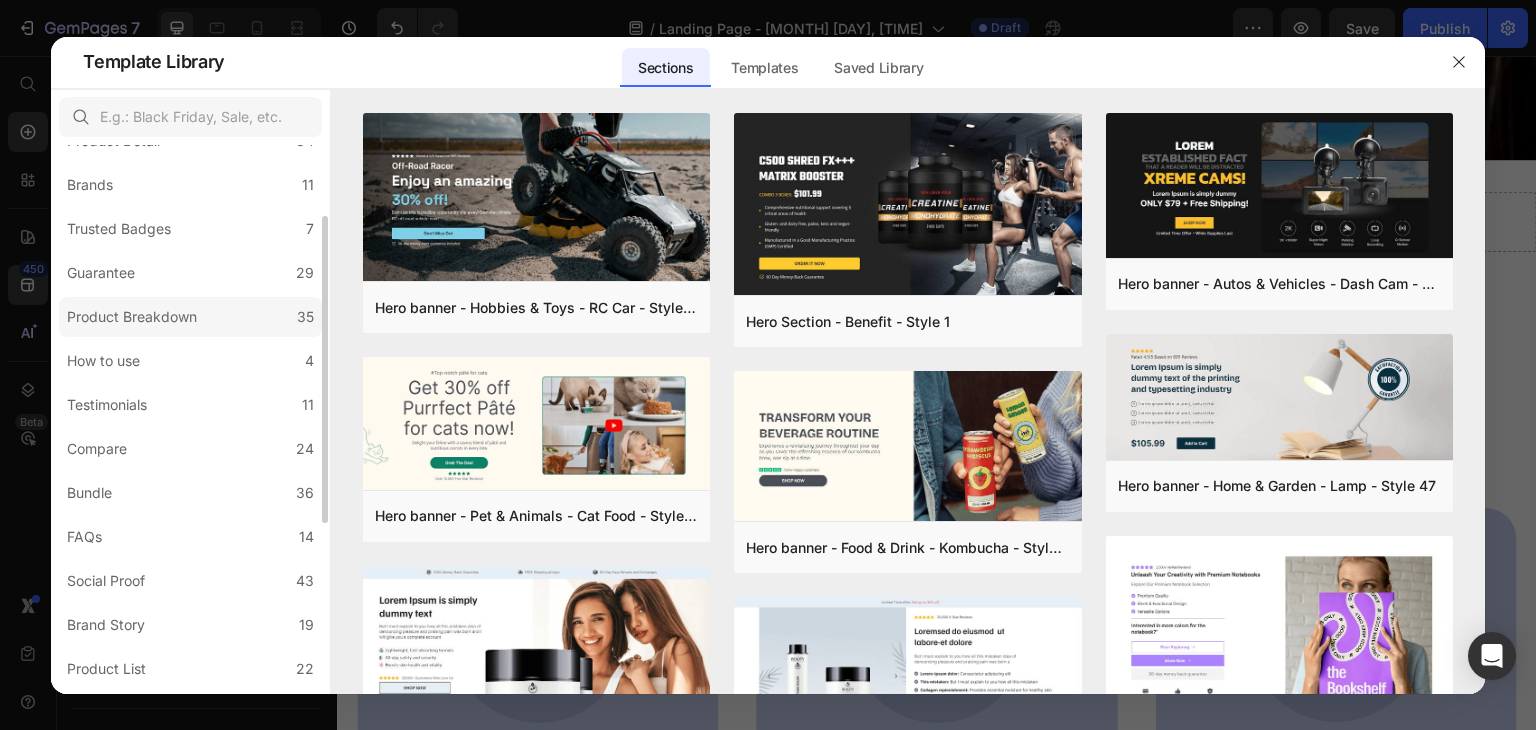 click on "Product Breakdown" at bounding box center (132, 317) 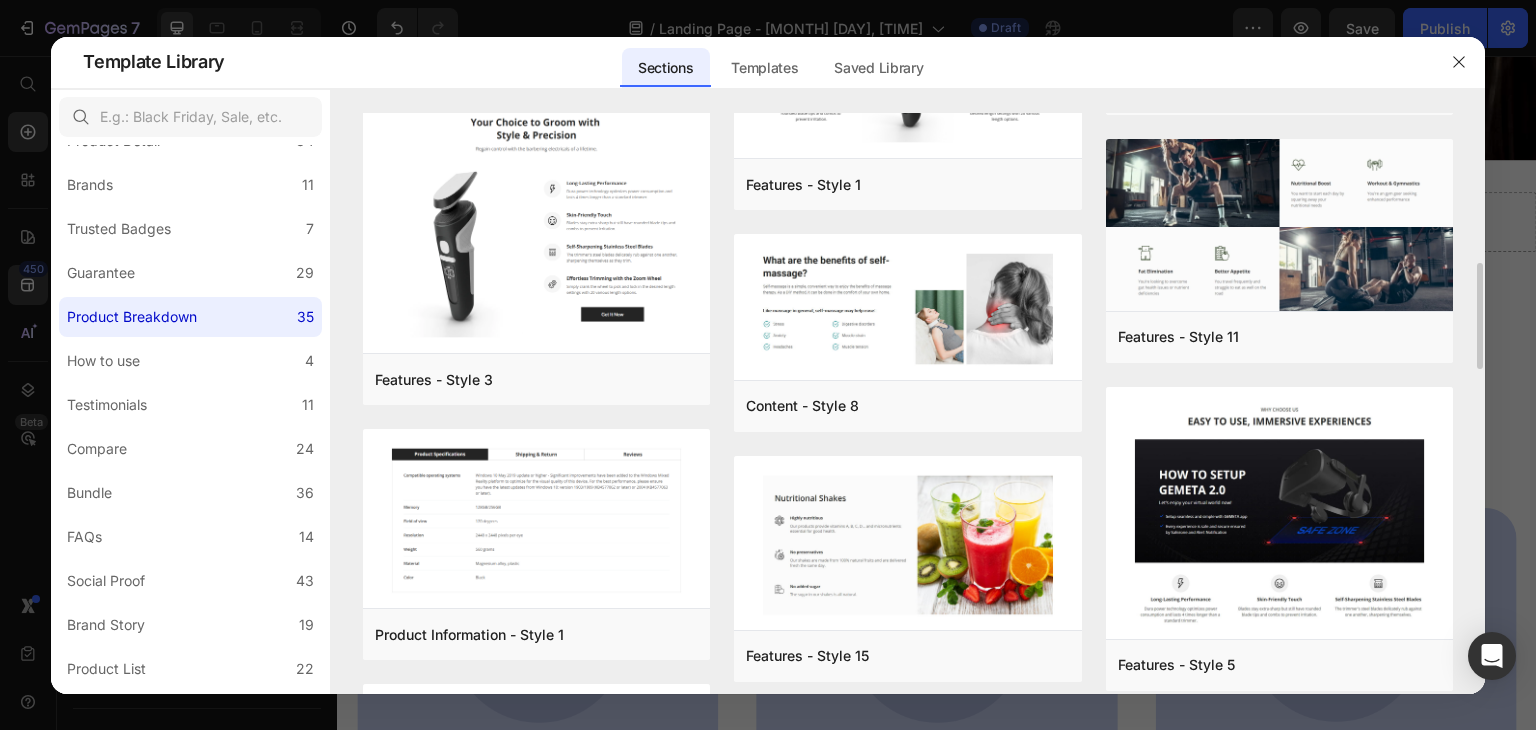 scroll, scrollTop: 824, scrollLeft: 0, axis: vertical 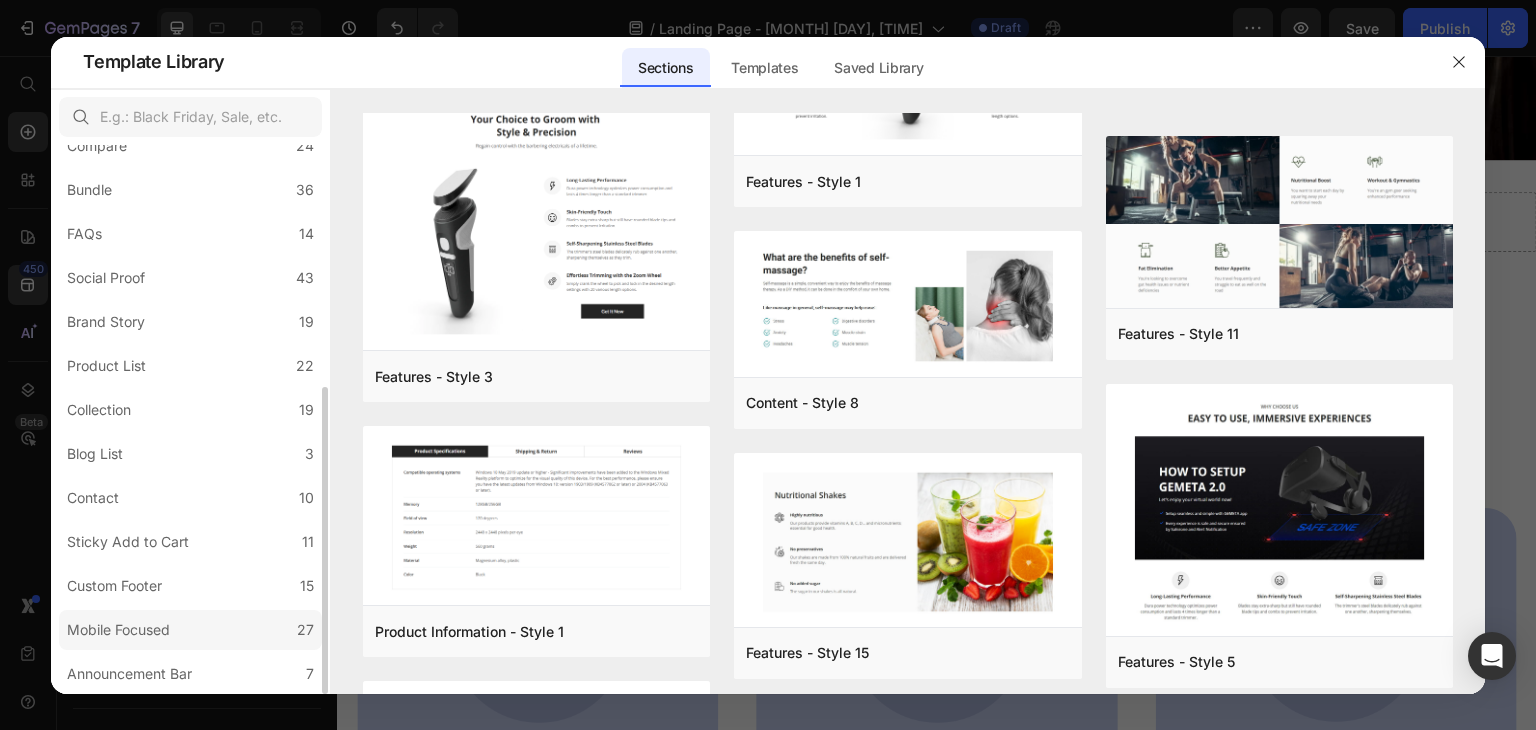 click on "Mobile Focused" at bounding box center [118, 630] 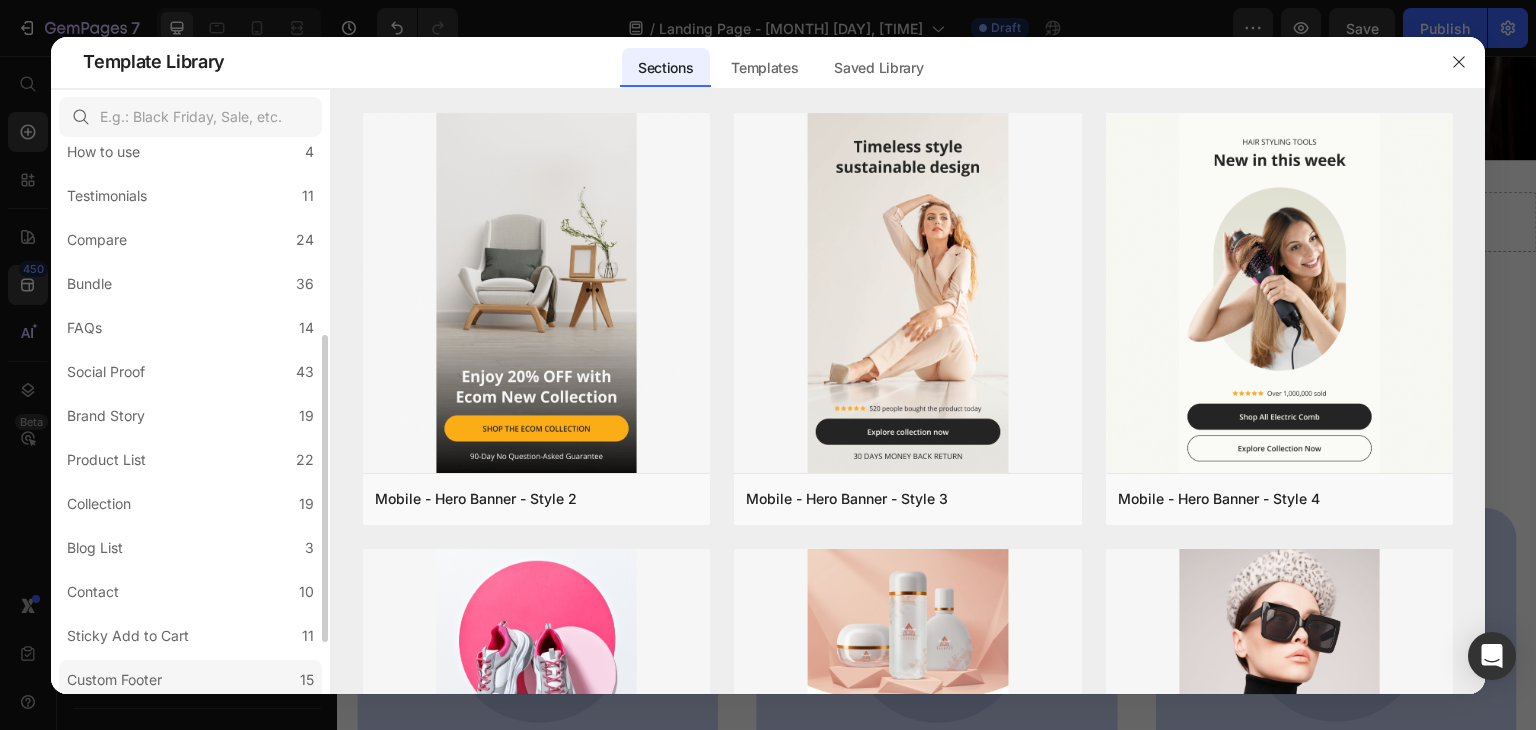 scroll, scrollTop: 338, scrollLeft: 0, axis: vertical 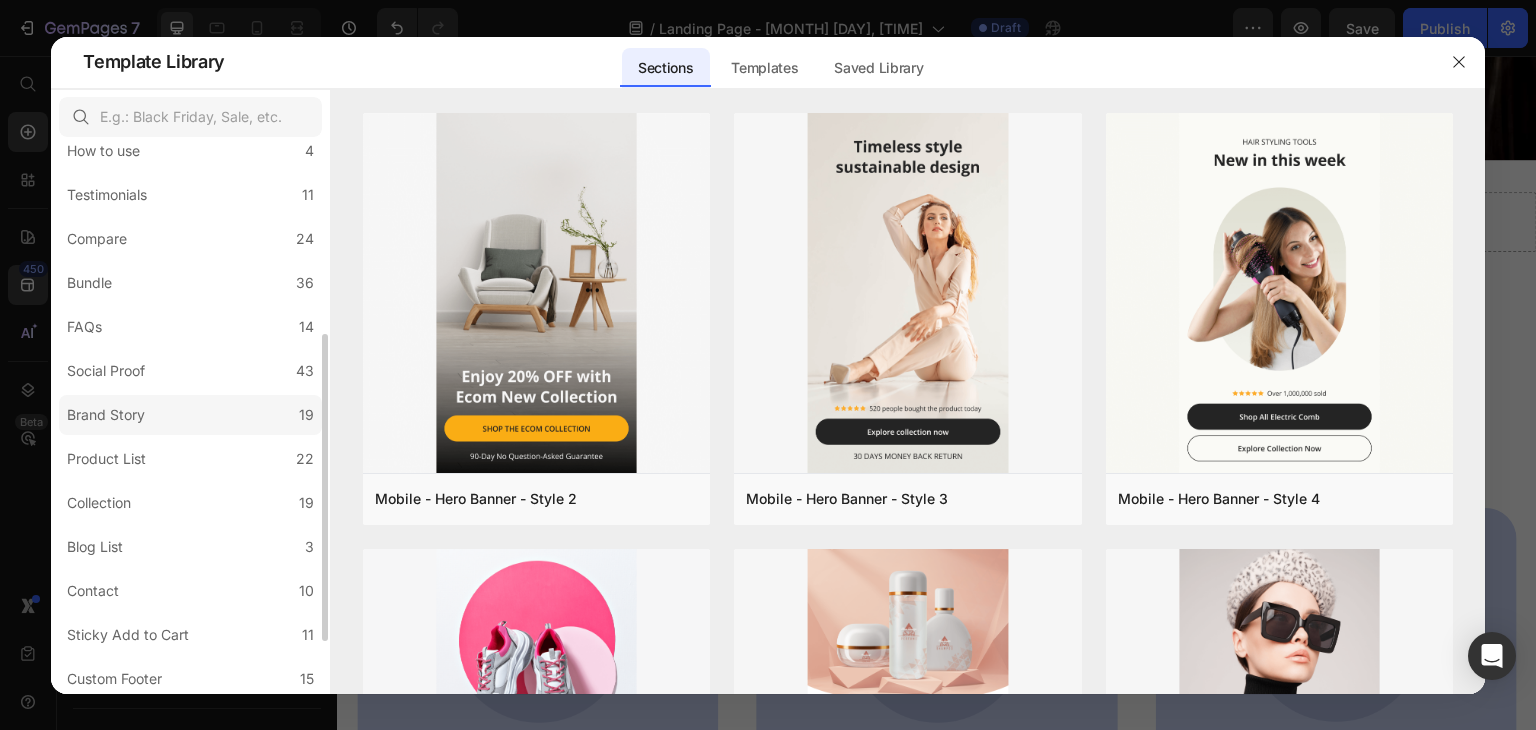 click on "Brand Story" at bounding box center [110, 415] 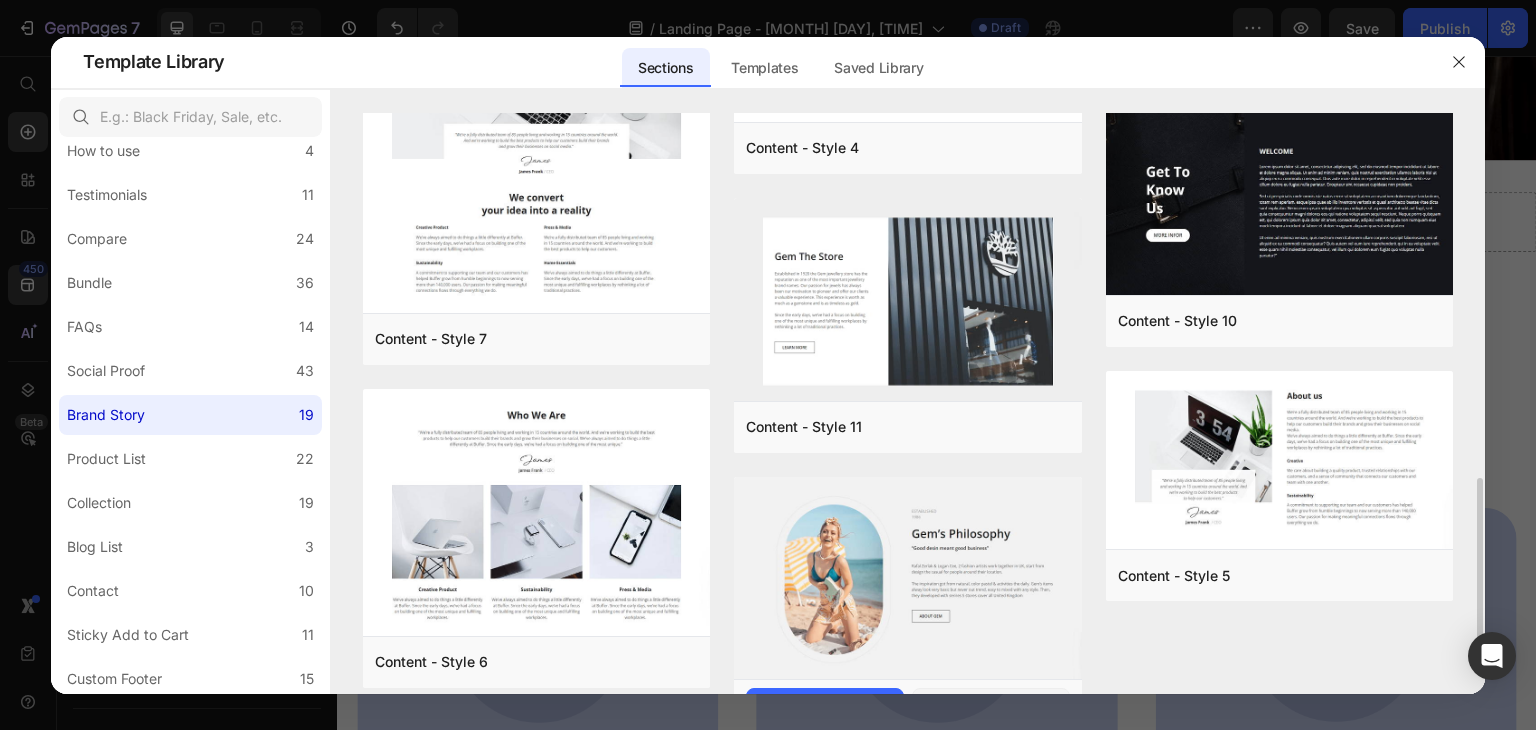 scroll, scrollTop: 1149, scrollLeft: 0, axis: vertical 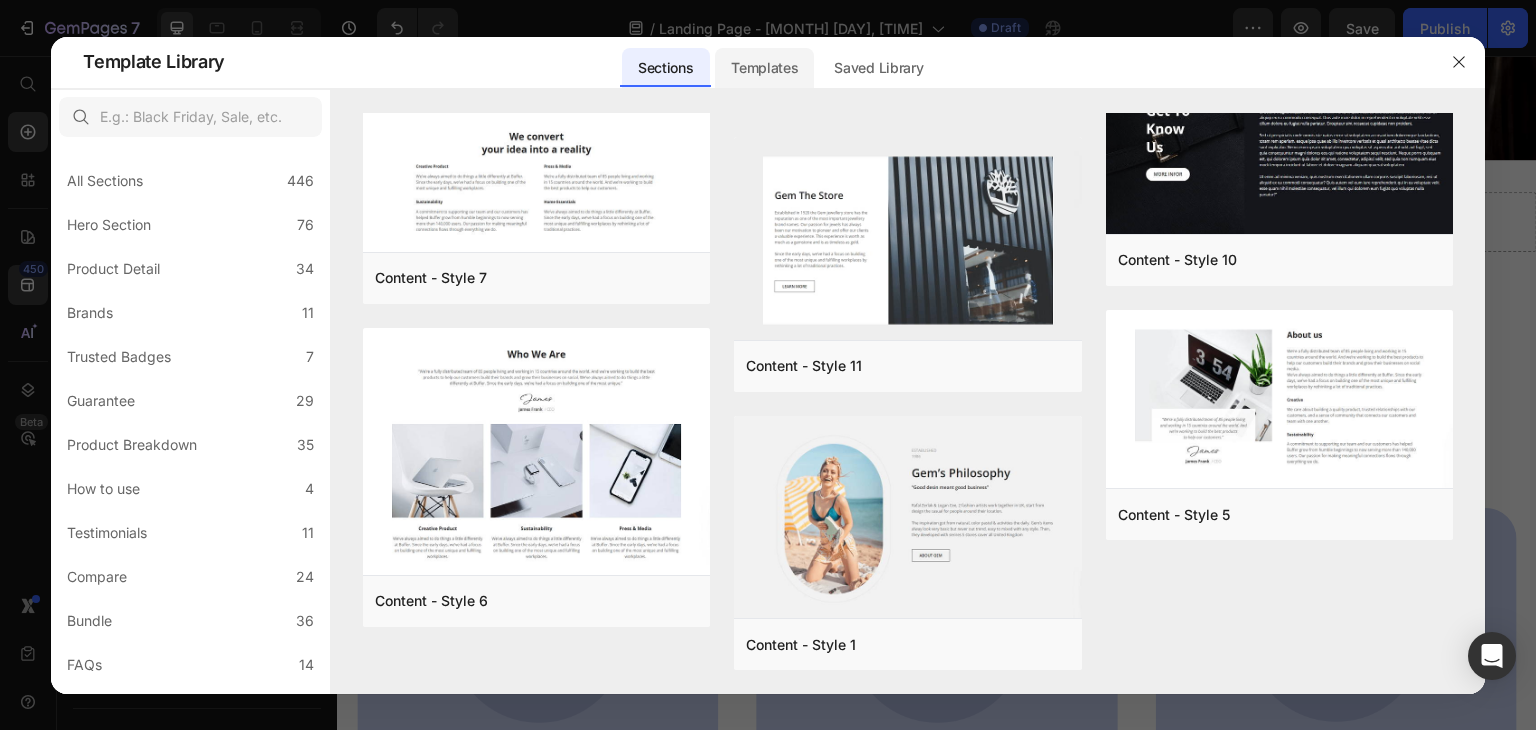 click on "Templates" 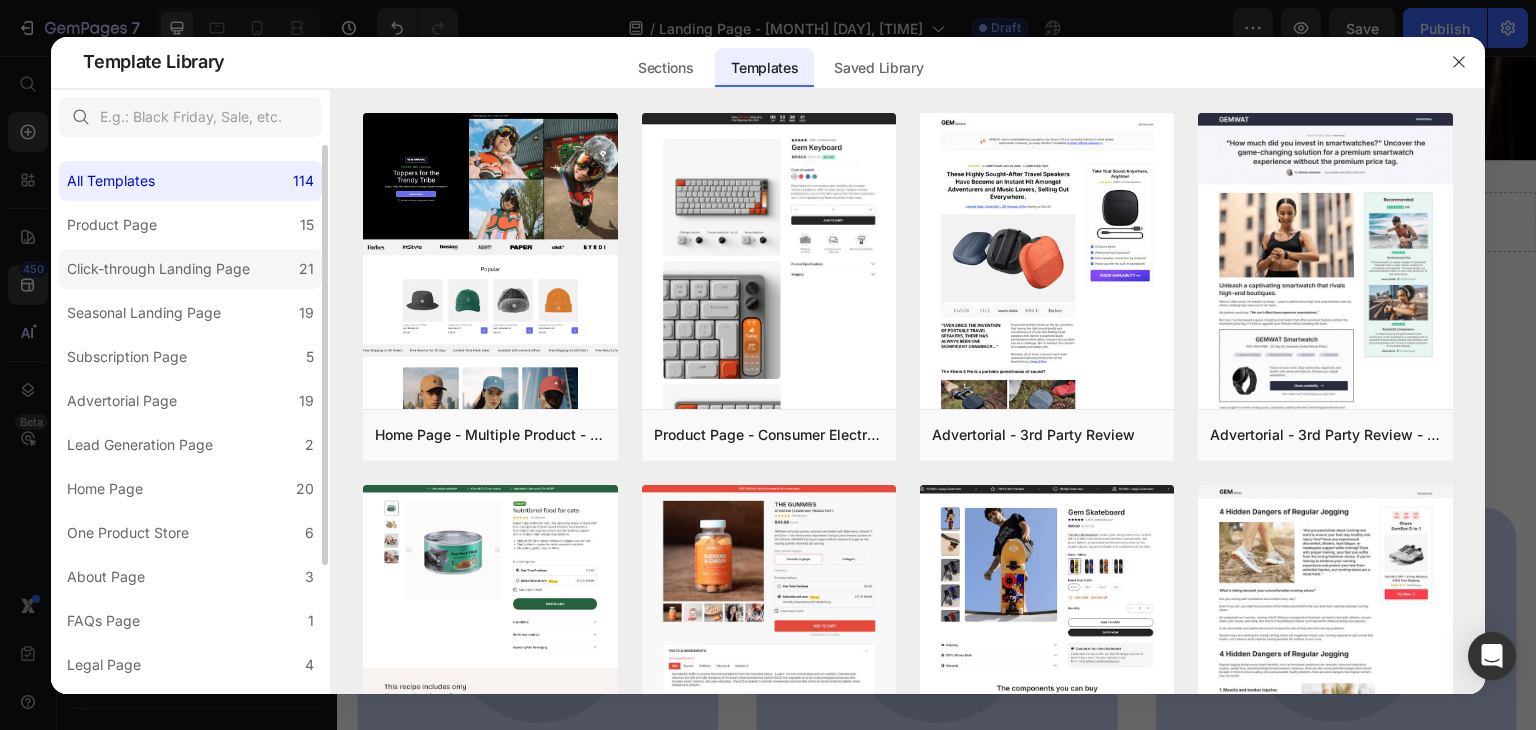 click on "Click-through Landing Page" at bounding box center (158, 269) 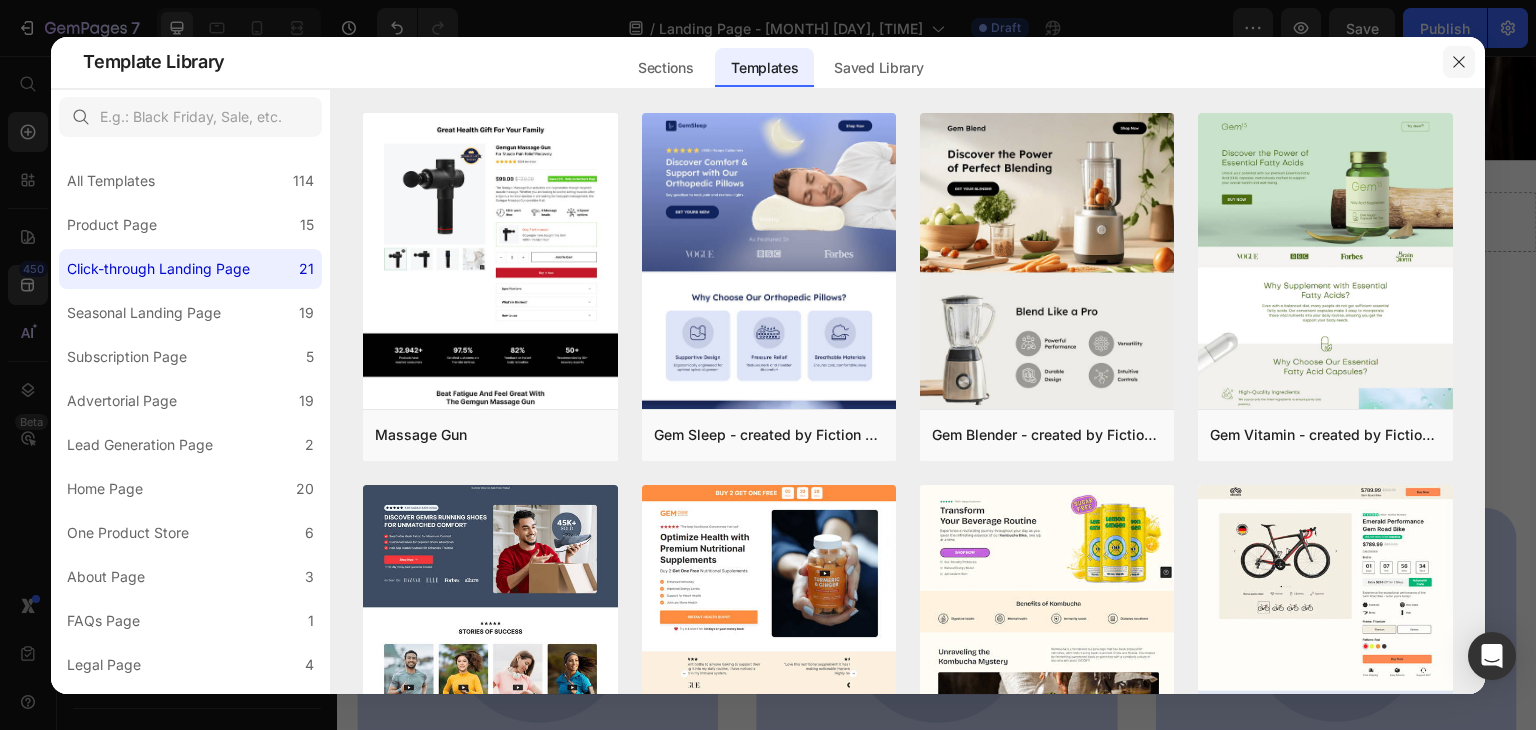 click 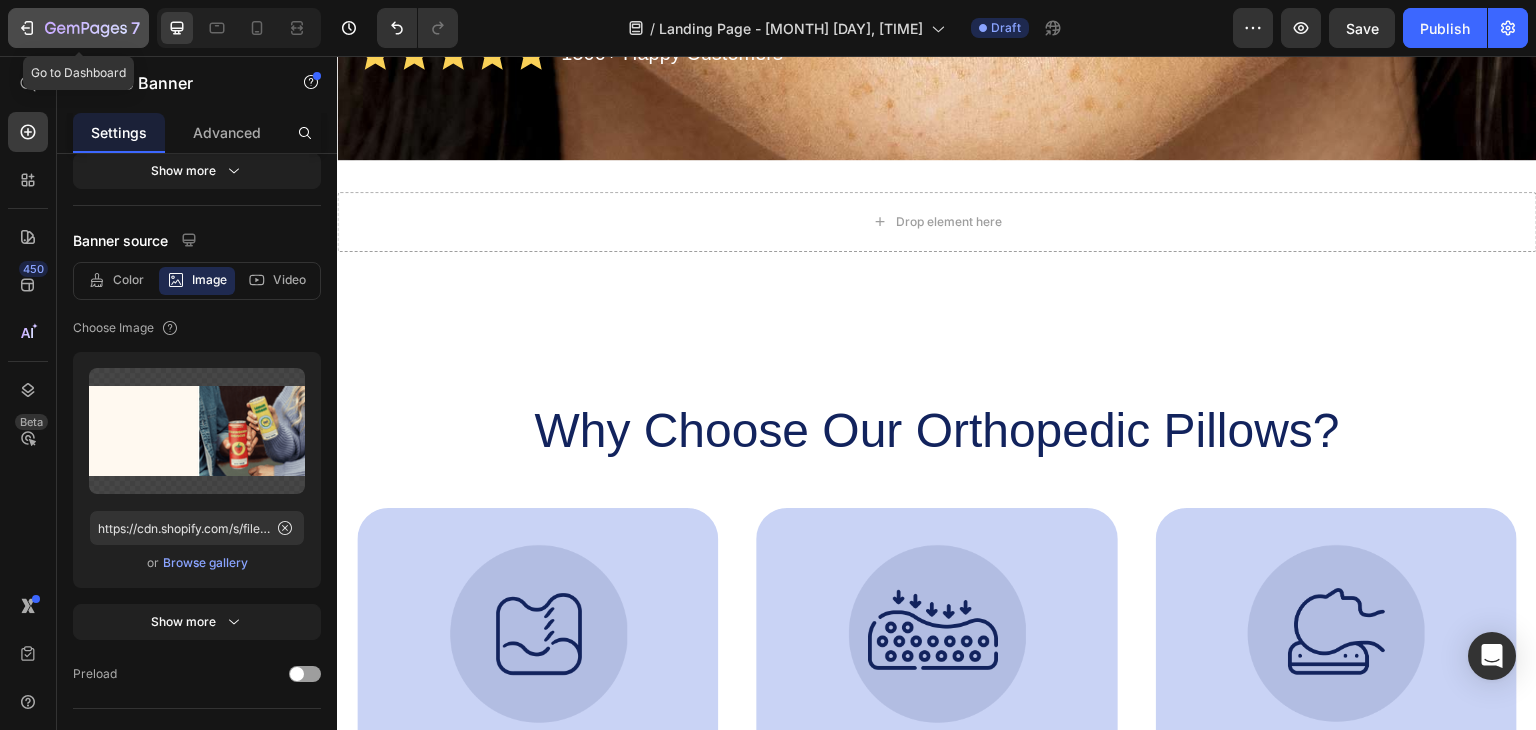 click 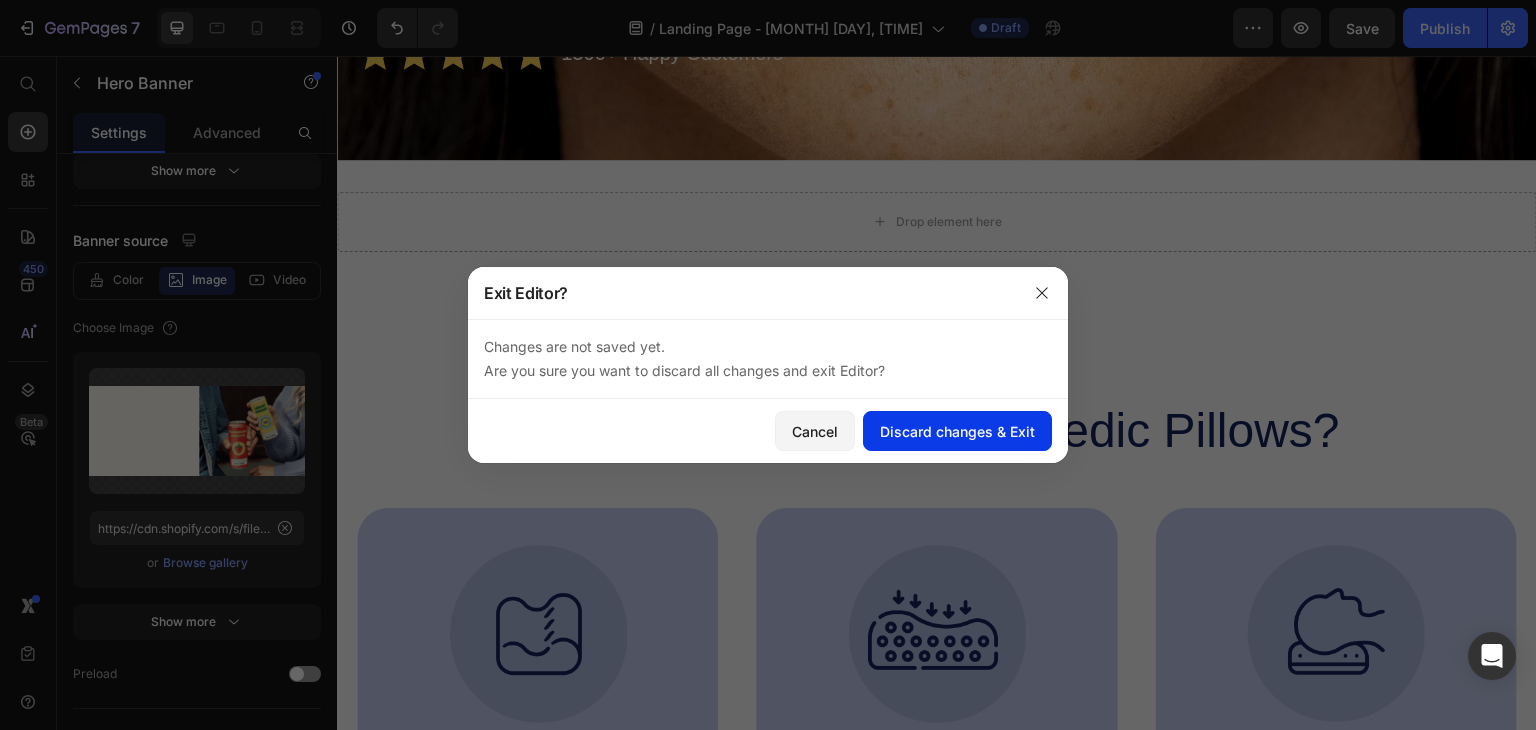 click on "Discard changes & Exit" at bounding box center (957, 431) 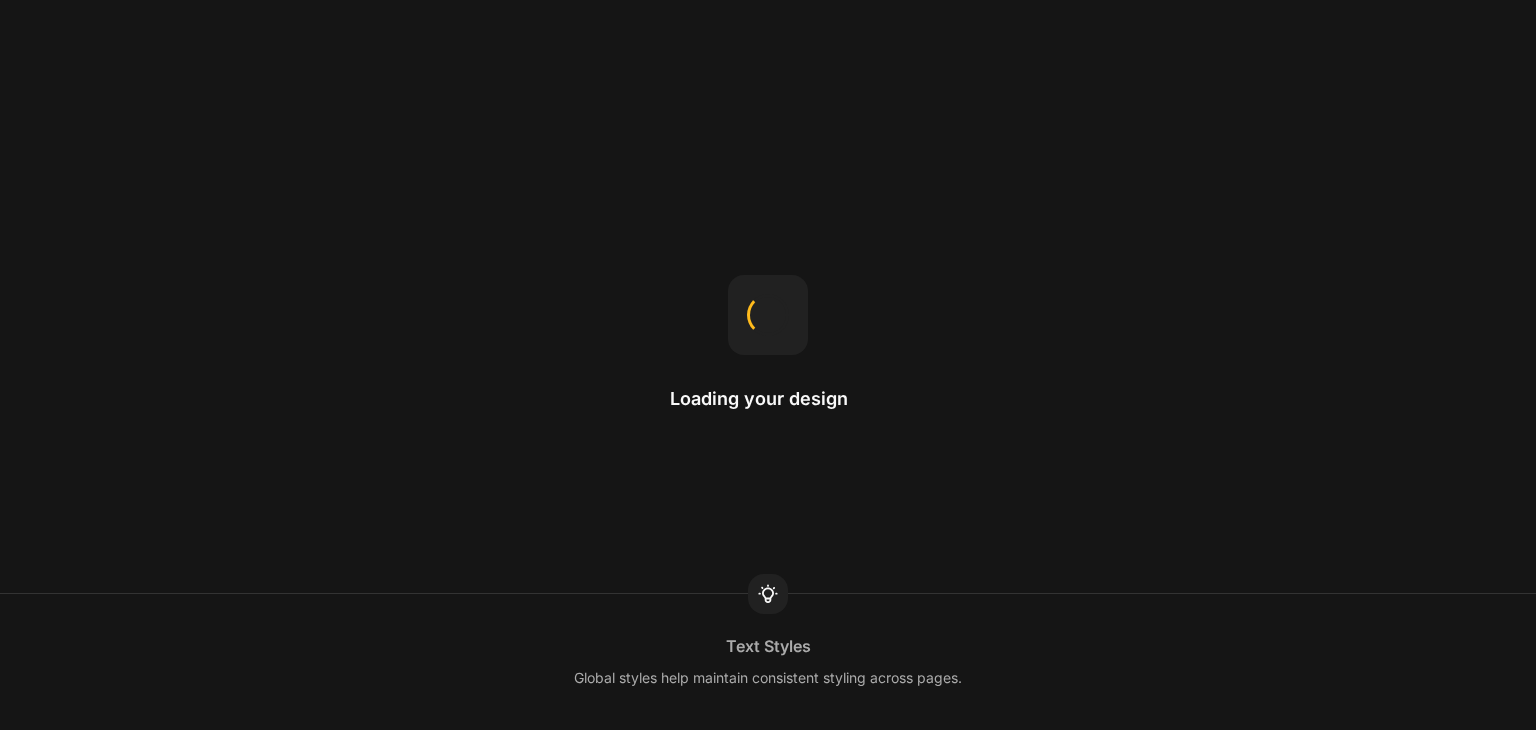 scroll, scrollTop: 0, scrollLeft: 0, axis: both 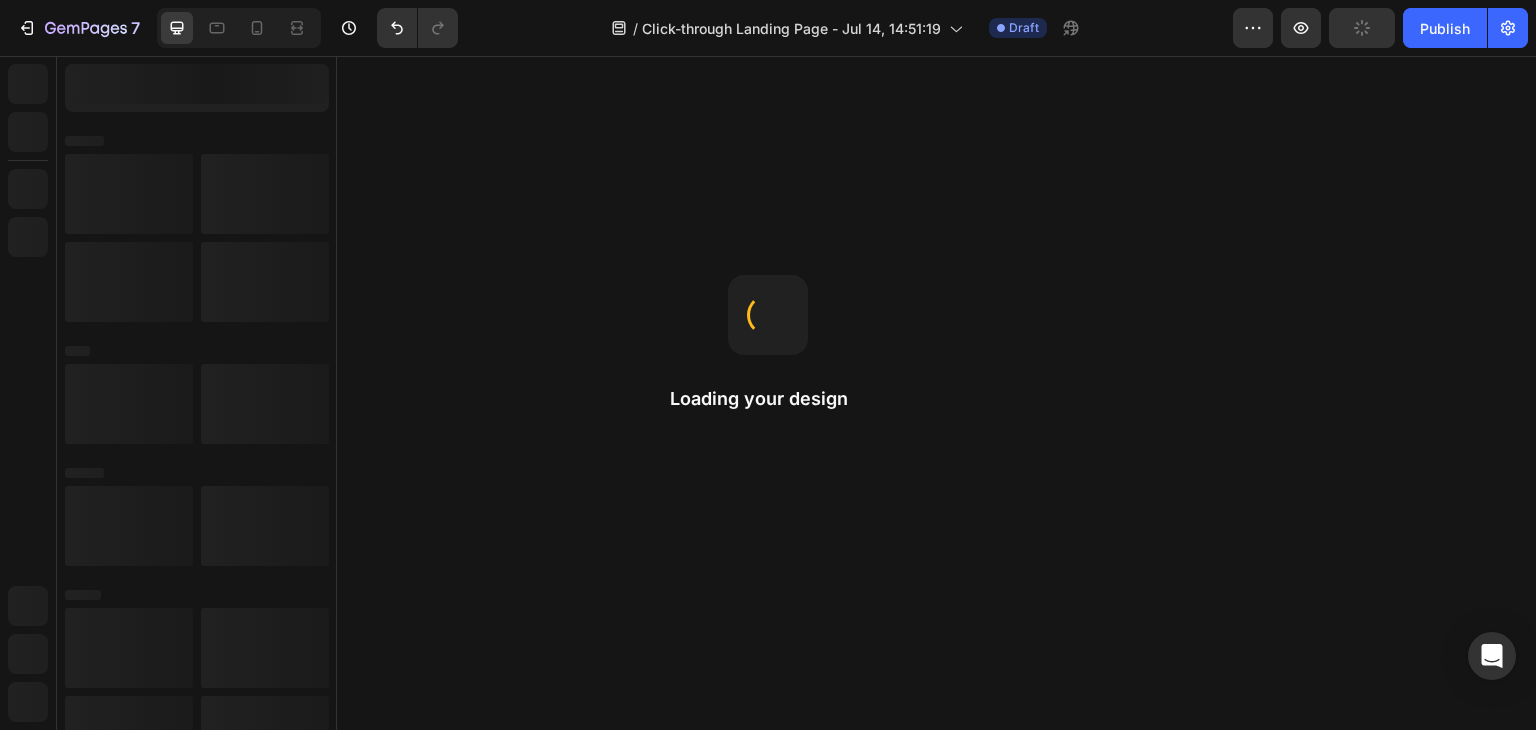 click on "7   /  Click-through Landing Page - Jul 14, 14:51:19 Draft Preview  Publish  Loading your design Text Styles Global styles help maintain consistent styling across pages." at bounding box center (768, 365) 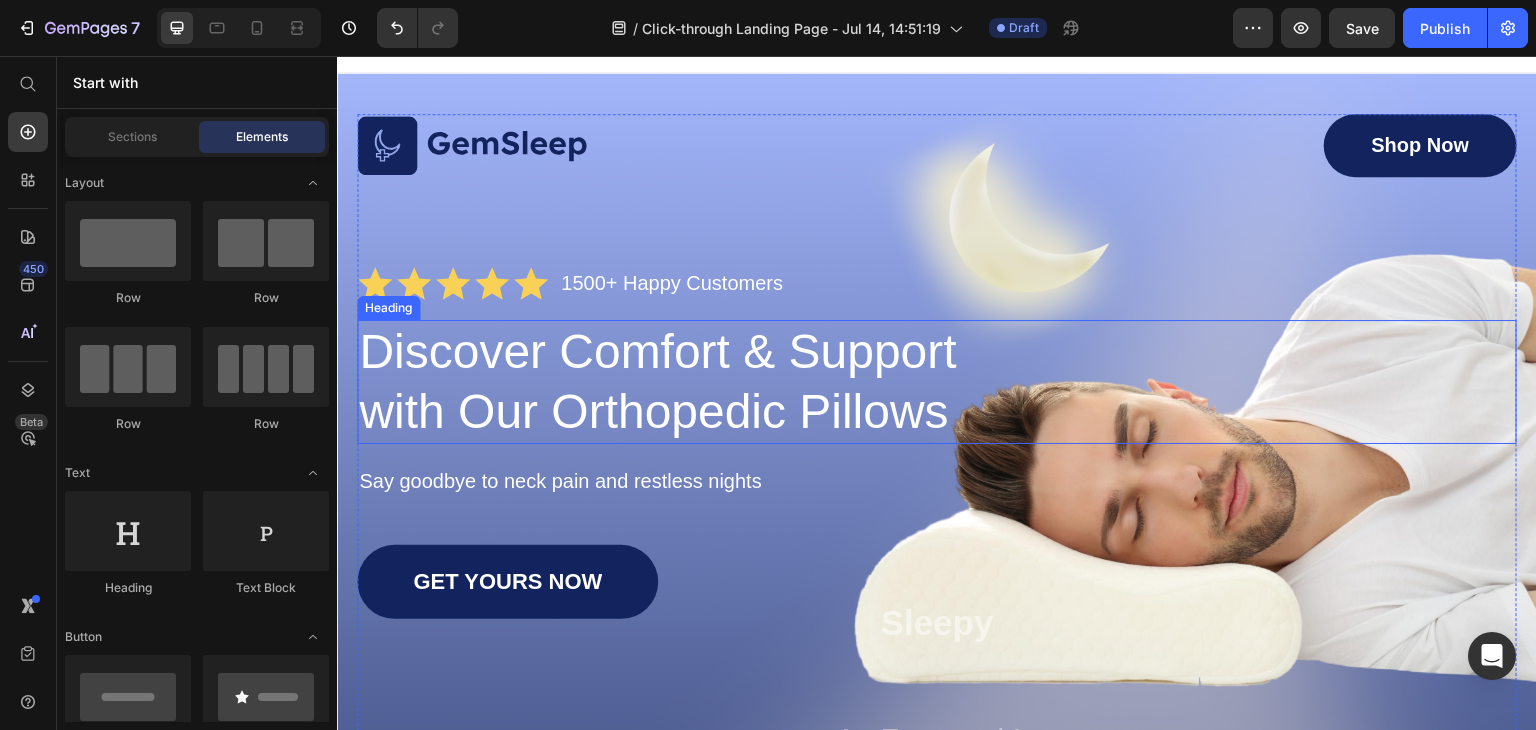 scroll, scrollTop: 7, scrollLeft: 0, axis: vertical 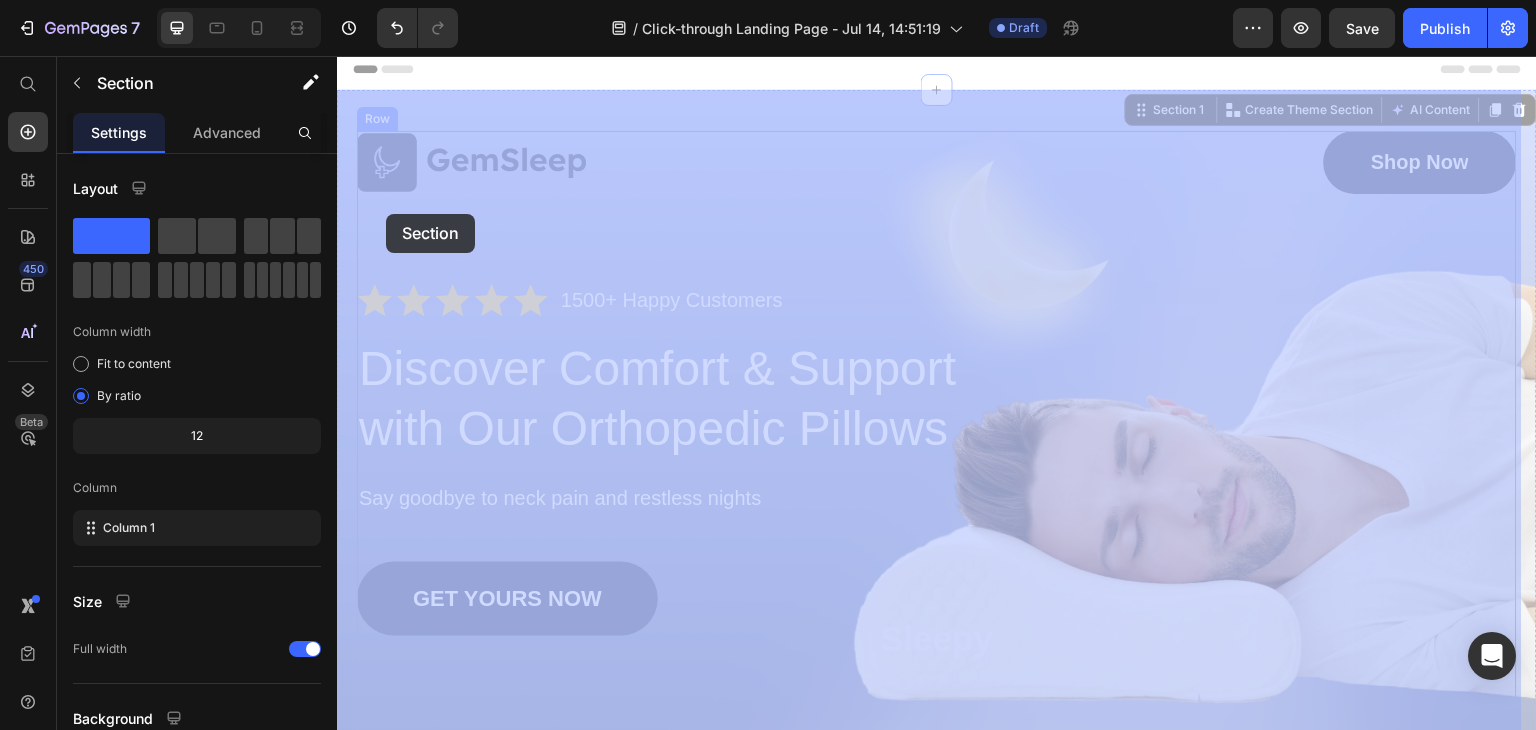 drag, startPoint x: 371, startPoint y: 270, endPoint x: 380, endPoint y: 181, distance: 89.453896 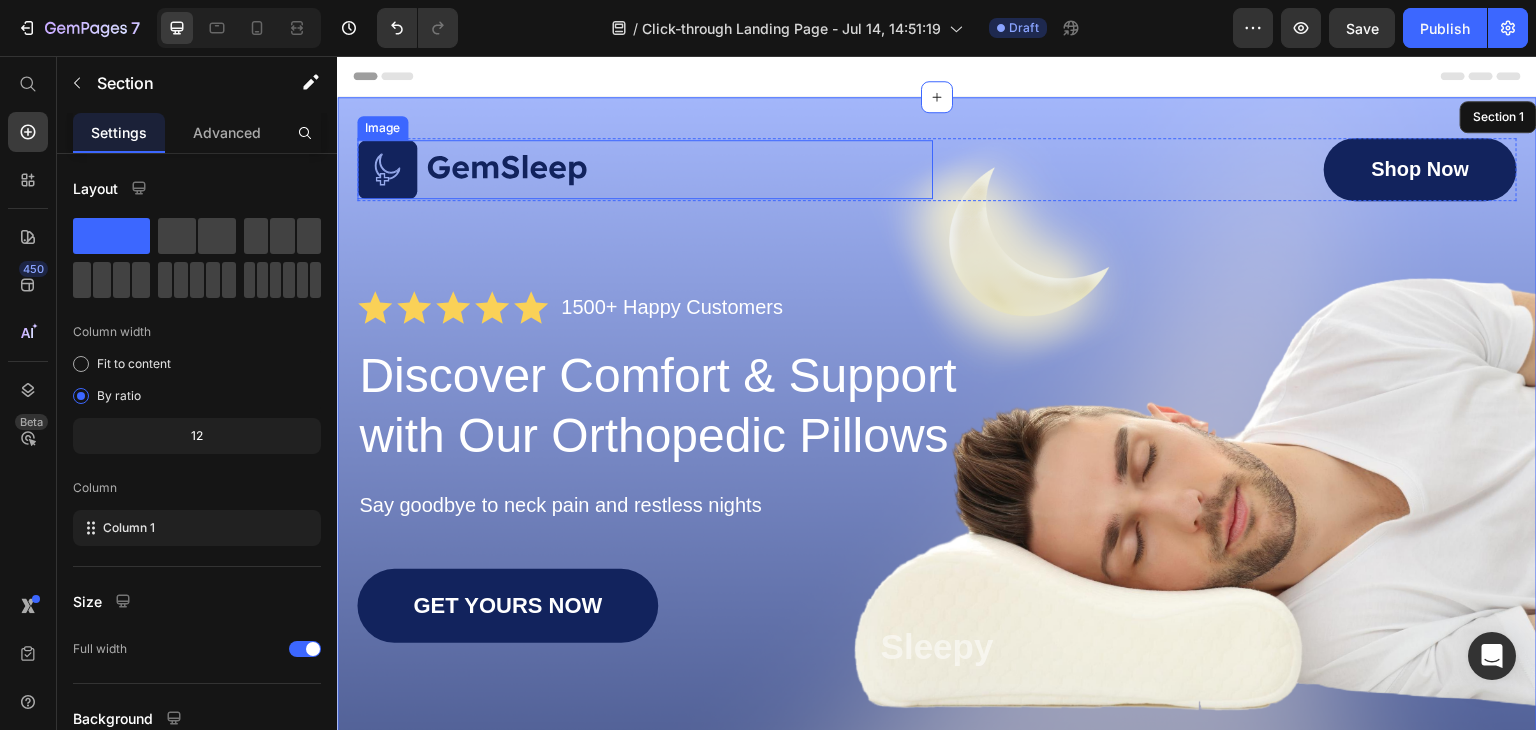 scroll, scrollTop: 0, scrollLeft: 0, axis: both 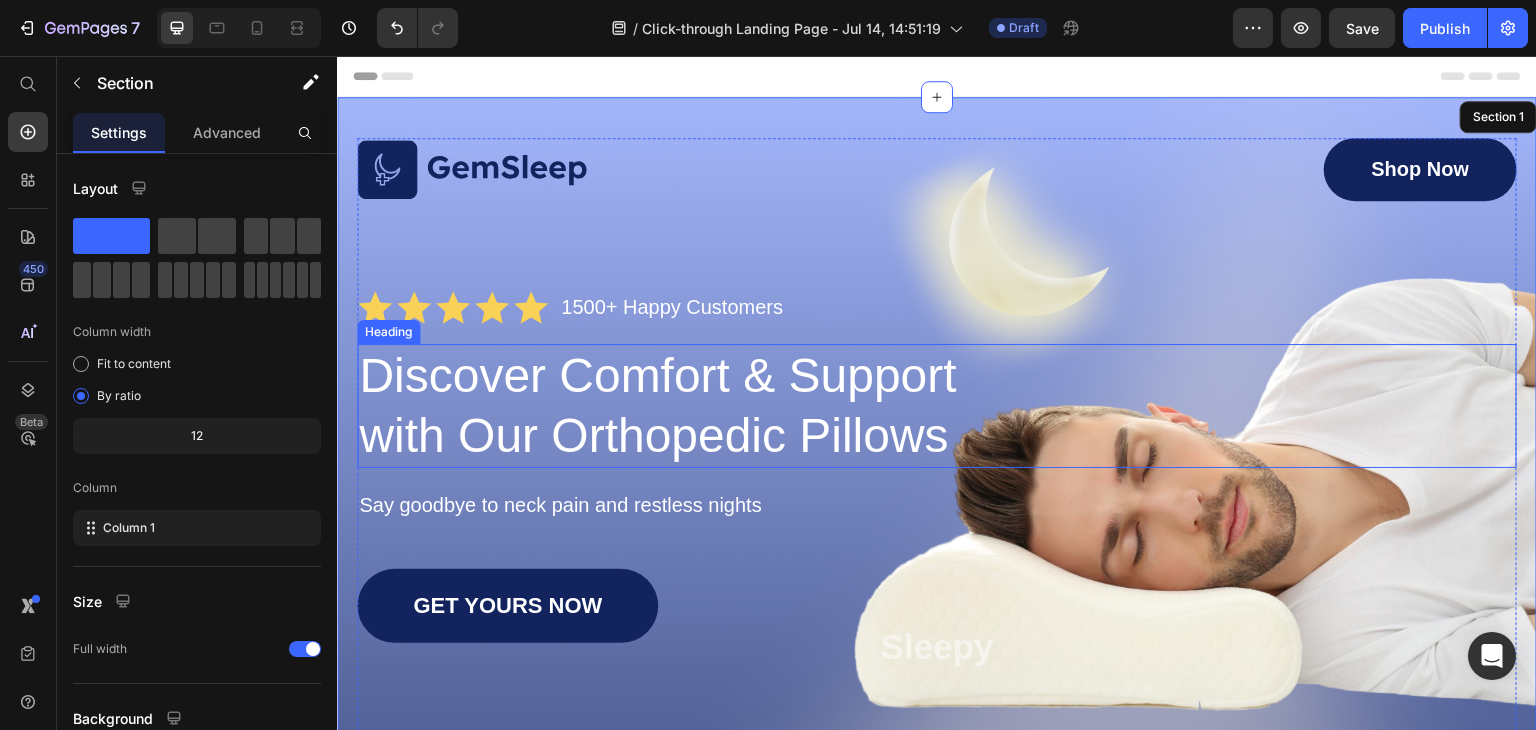 click on "Discover Comfort & Support with Our Orthopedic Pillows" at bounding box center (671, 406) 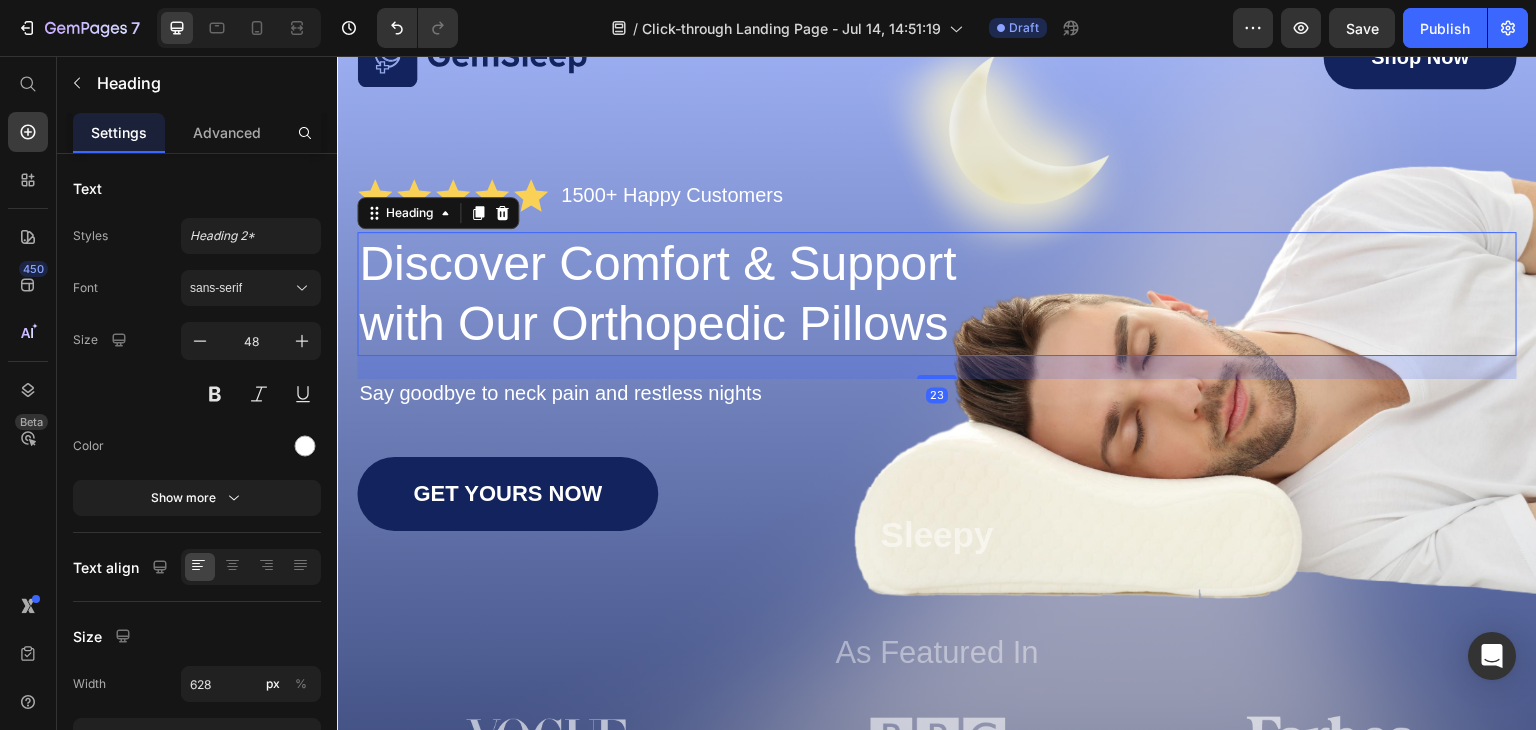 scroll, scrollTop: 135, scrollLeft: 0, axis: vertical 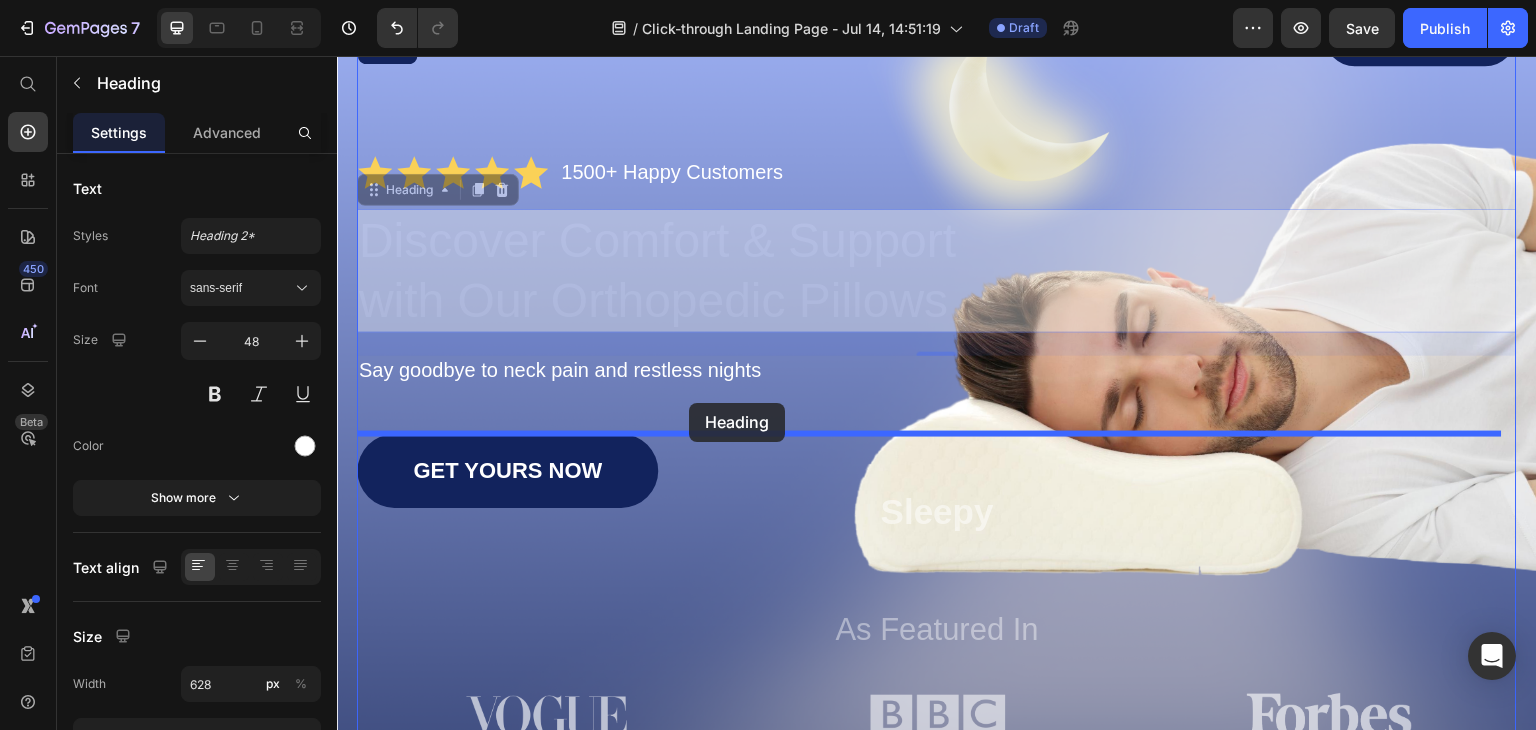 drag, startPoint x: 689, startPoint y: 275, endPoint x: 689, endPoint y: 403, distance: 128 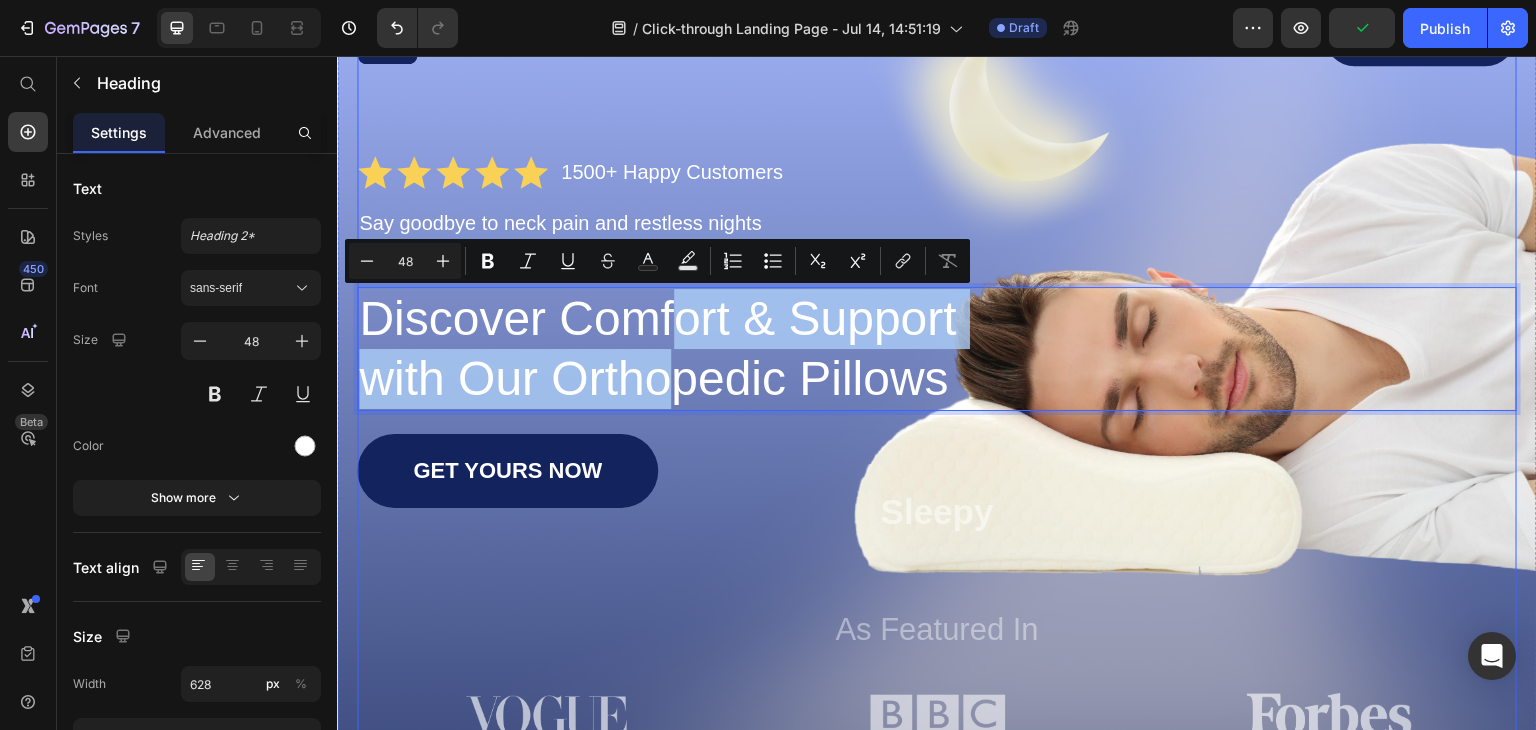 drag, startPoint x: 674, startPoint y: 354, endPoint x: 678, endPoint y: 267, distance: 87.0919 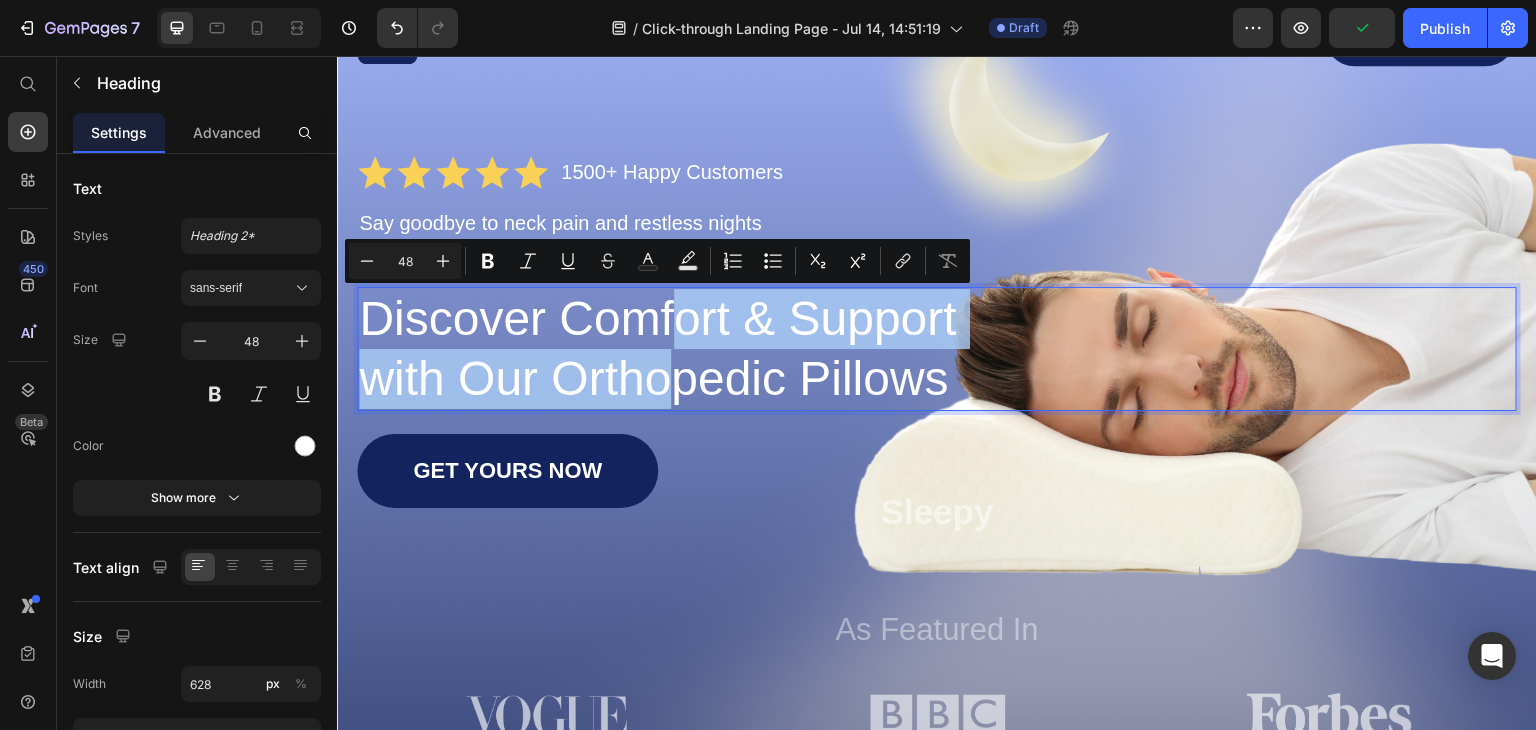 click on "GET YOURS NOW Button" at bounding box center [937, 471] 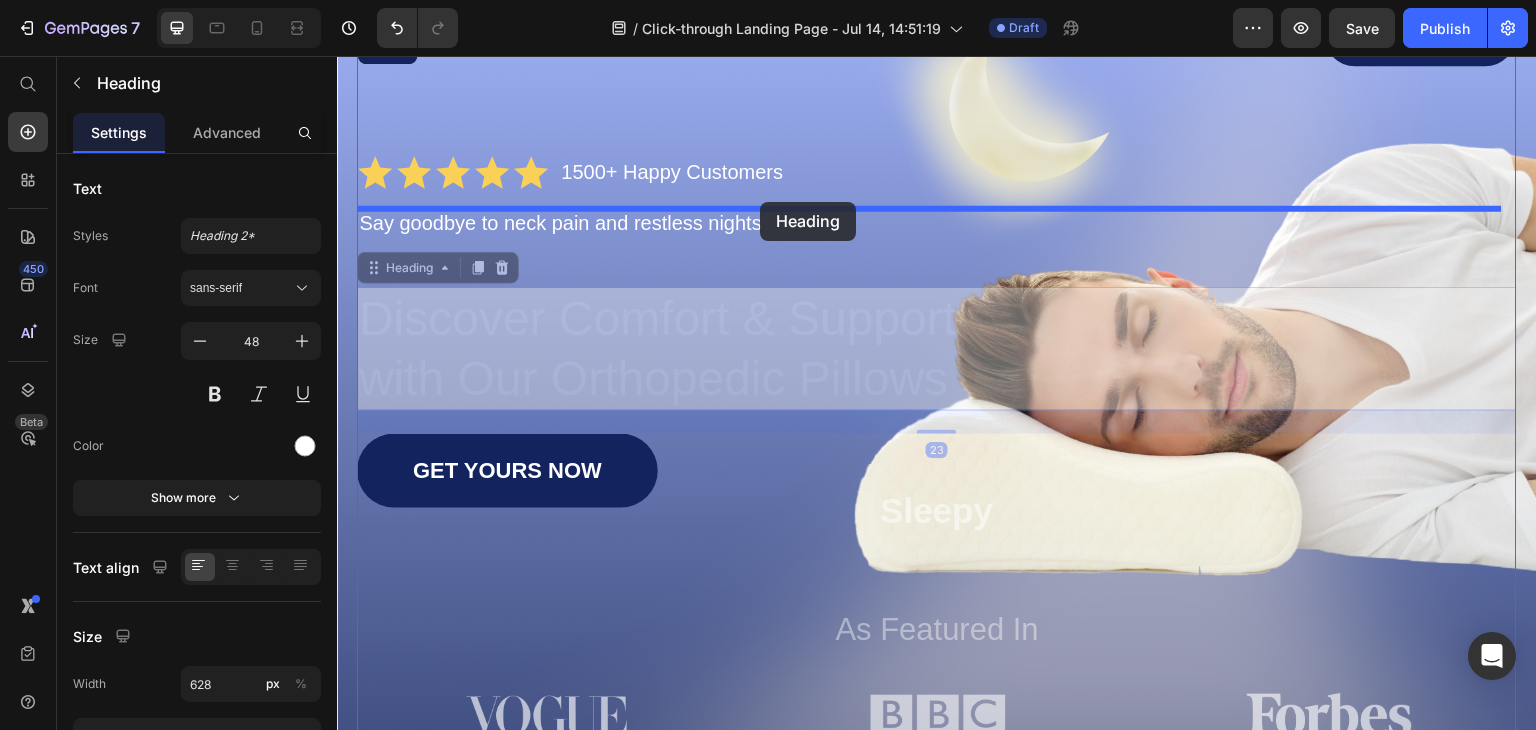 drag, startPoint x: 765, startPoint y: 338, endPoint x: 760, endPoint y: 202, distance: 136.09187 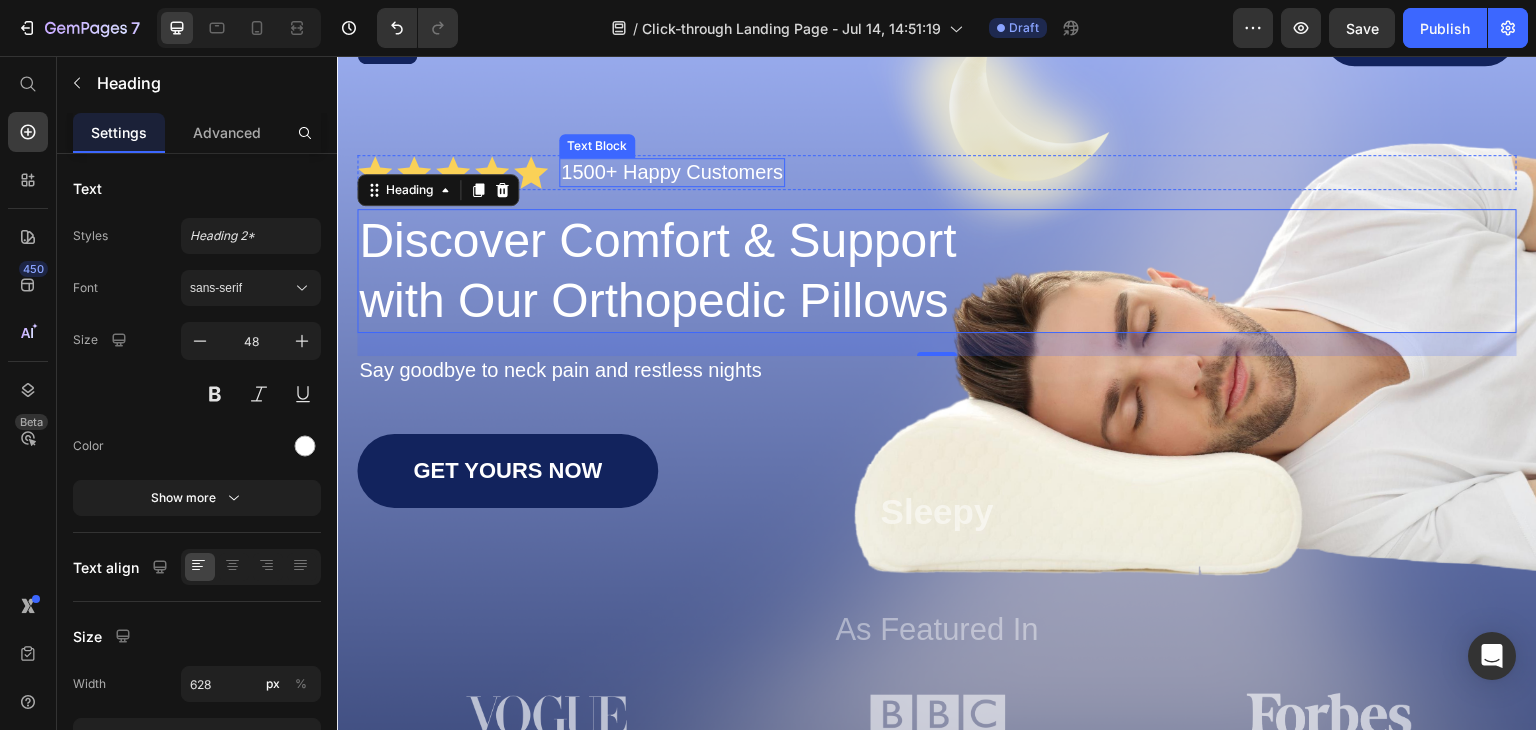 click on "1500+ Happy Customers" at bounding box center (672, 172) 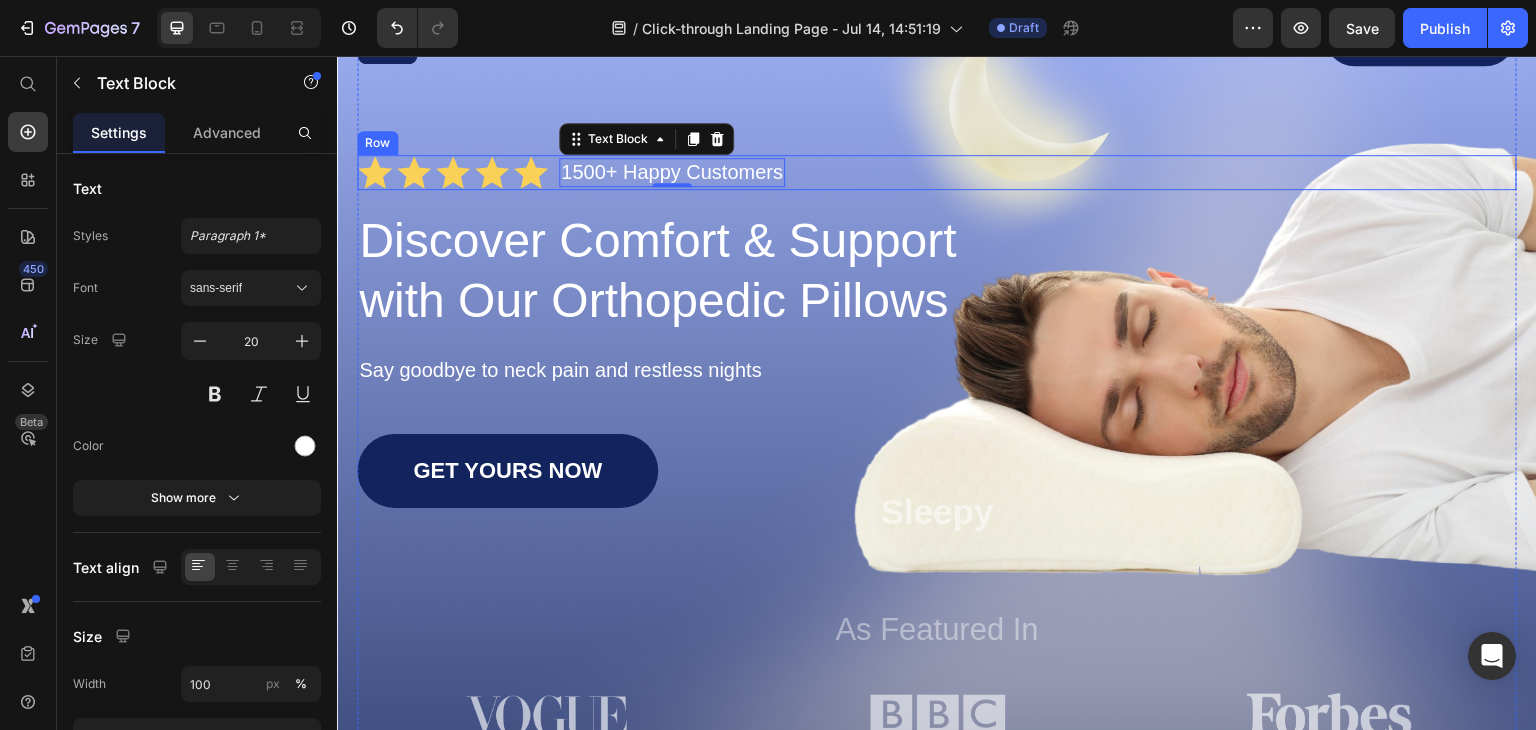 click on "Icon
Icon
Icon
Icon
Icon Icon List 1500+ Happy Customers Text Block   0 Row" at bounding box center (937, 172) 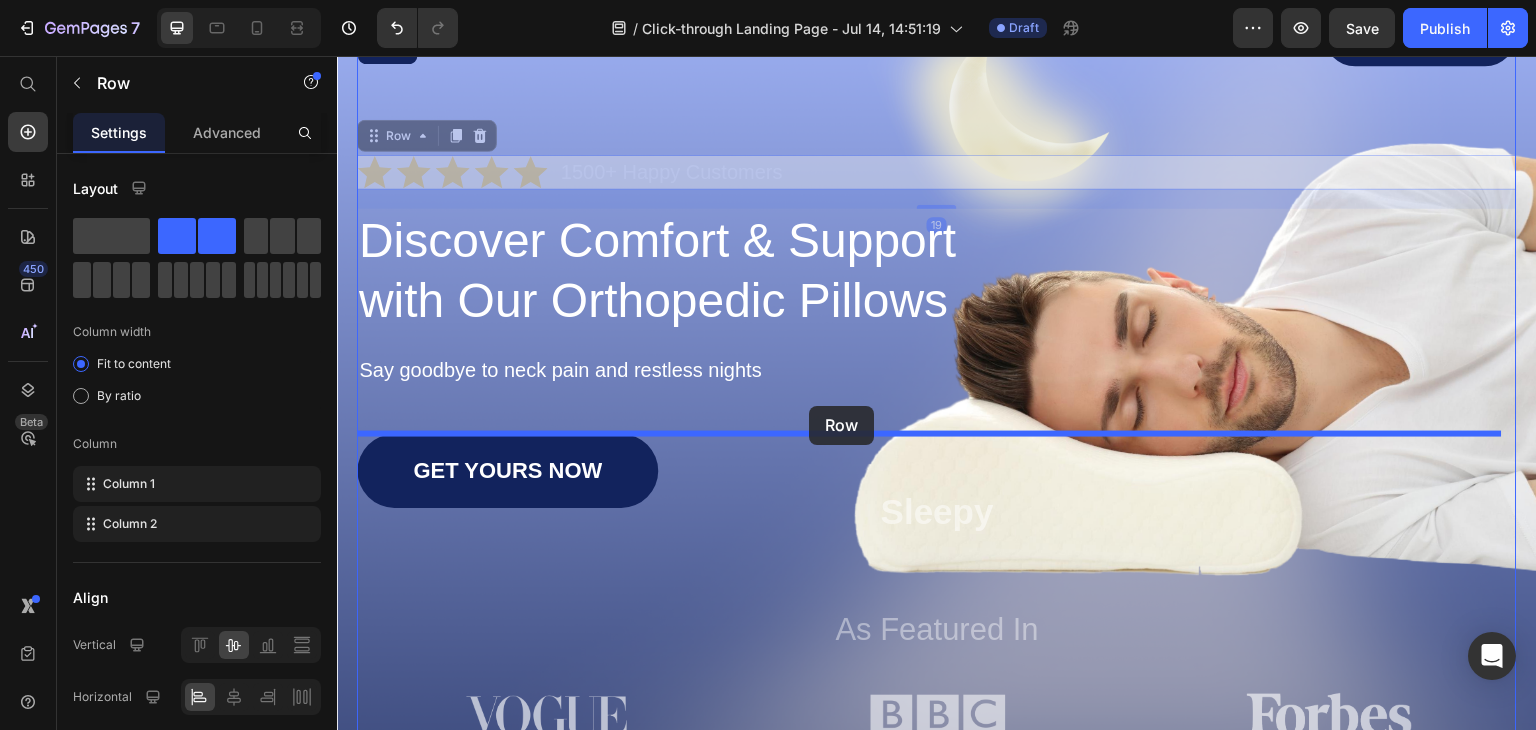 drag, startPoint x: 849, startPoint y: 172, endPoint x: 809, endPoint y: 407, distance: 238.37994 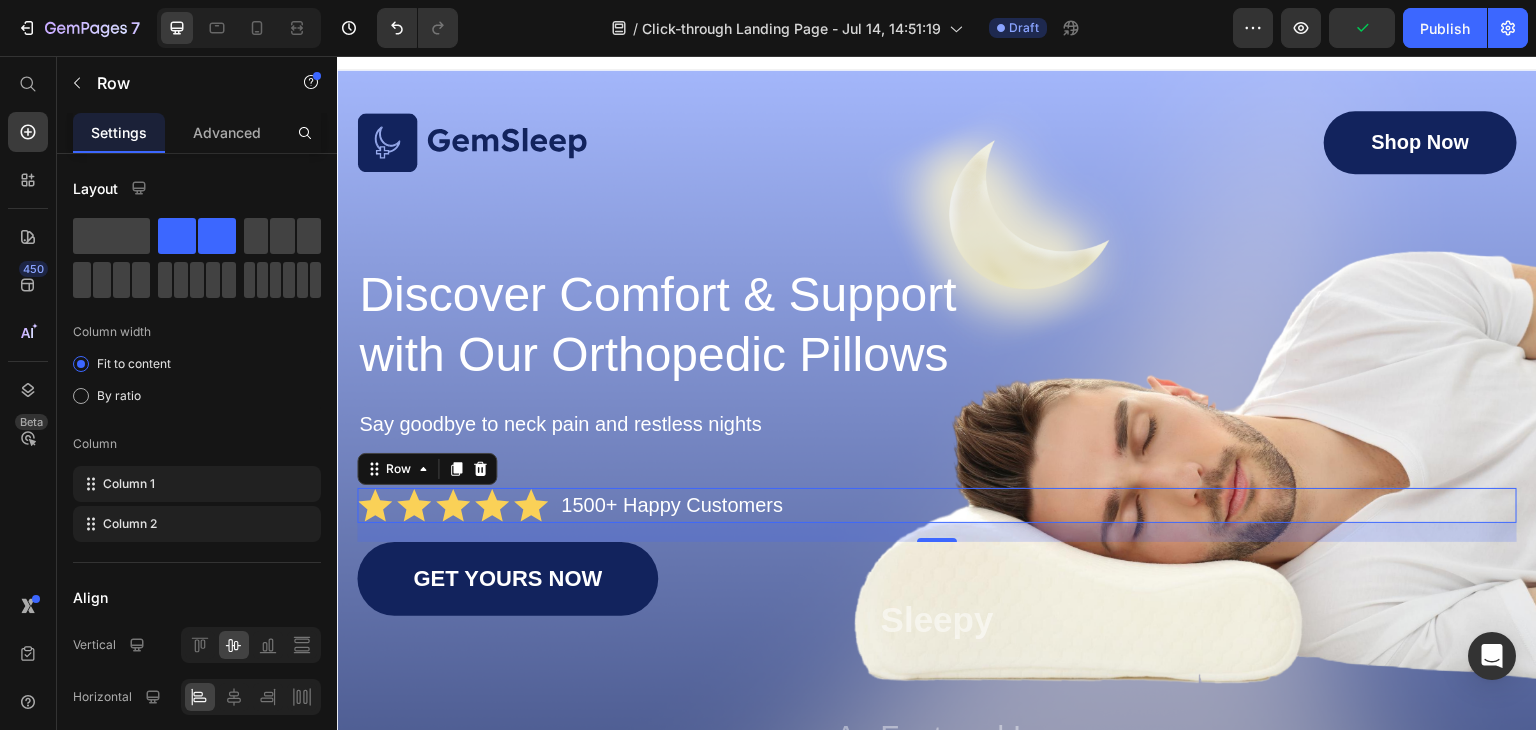 scroll, scrollTop: 124, scrollLeft: 0, axis: vertical 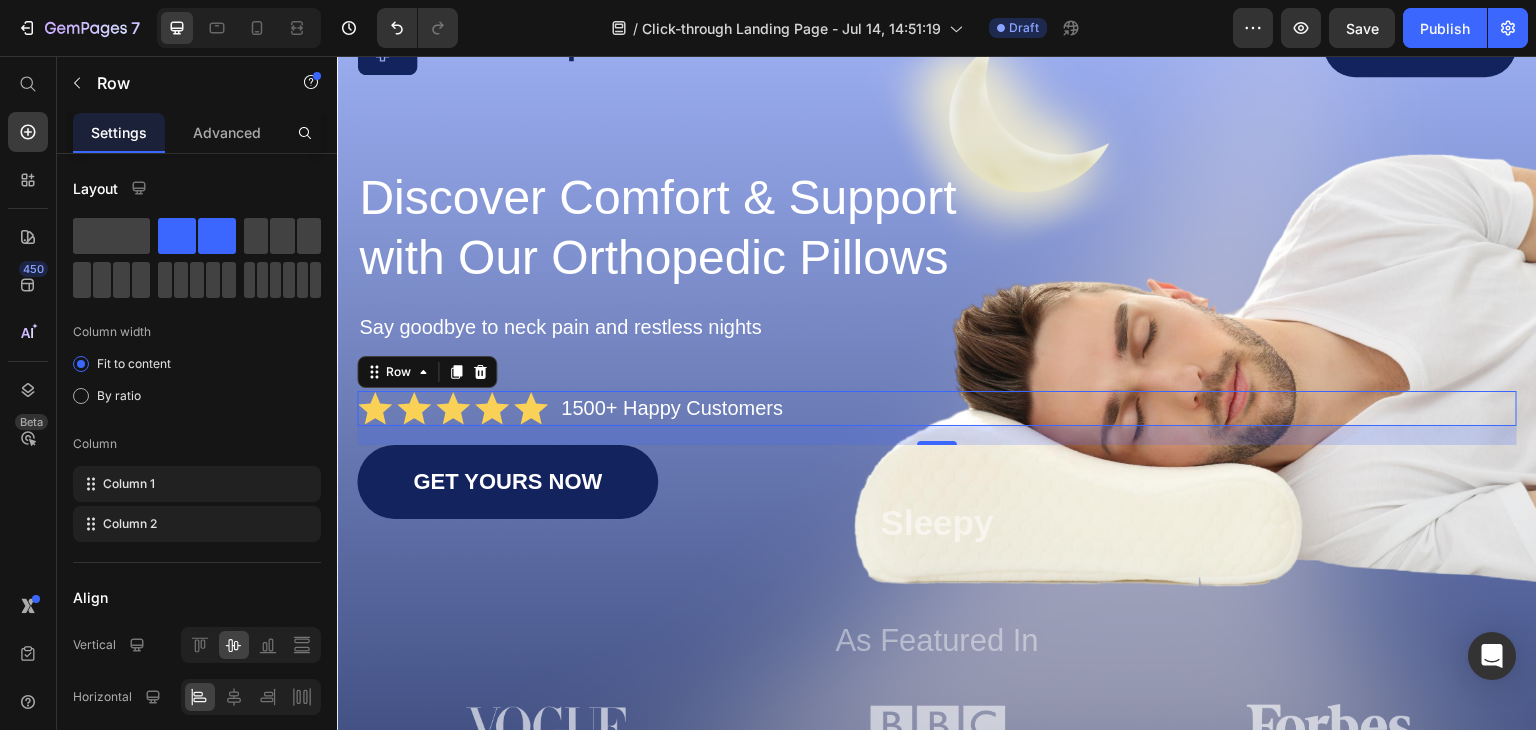 click on "Icon
Icon
Icon
Icon
Icon Icon List 1500+ Happy Customers Text Block Row   19" at bounding box center (937, 408) 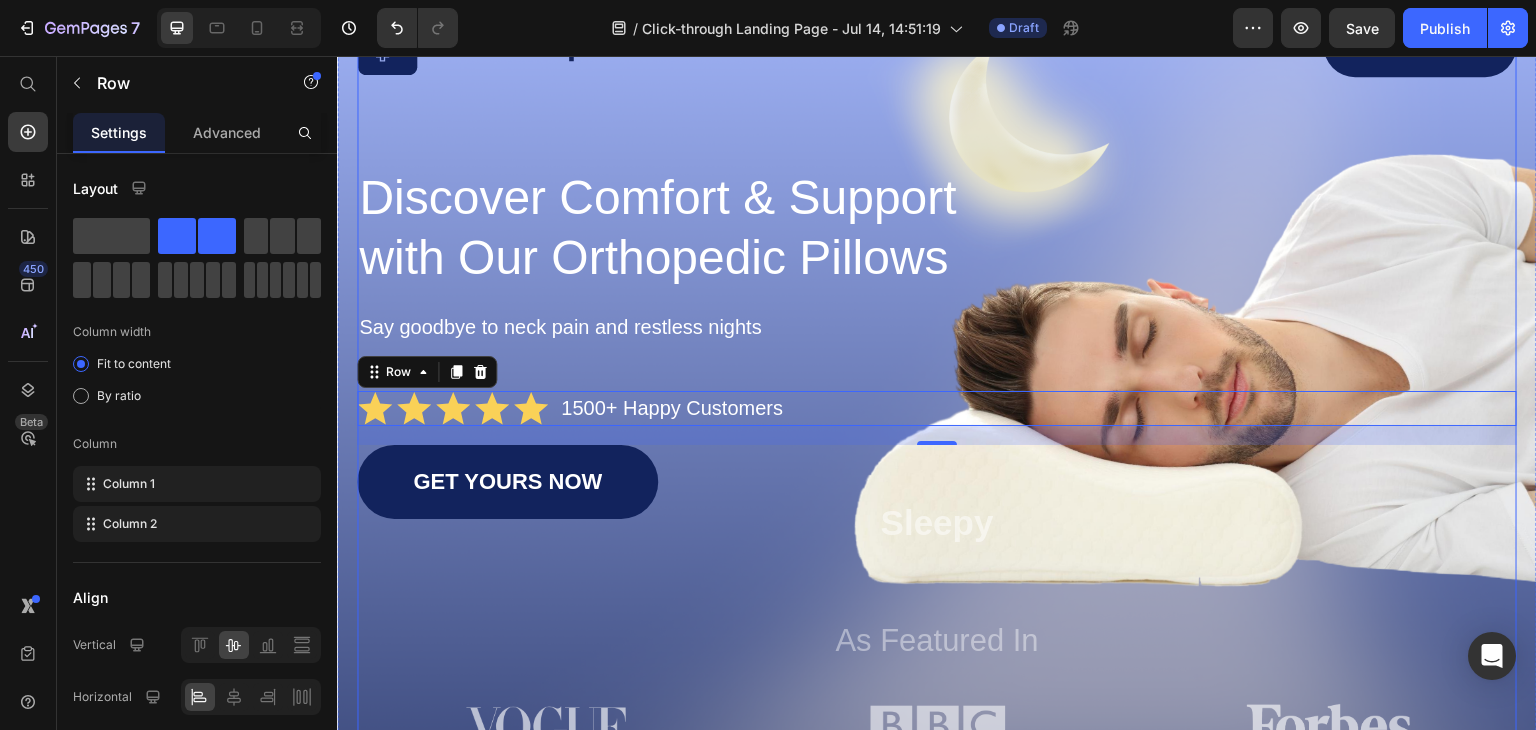 click on "Image Shop Now Button Row Discover Comfort & Support with Our Orthopedic Pillows Heading Say goodbye to neck pain and restless nights Text Block
Icon
Icon
Icon
Icon
Icon Icon List 1500+ Happy Customers Text Block Row   19 GET YOURS NOW Button Sleepy Text Block As Featured In Text Block Image Image Image Row" at bounding box center [937, 385] 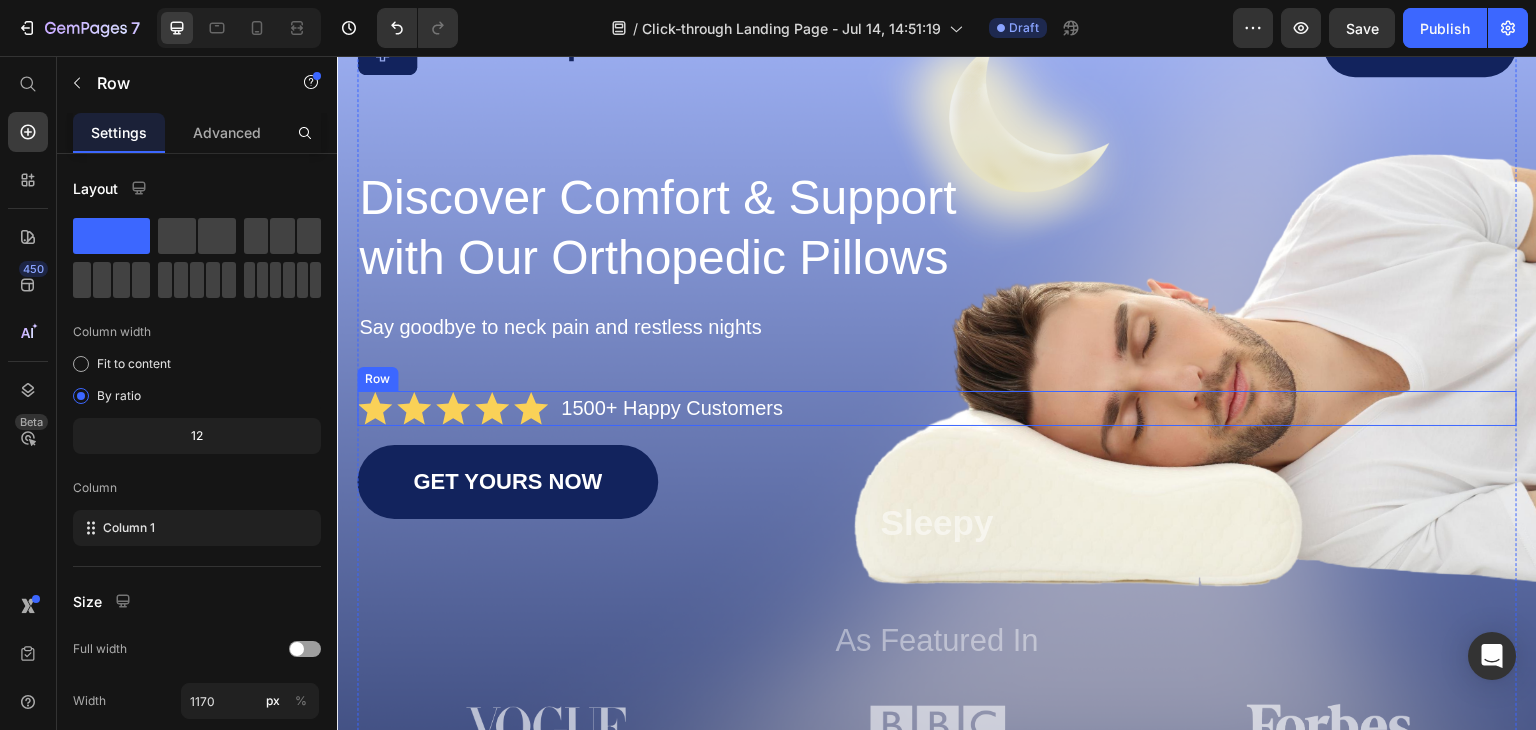 click on "Icon
Icon
Icon
Icon
Icon Icon List 1500+ Happy Customers Text Block Row" at bounding box center (937, 408) 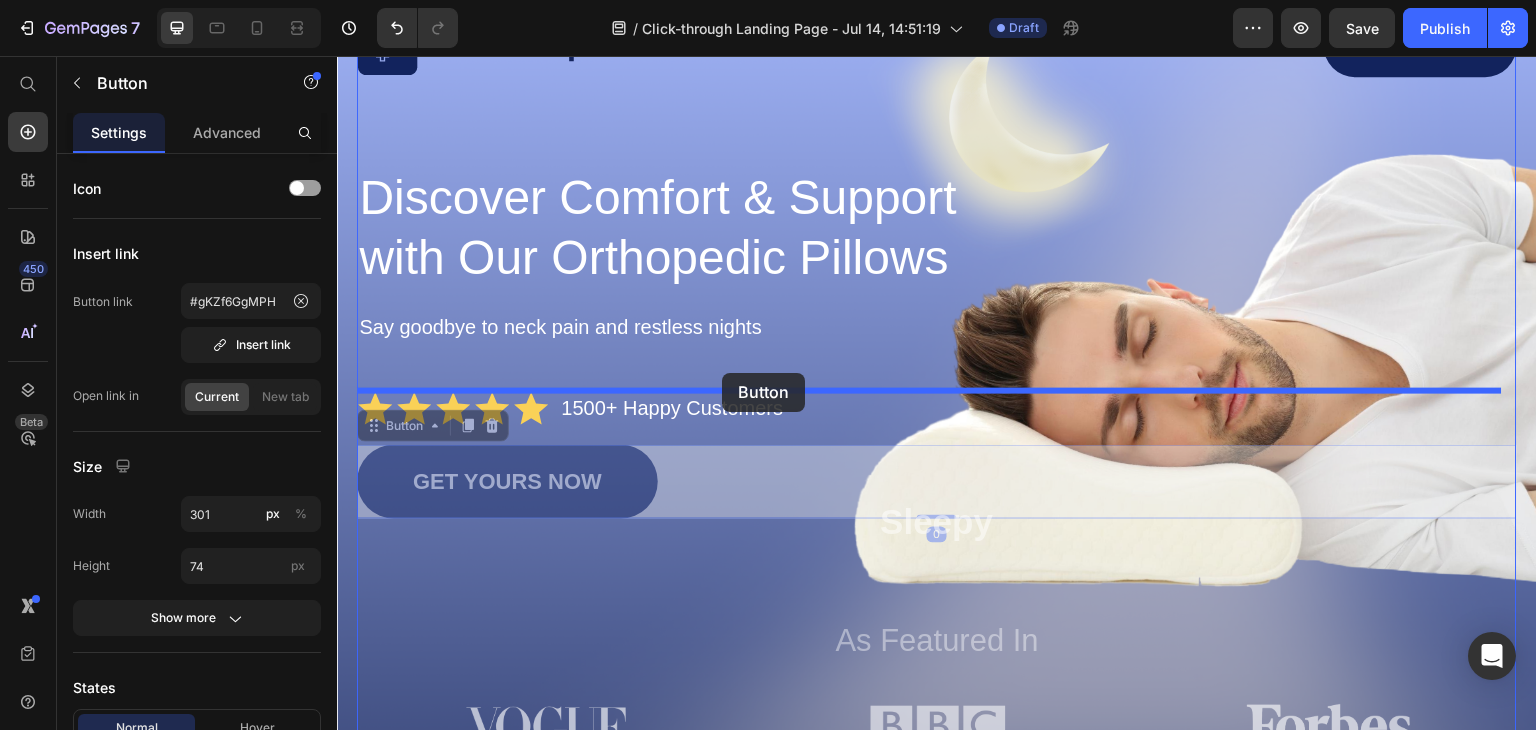 drag, startPoint x: 697, startPoint y: 497, endPoint x: 722, endPoint y: 372, distance: 127.47549 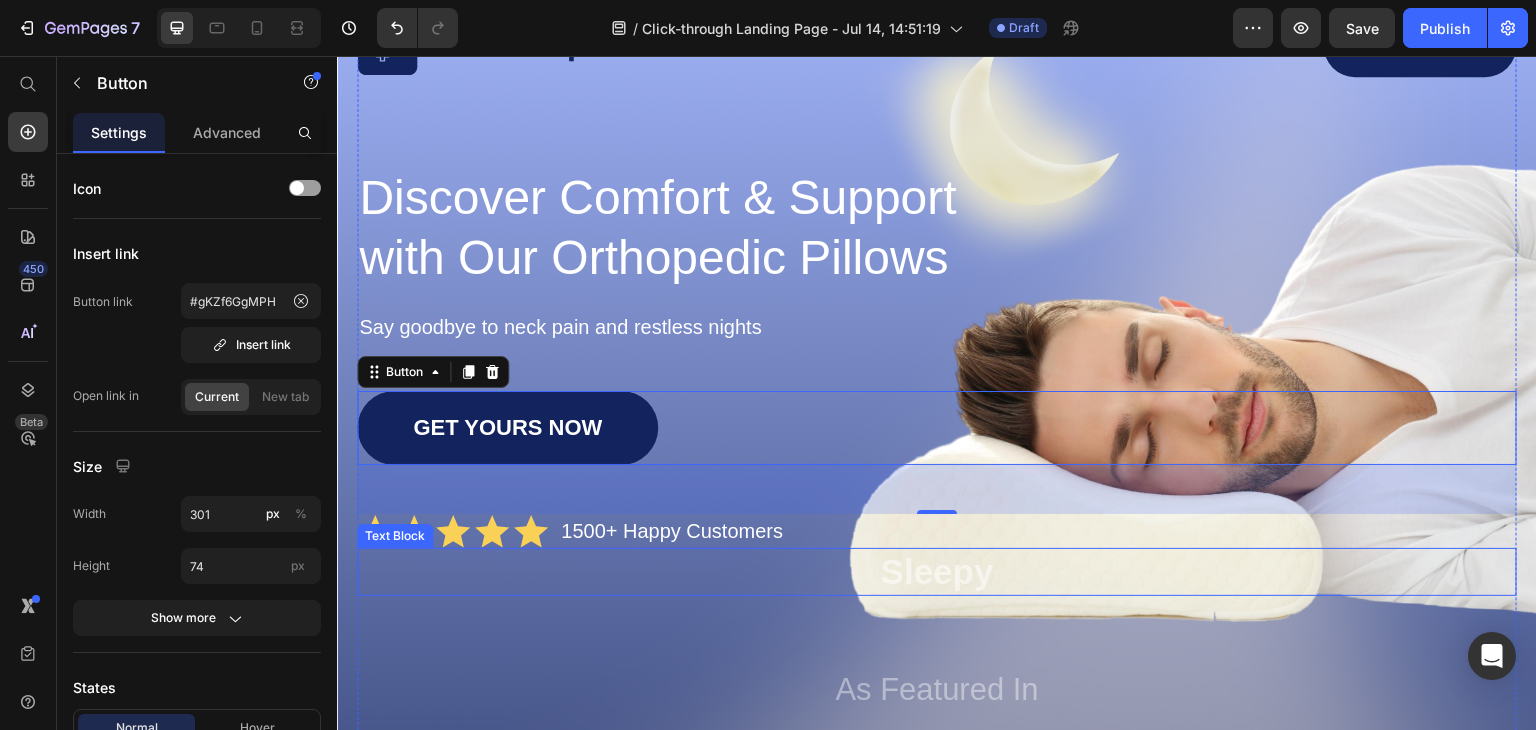 click on "Sleepy" at bounding box center [937, 572] 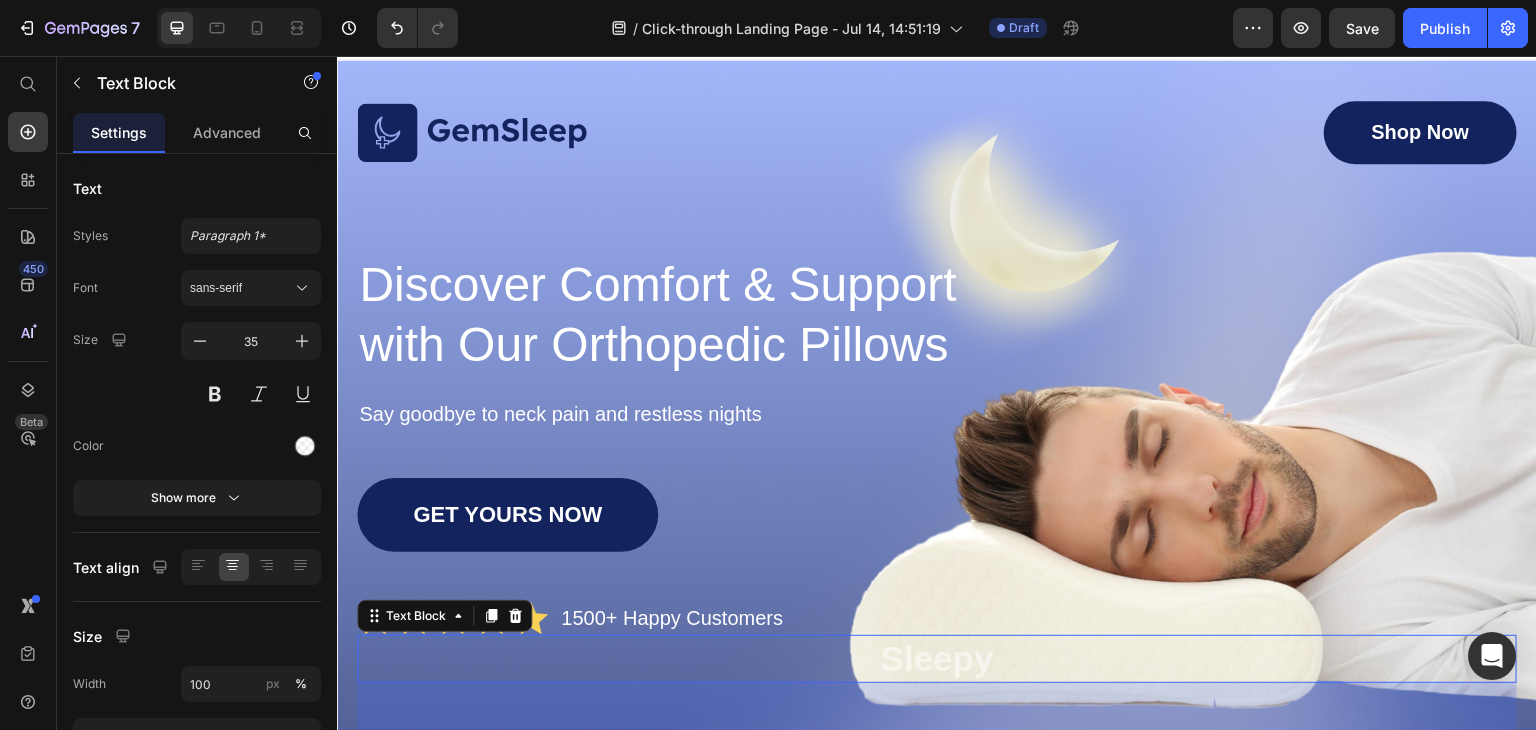 scroll, scrollTop: 24, scrollLeft: 0, axis: vertical 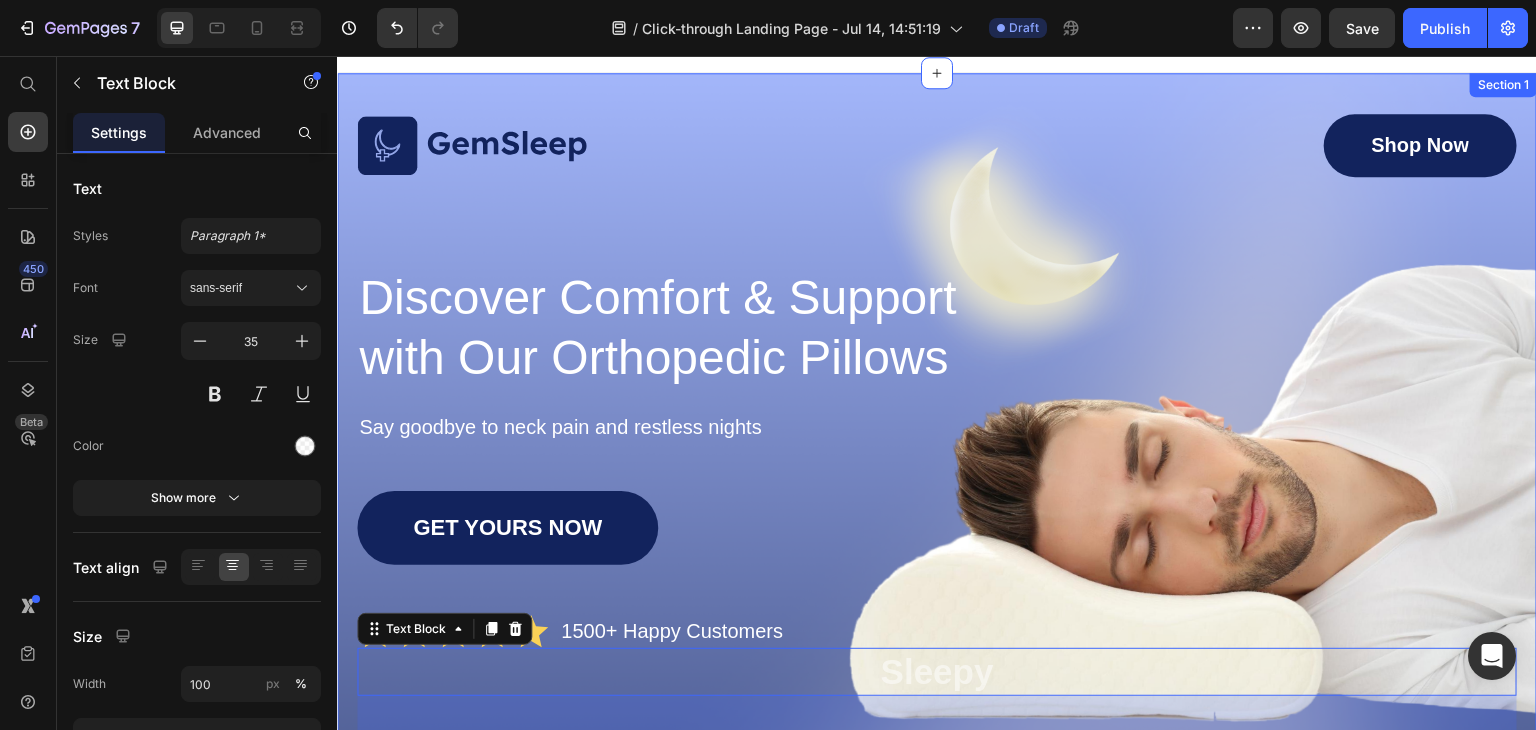 click on "Image Shop Now Button Row Discover Comfort & Support with Our Orthopedic Pillows Heading Say goodbye to neck pain and restless nights Text Block GET YOURS NOW Button
Icon
Icon
Icon
Icon
Icon Icon List 1500+ Happy Customers Text Block Row Sleepy Text Block   53 As Featured In Text Block Image Image Image Row Row Section 1" at bounding box center [937, 524] 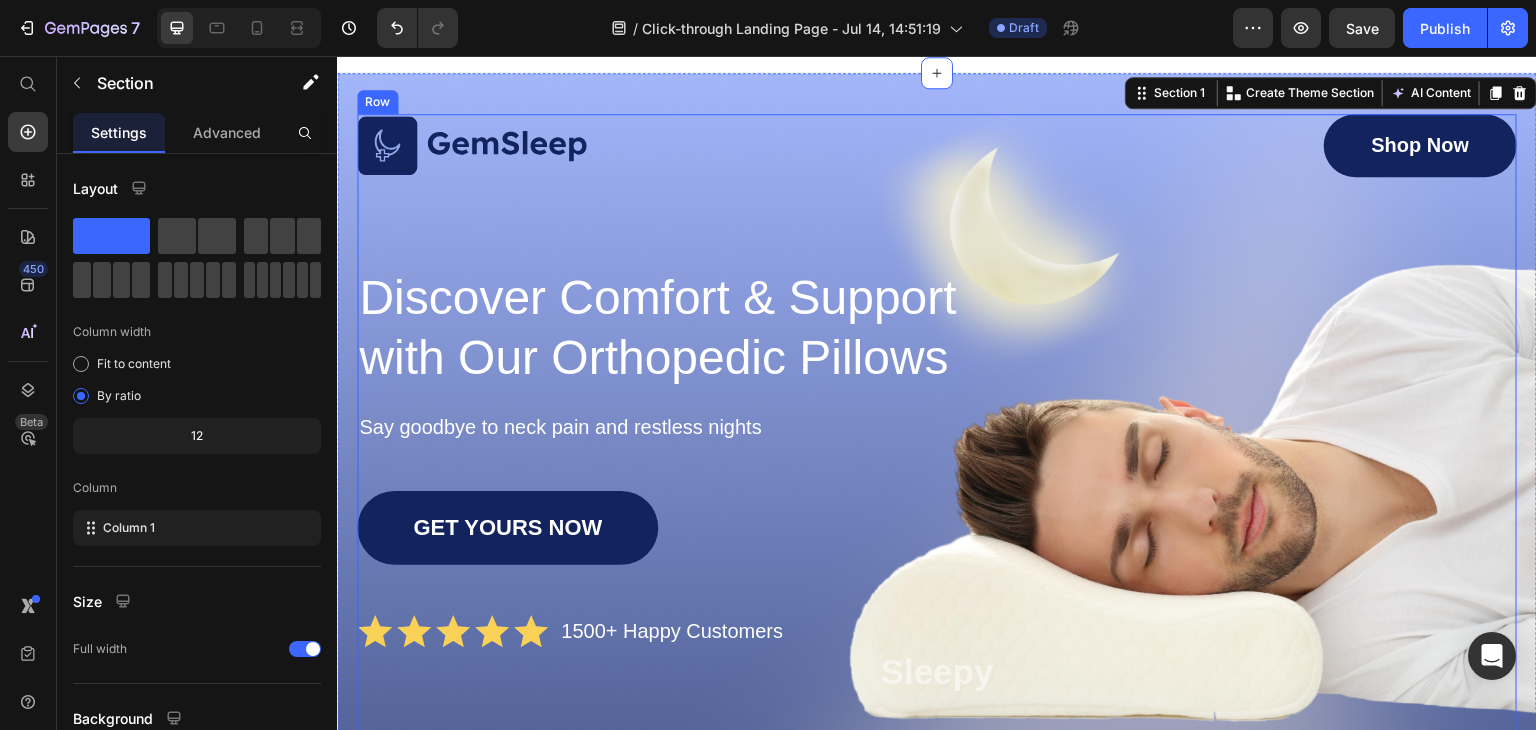 click on "Image Shop Now Button Row Discover Comfort & Support with Our Orthopedic Pillows Heading Say goodbye to neck pain and restless nights Text Block GET YOURS NOW Button
Icon
Icon
Icon
Icon
Icon Icon List 1500+ Happy Customers Text Block Row Sleepy Text Block As Featured In Text Block Image Image Image Row" at bounding box center [937, 509] 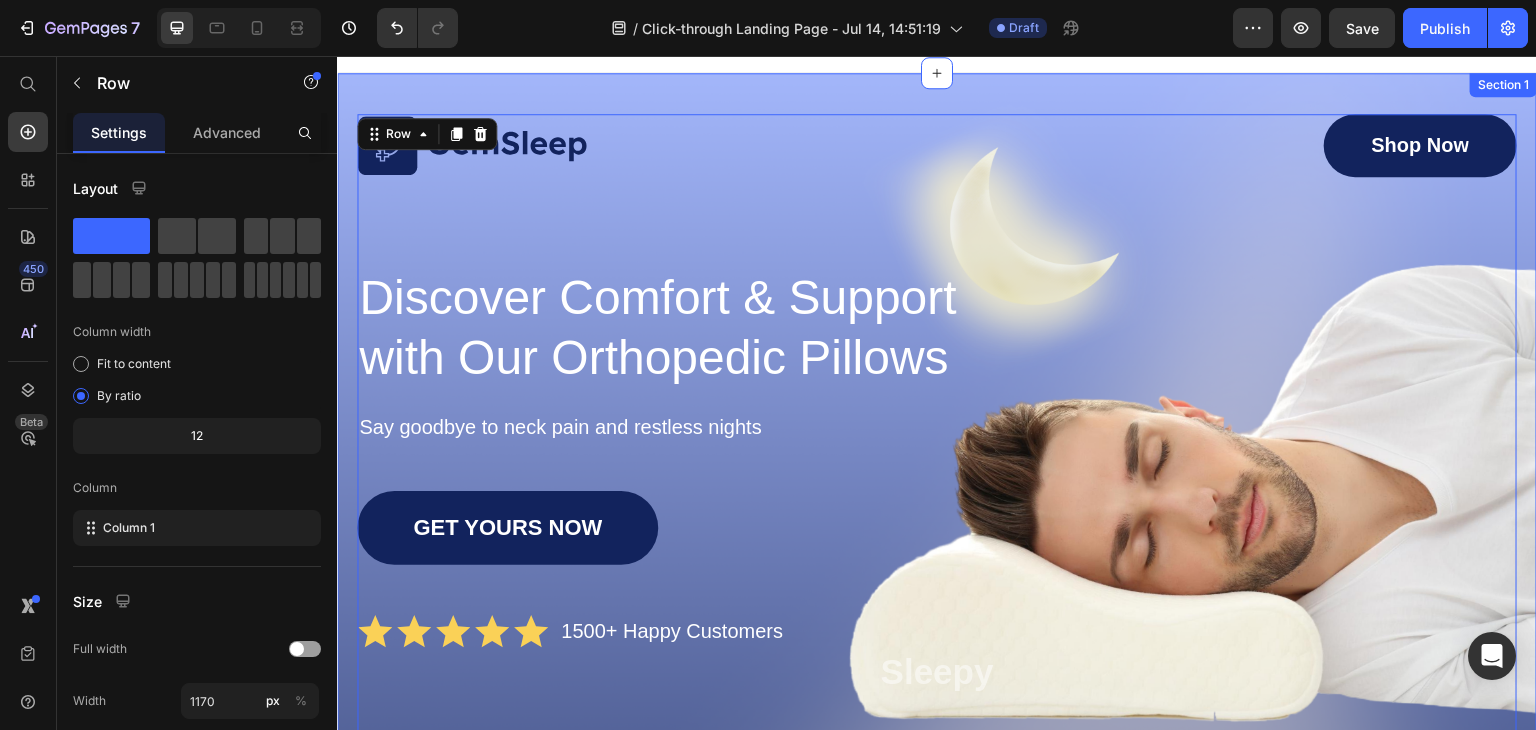 click on "Image Shop Now Button Row Discover Comfort & Support with Our Orthopedic Pillows Heading Say goodbye to neck pain and restless nights Text Block GET YOURS NOW Button
Icon
Icon
Icon
Icon
Icon Icon List 1500+ Happy Customers Text Block Row Sleepy Text Block As Featured In Text Block Image Image Image Row Row   0 Section 1" at bounding box center (937, 524) 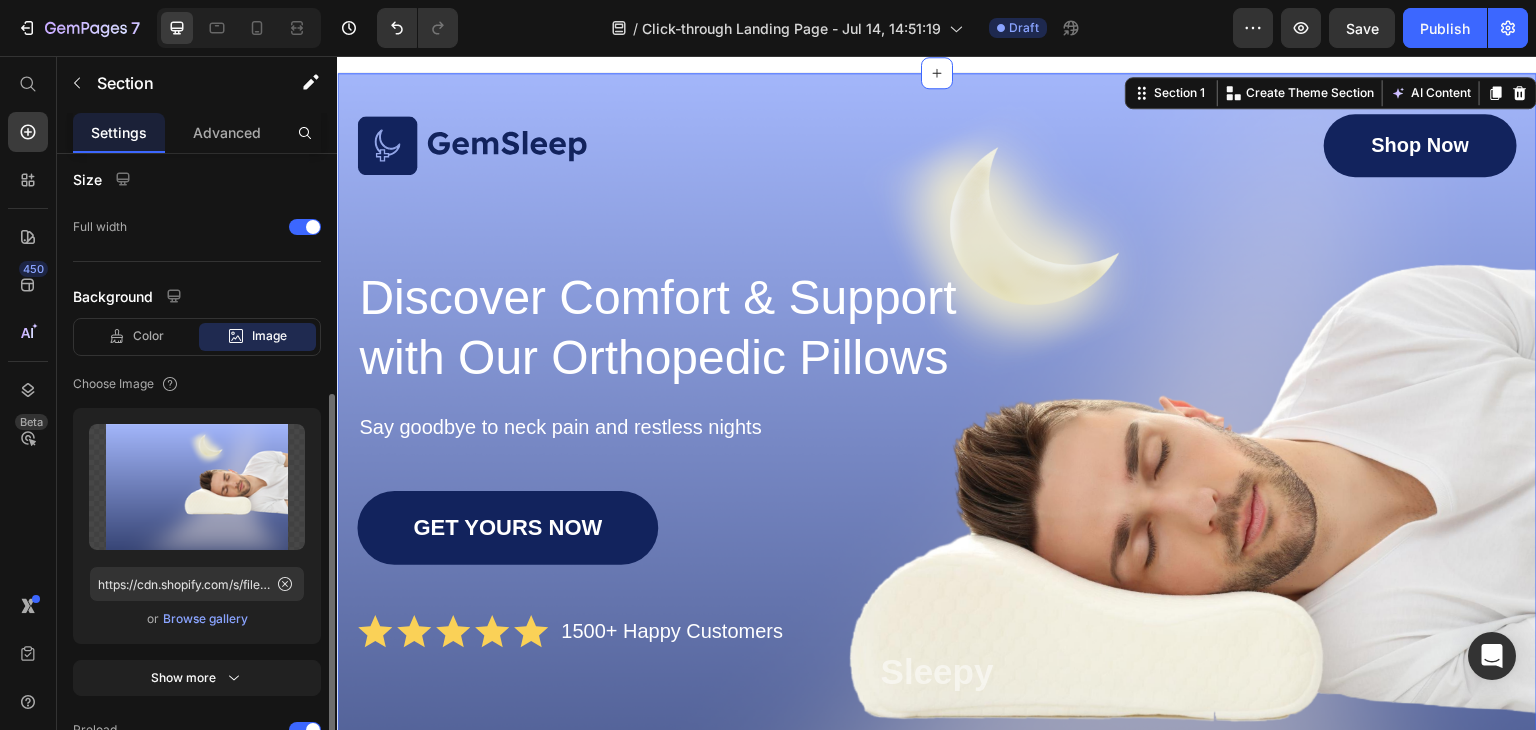 scroll, scrollTop: 529, scrollLeft: 0, axis: vertical 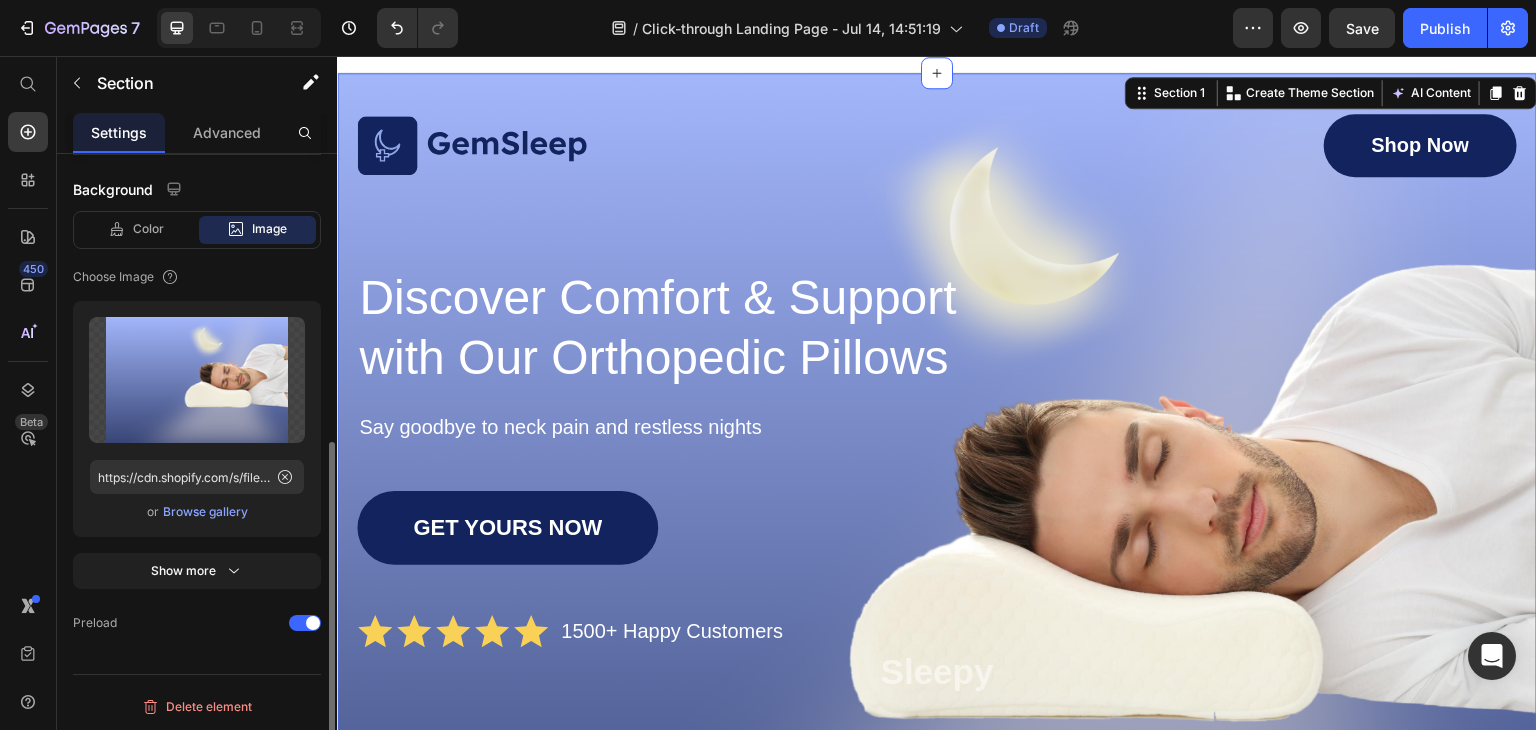 click on "Browse gallery" at bounding box center (205, 512) 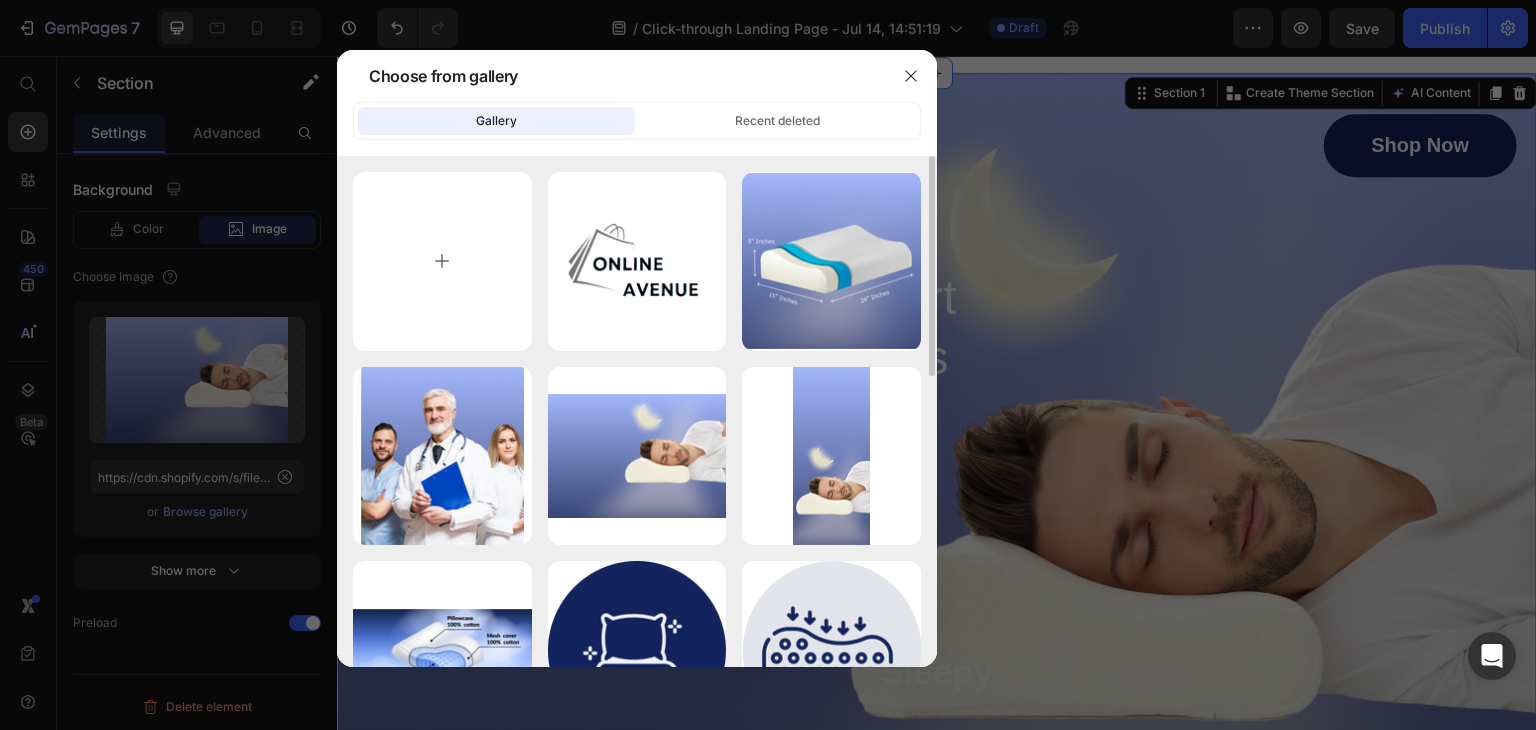 click at bounding box center (442, 261) 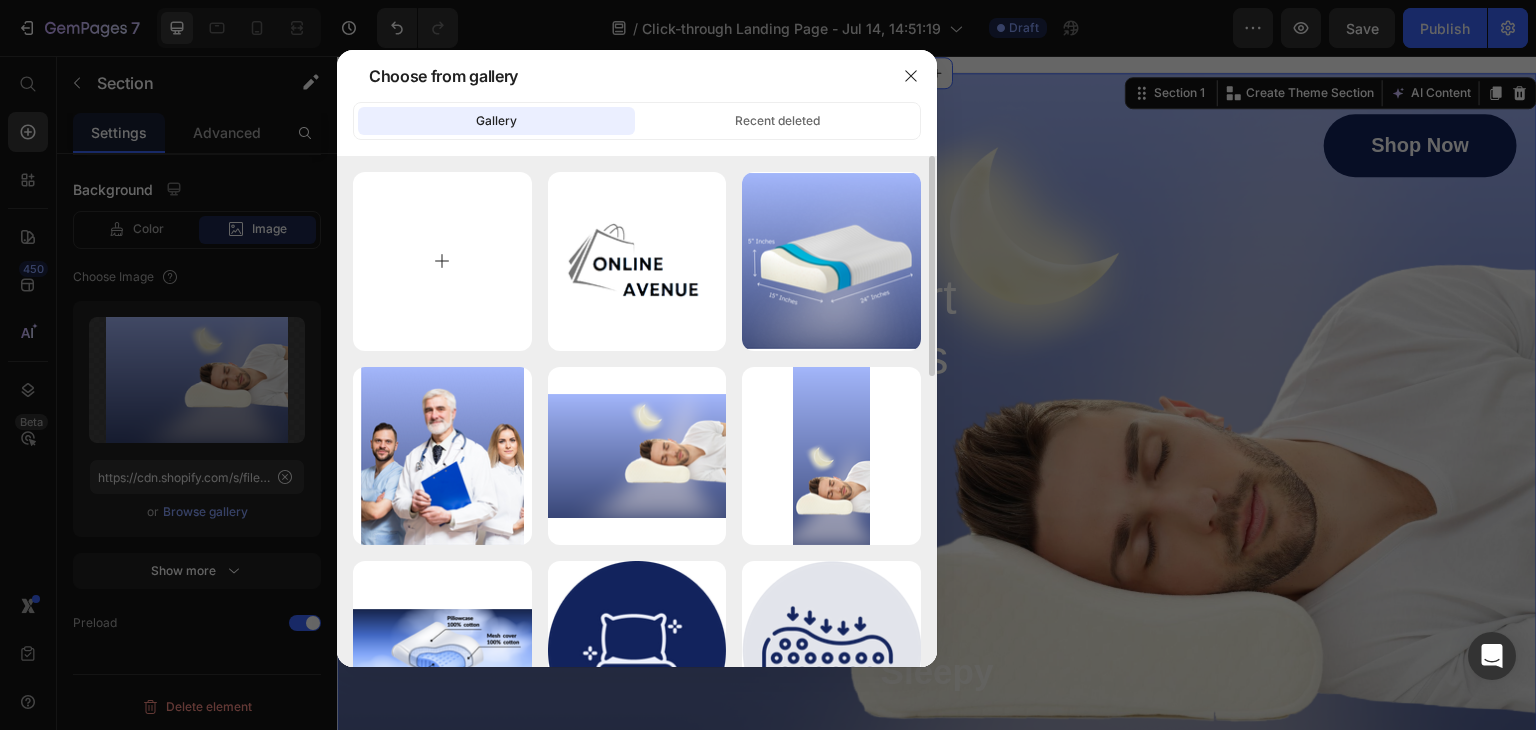 type on "C:\fakepath\Ontwerp zonder titel (1).png" 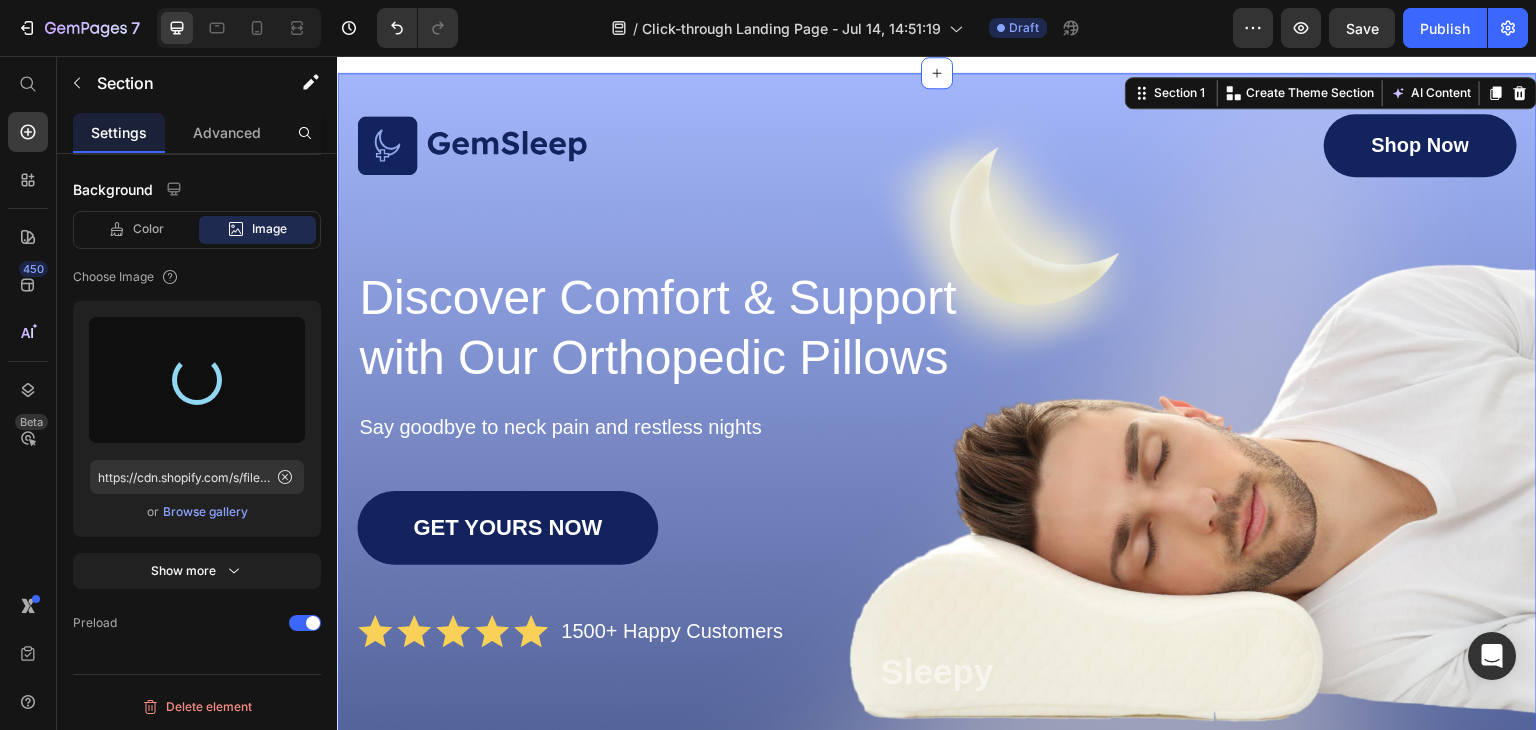 type on "https://cdn.shopify.com/s/files/1/0874/0972/1608/files/gempages_574971154716951327-59c506bb-d4f2-4a9b-ab08-ff877176d53b.png" 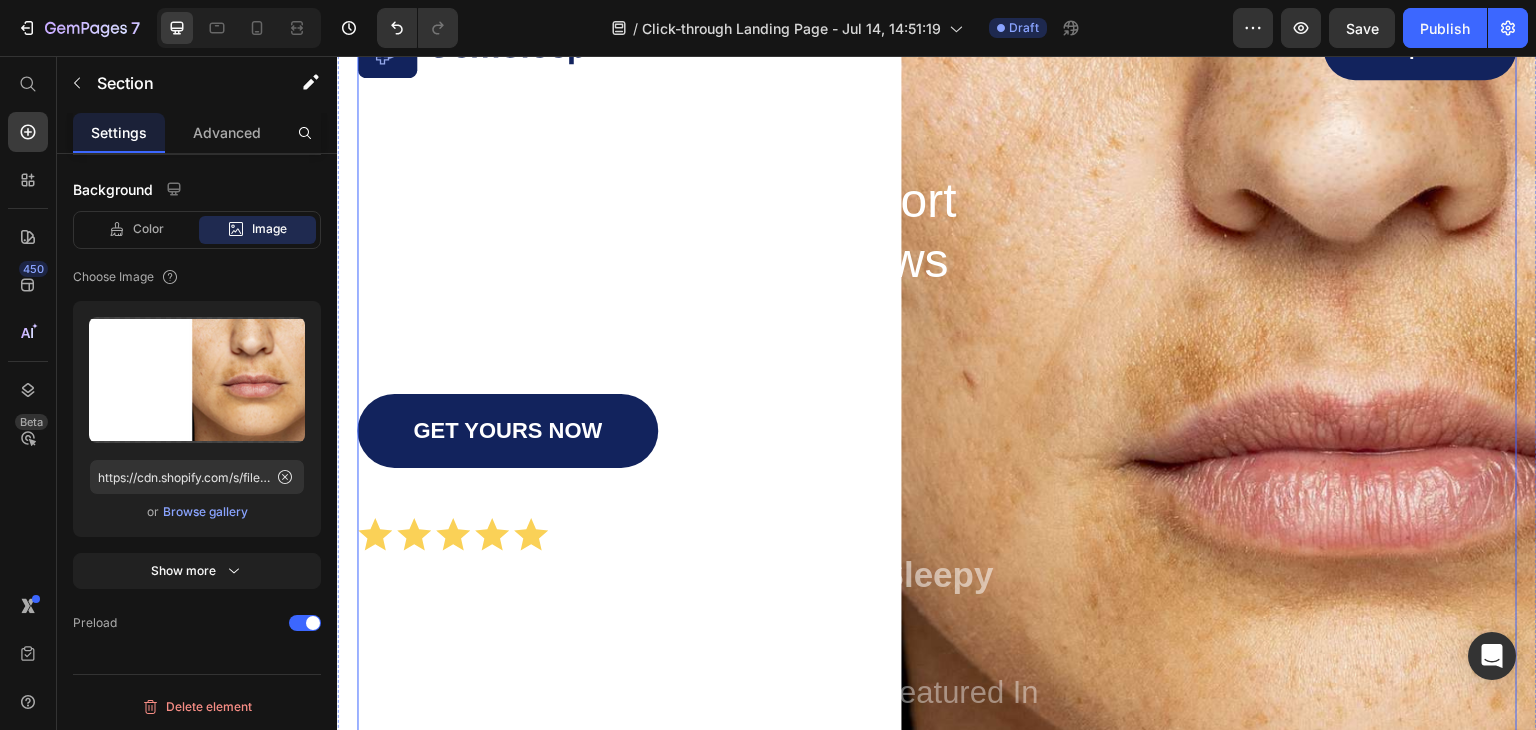 scroll, scrollTop: 32, scrollLeft: 0, axis: vertical 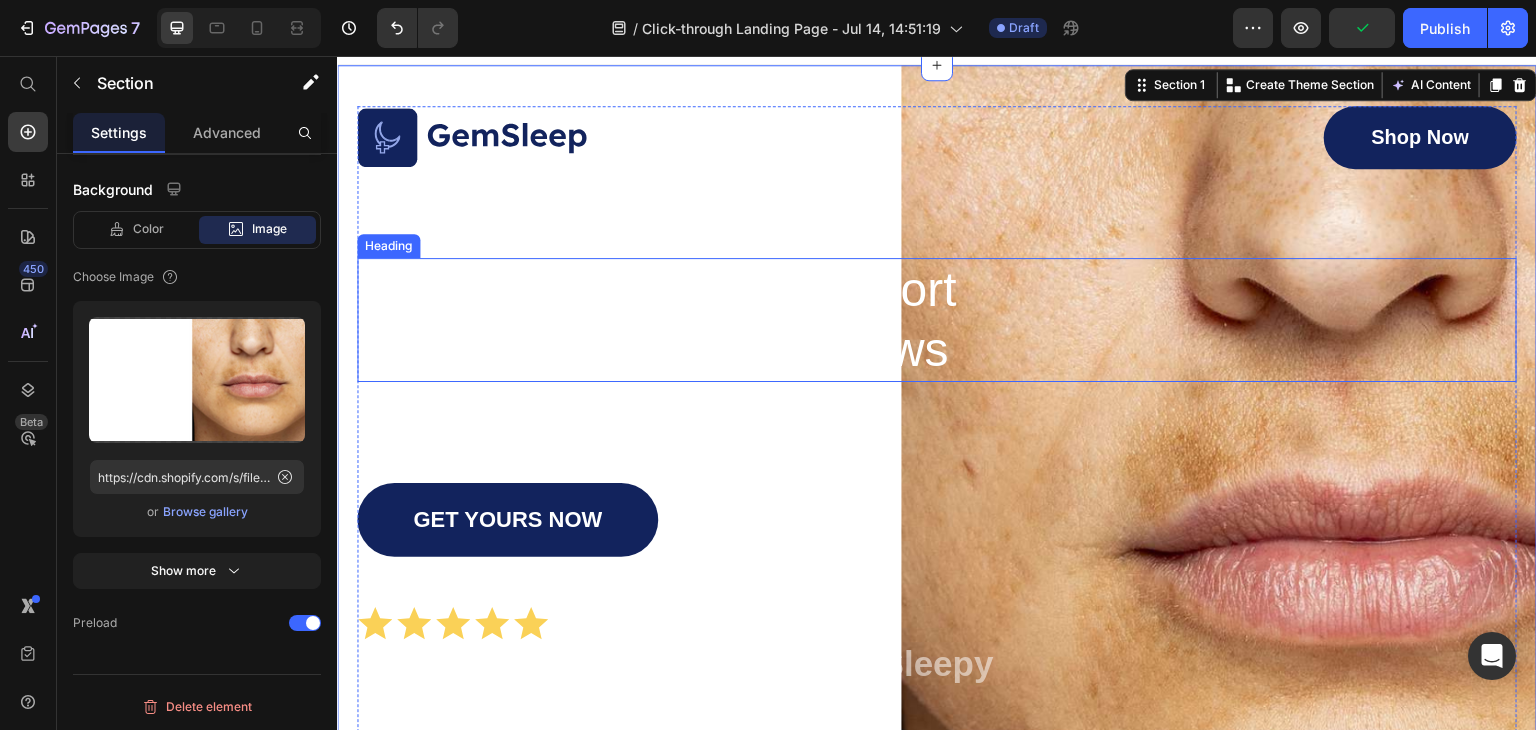 click on "Discover Comfort & Support with Our Orthopedic Pillows" at bounding box center [671, 320] 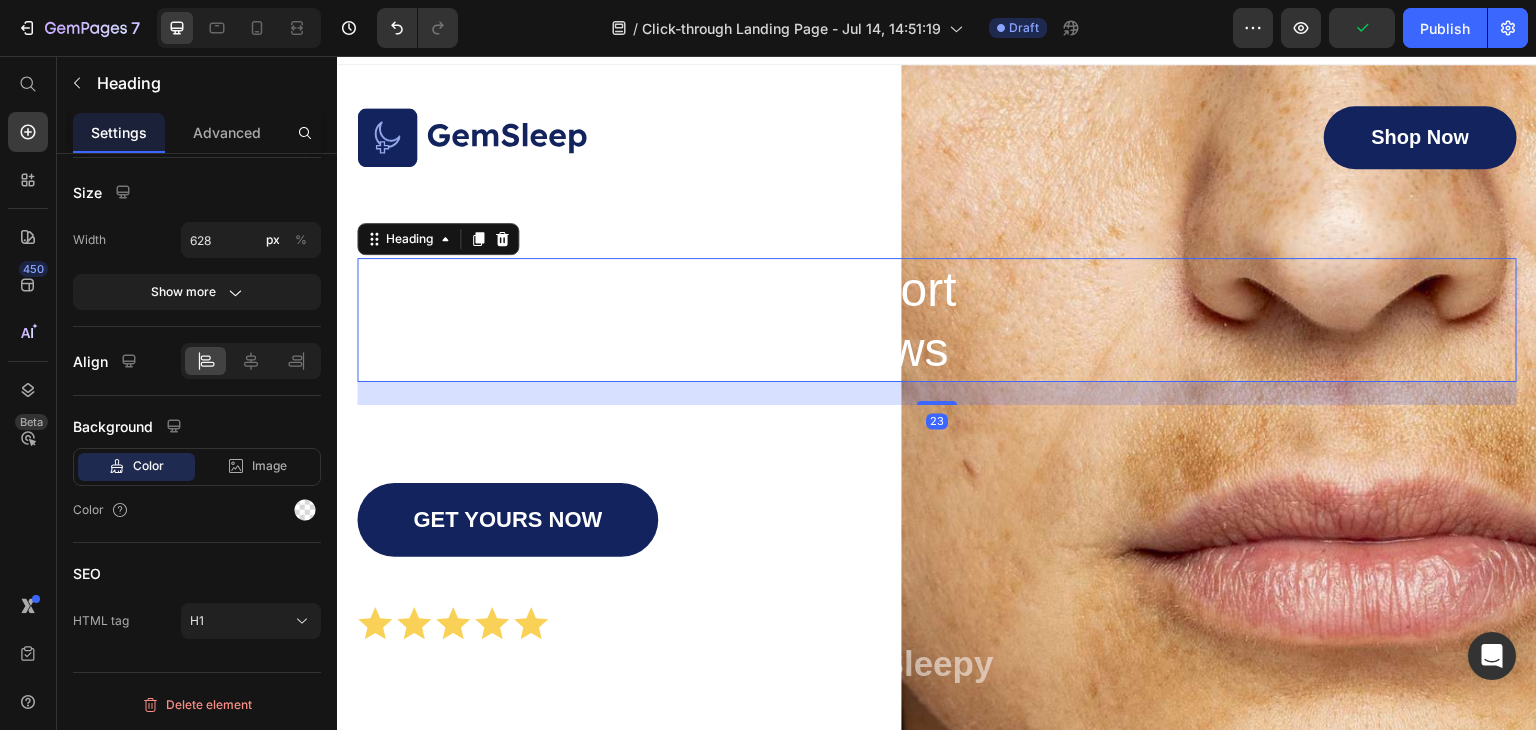 scroll, scrollTop: 0, scrollLeft: 0, axis: both 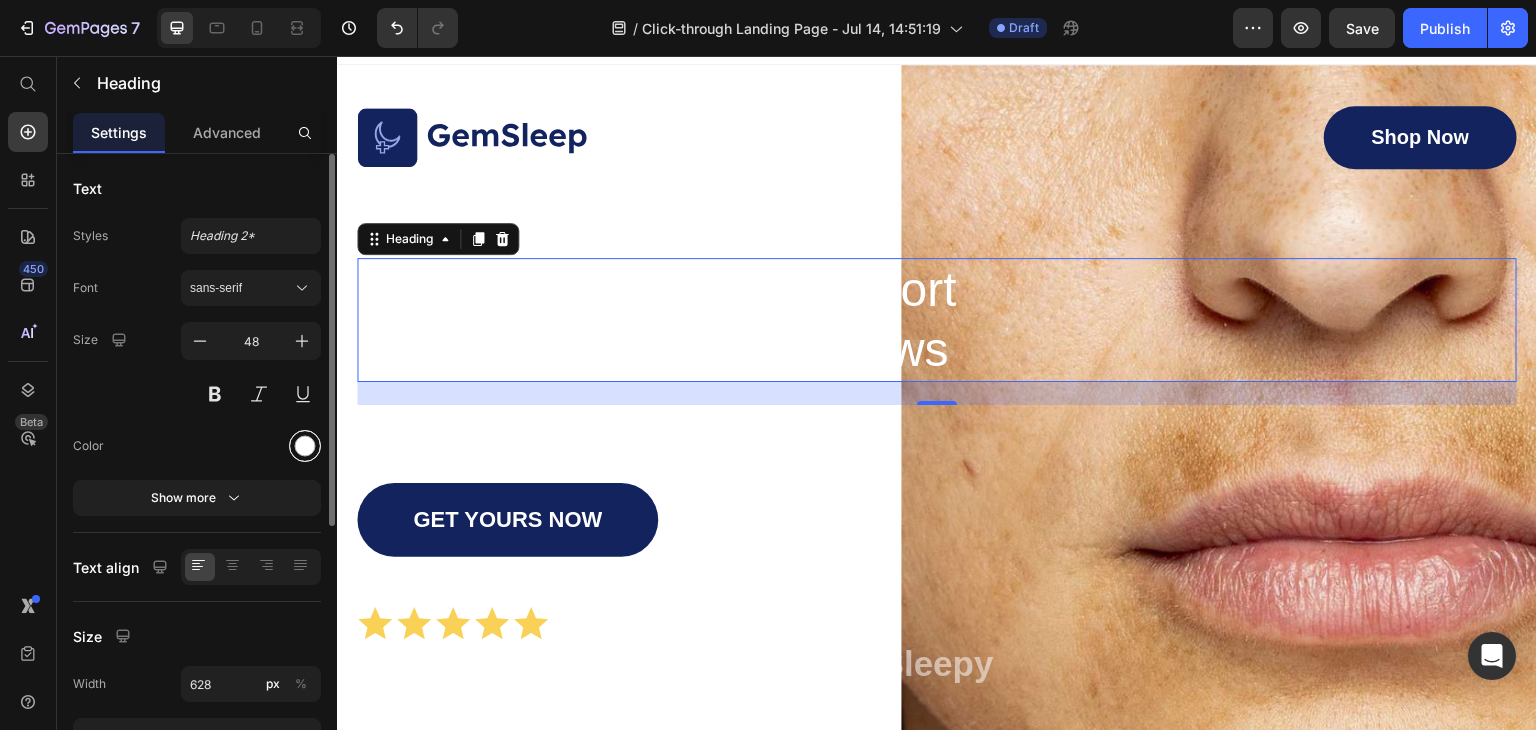 click at bounding box center [305, 446] 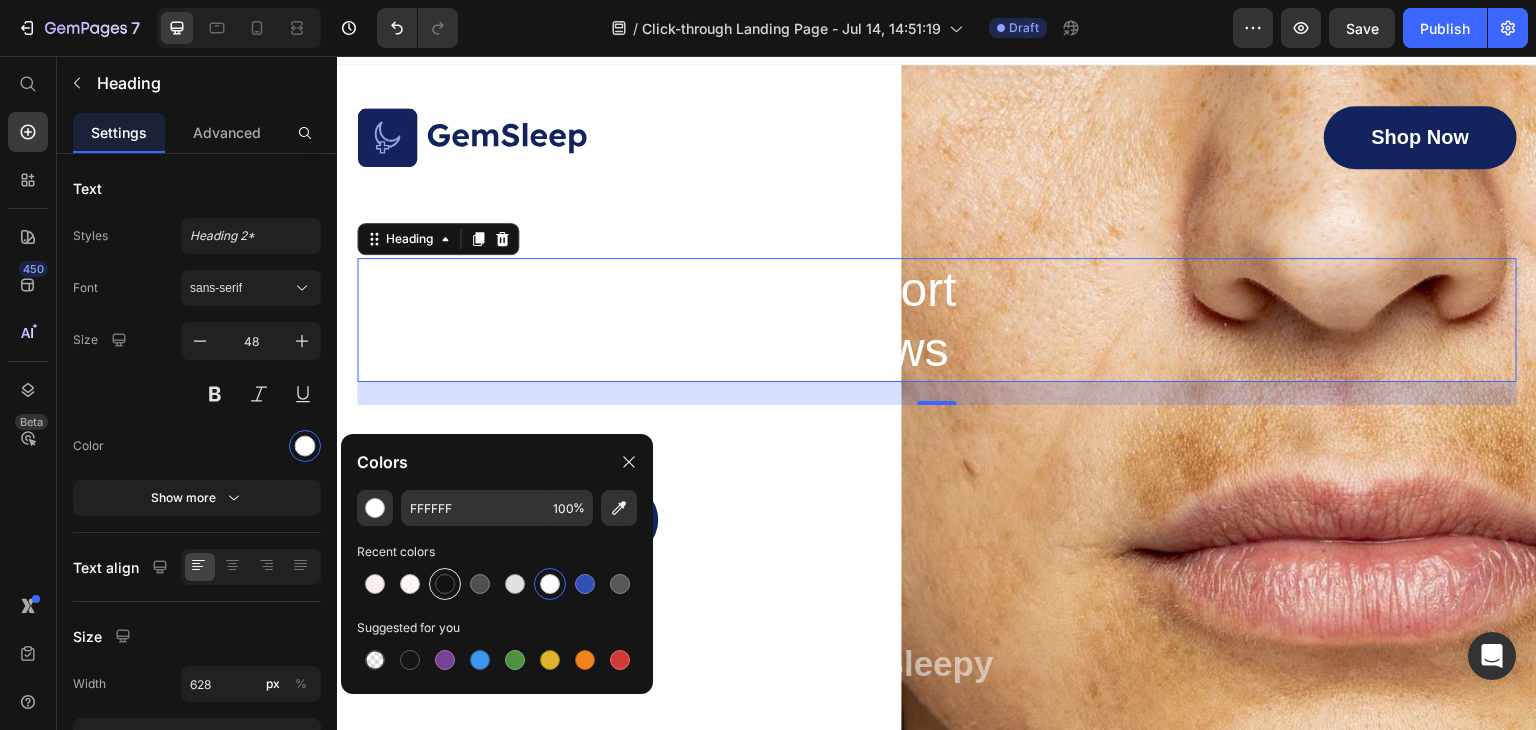 click at bounding box center (445, 584) 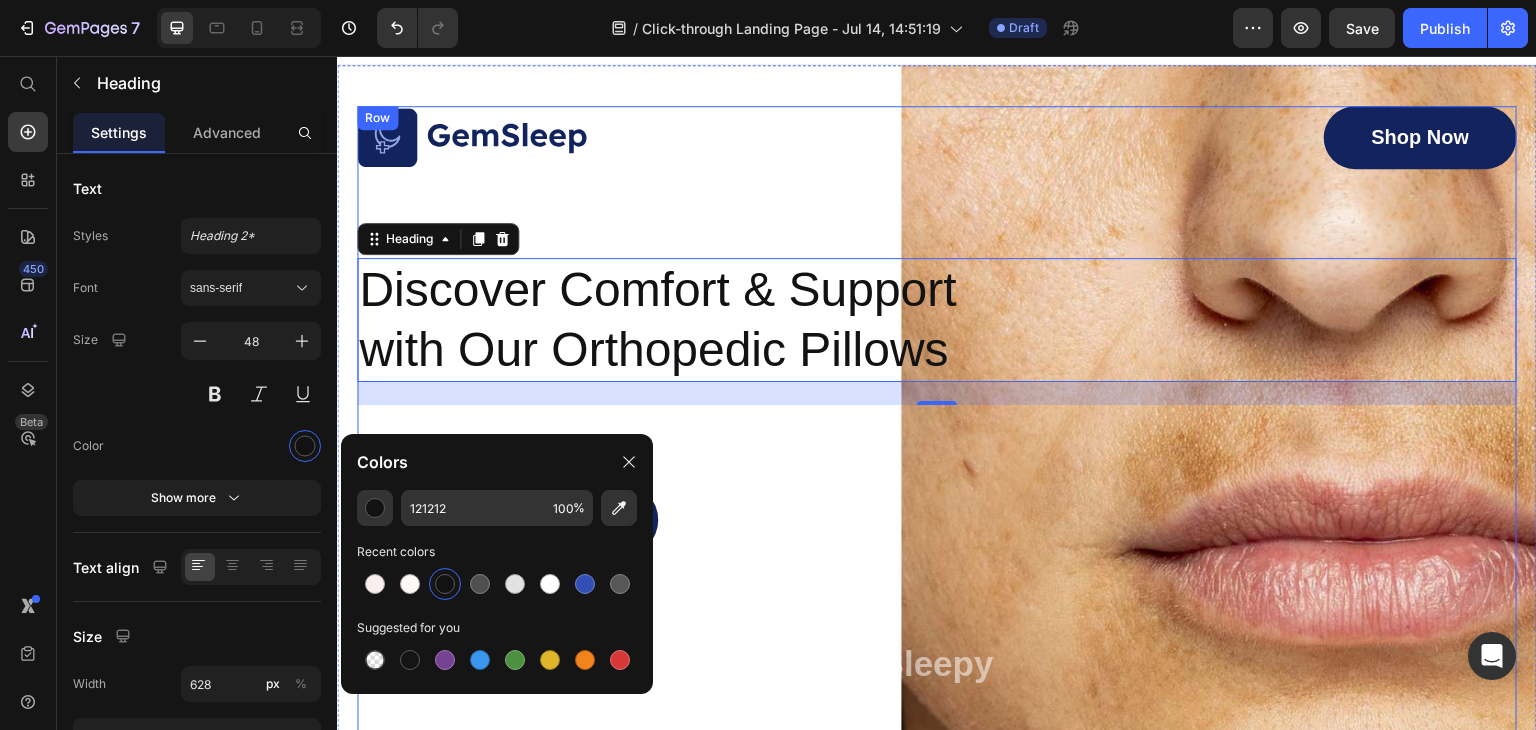 click on "Image Shop Now Button Row Discover Comfort & Support with Our Orthopedic Pillows Heading   23 Say goodbye to neck pain and restless nights Text Block GET YOURS NOW Button
Icon
Icon
Icon
Icon
Icon Icon List 1500+ Happy Customers Text Block Row Sleepy Text Block As Featured In Text Block Image Image Image Row" at bounding box center [937, 501] 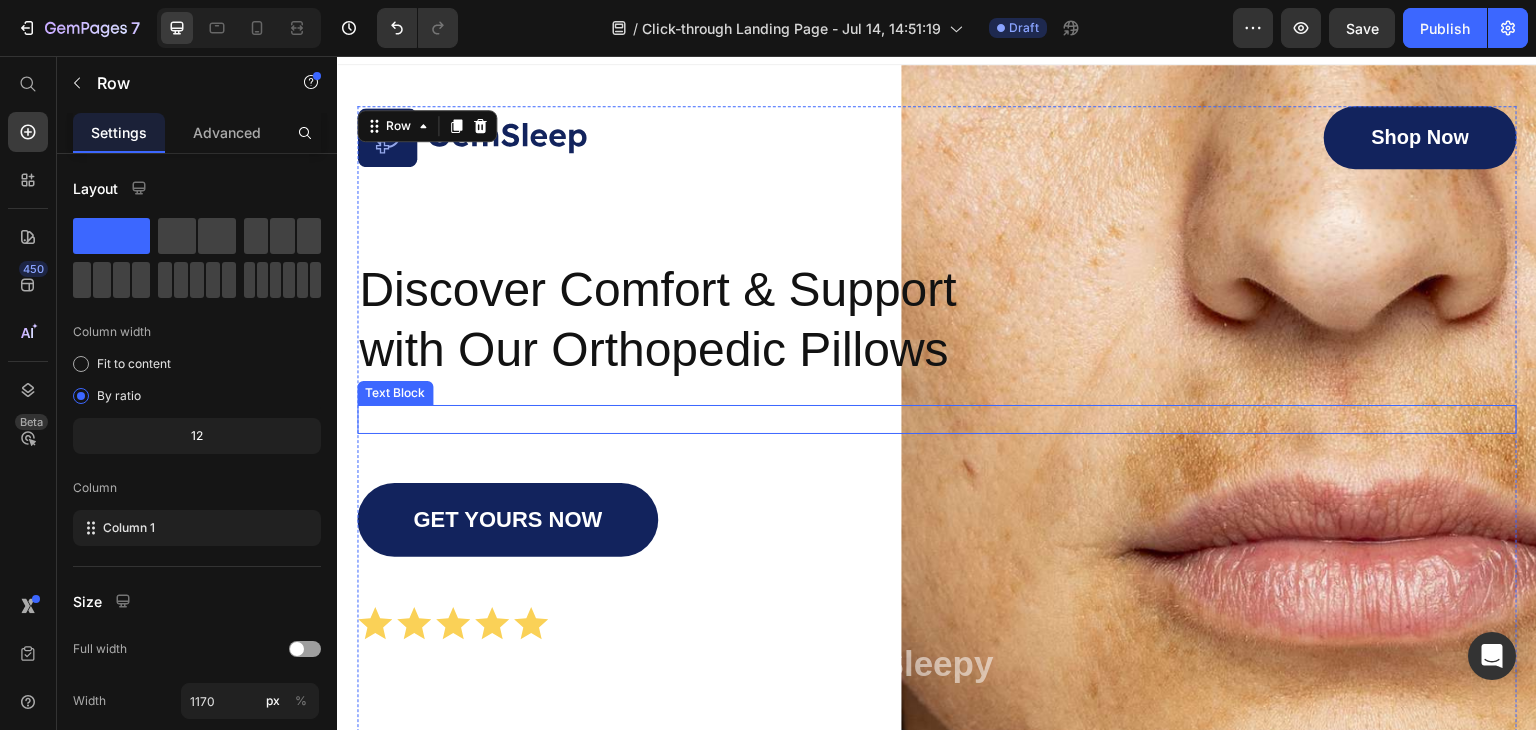 click on "Say goodbye to neck pain and restless nights" at bounding box center (937, 419) 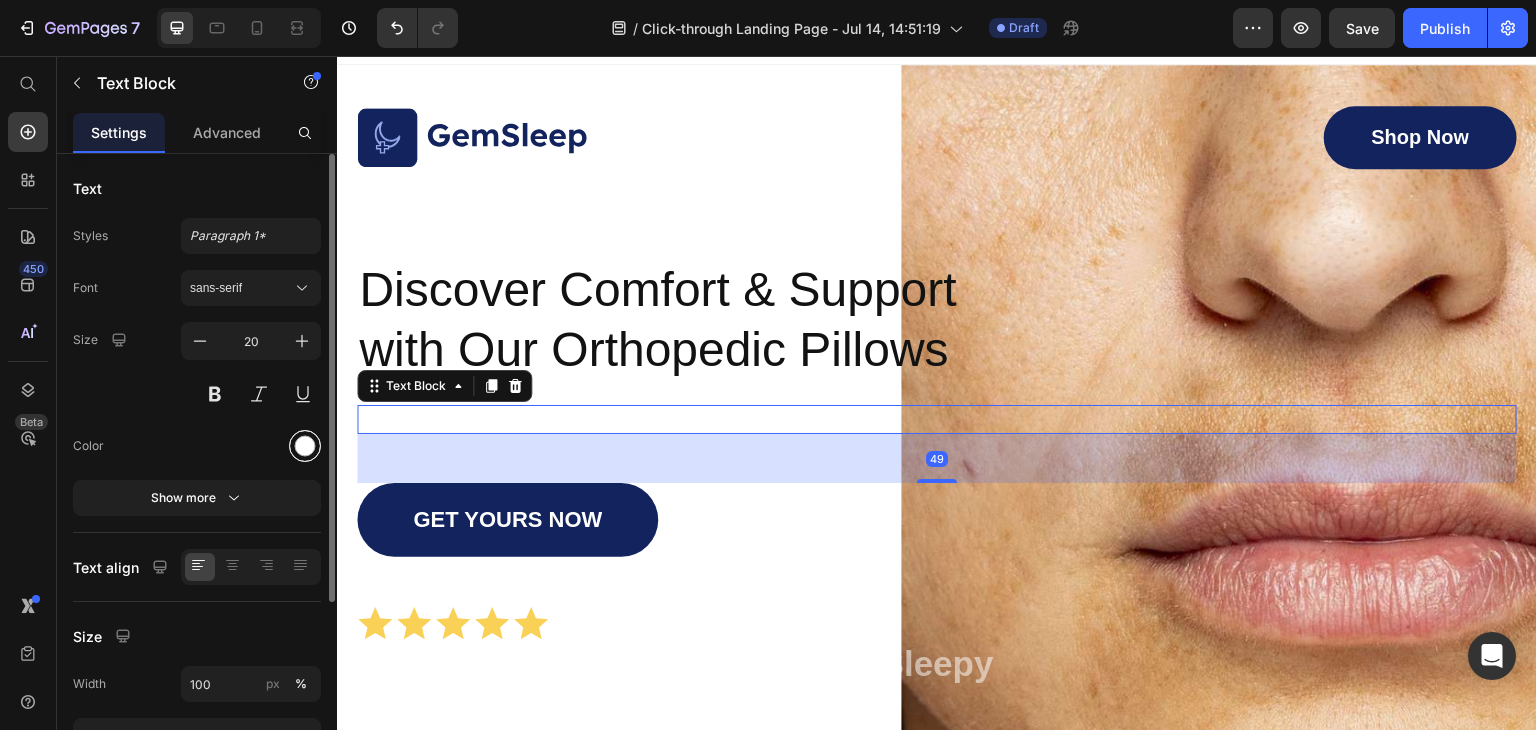 click at bounding box center (305, 446) 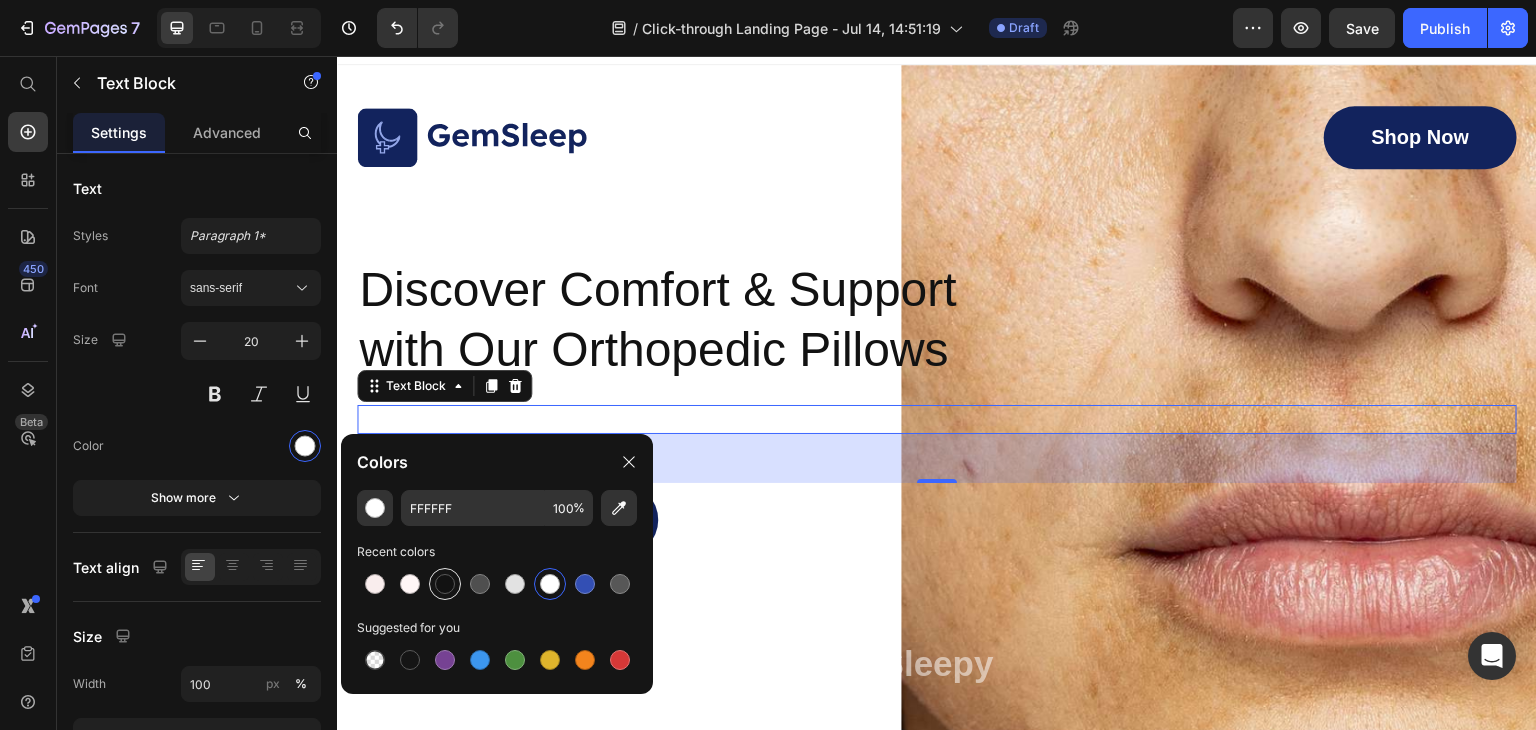 click at bounding box center (445, 584) 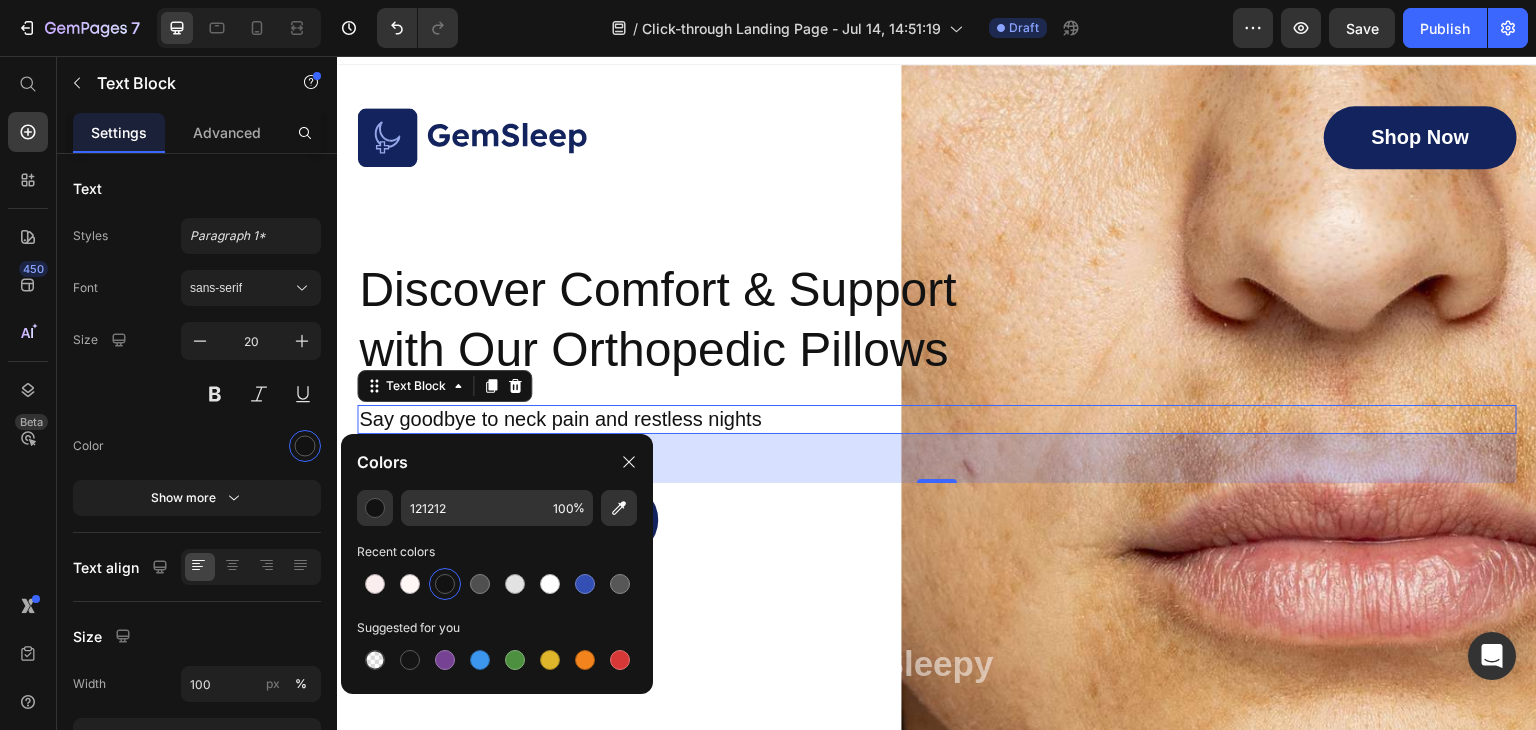 click on "49" at bounding box center (937, 458) 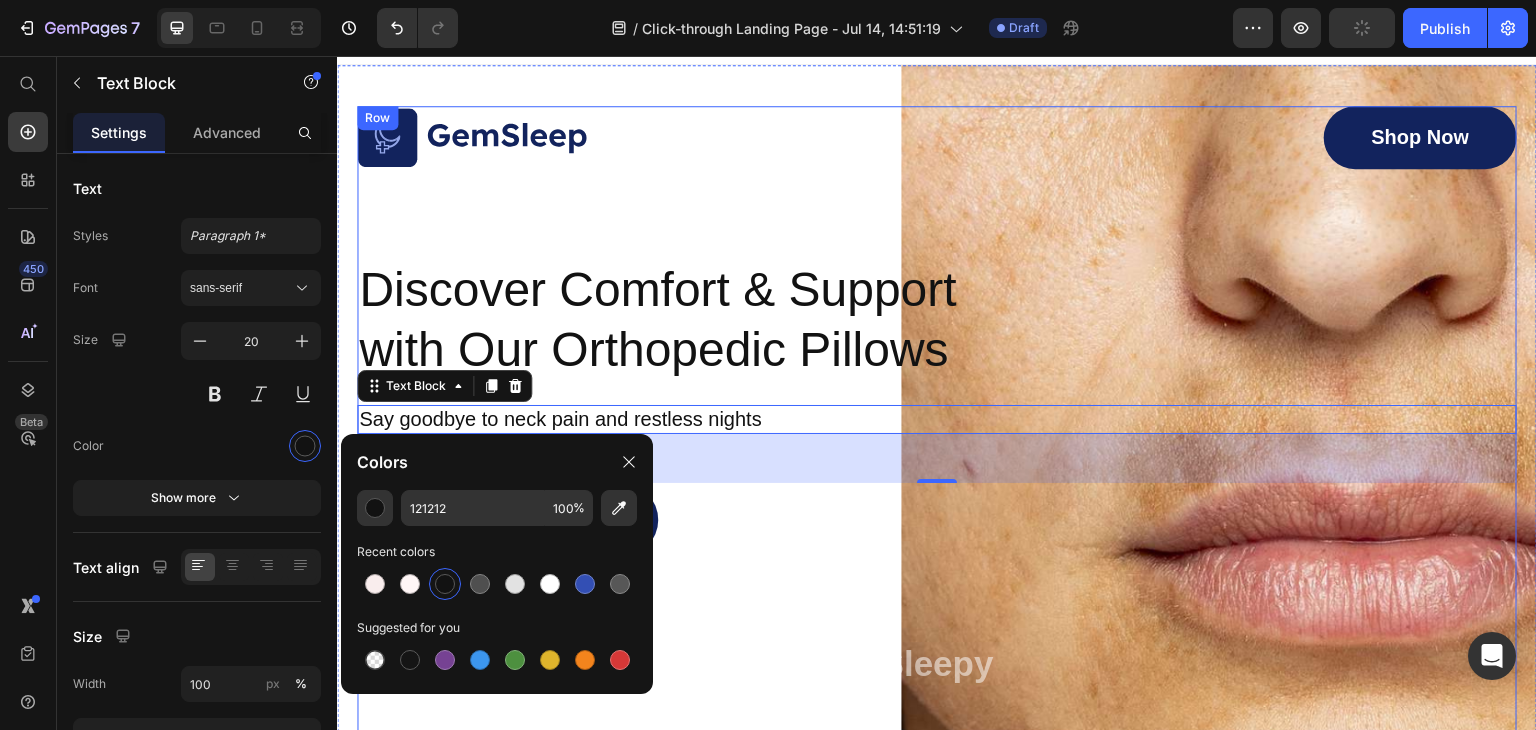 click on "Image Shop Now Button Row Discover Comfort & Support with Our Orthopedic Pillows Heading Say goodbye to neck pain and restless nights Text Block   49 GET YOURS NOW Button
Icon
Icon
Icon
Icon
Icon Icon List 1500+ Happy Customers Text Block Row Sleepy Text Block As Featured In Text Block Image Image Image Row" at bounding box center (937, 501) 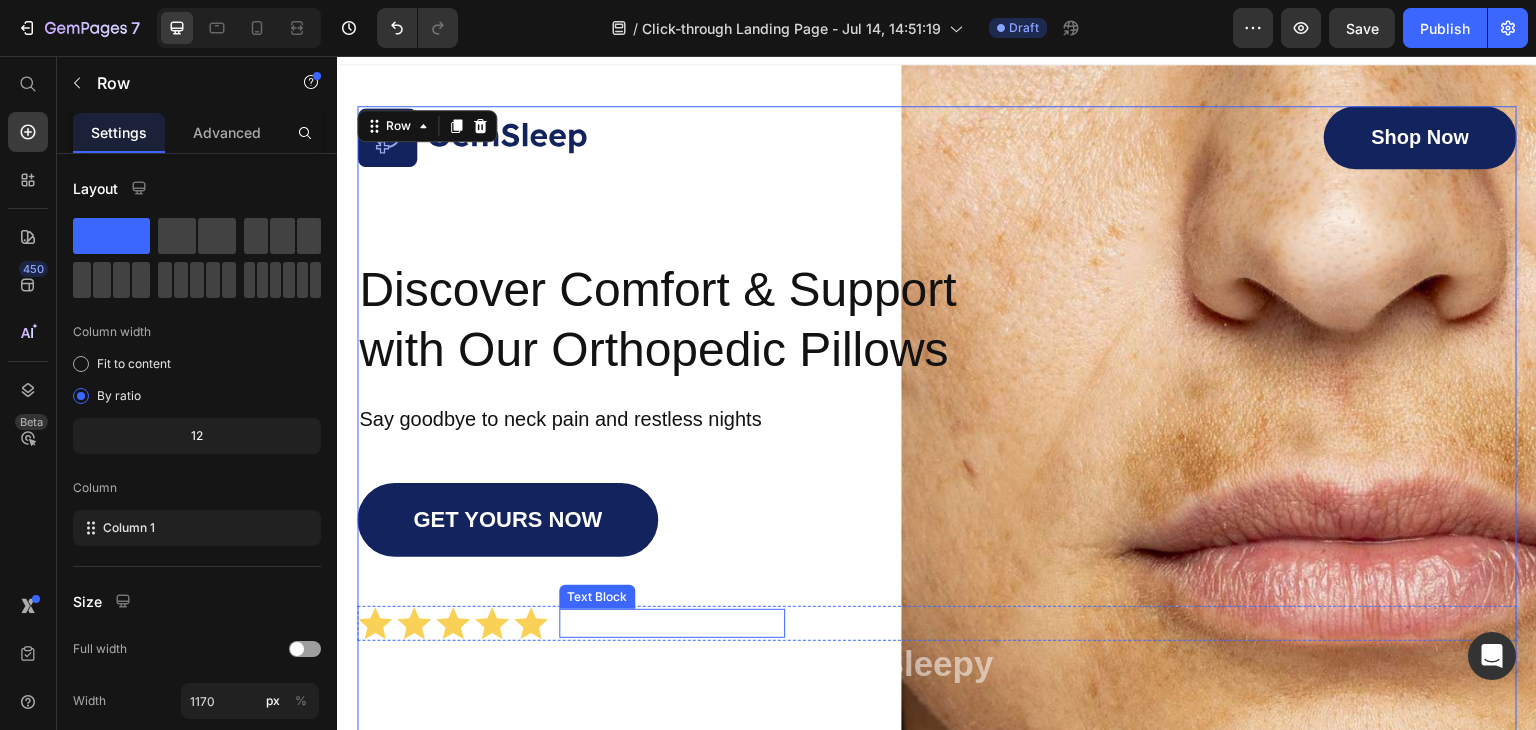 click on "1500+ Happy Customers" at bounding box center (672, 623) 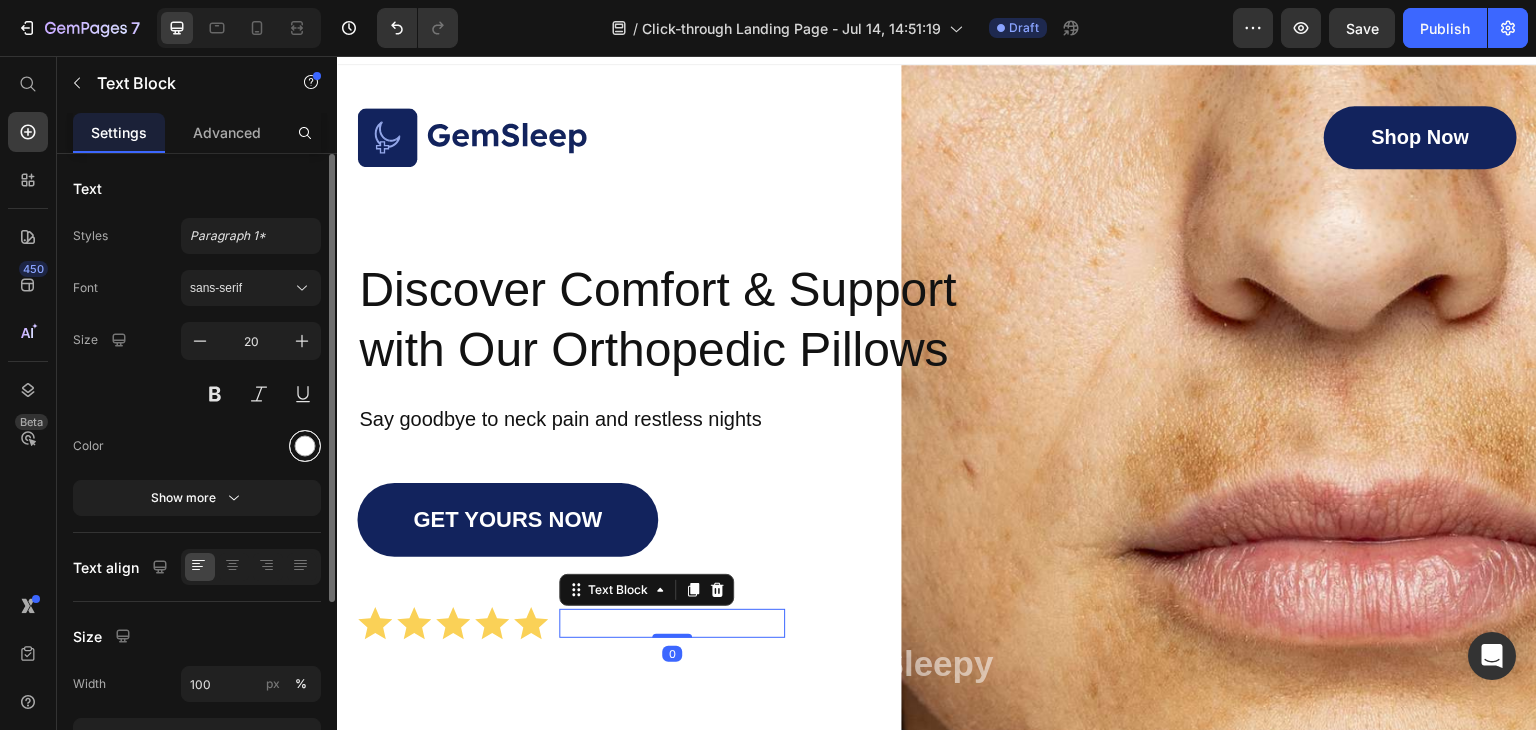 click at bounding box center (305, 446) 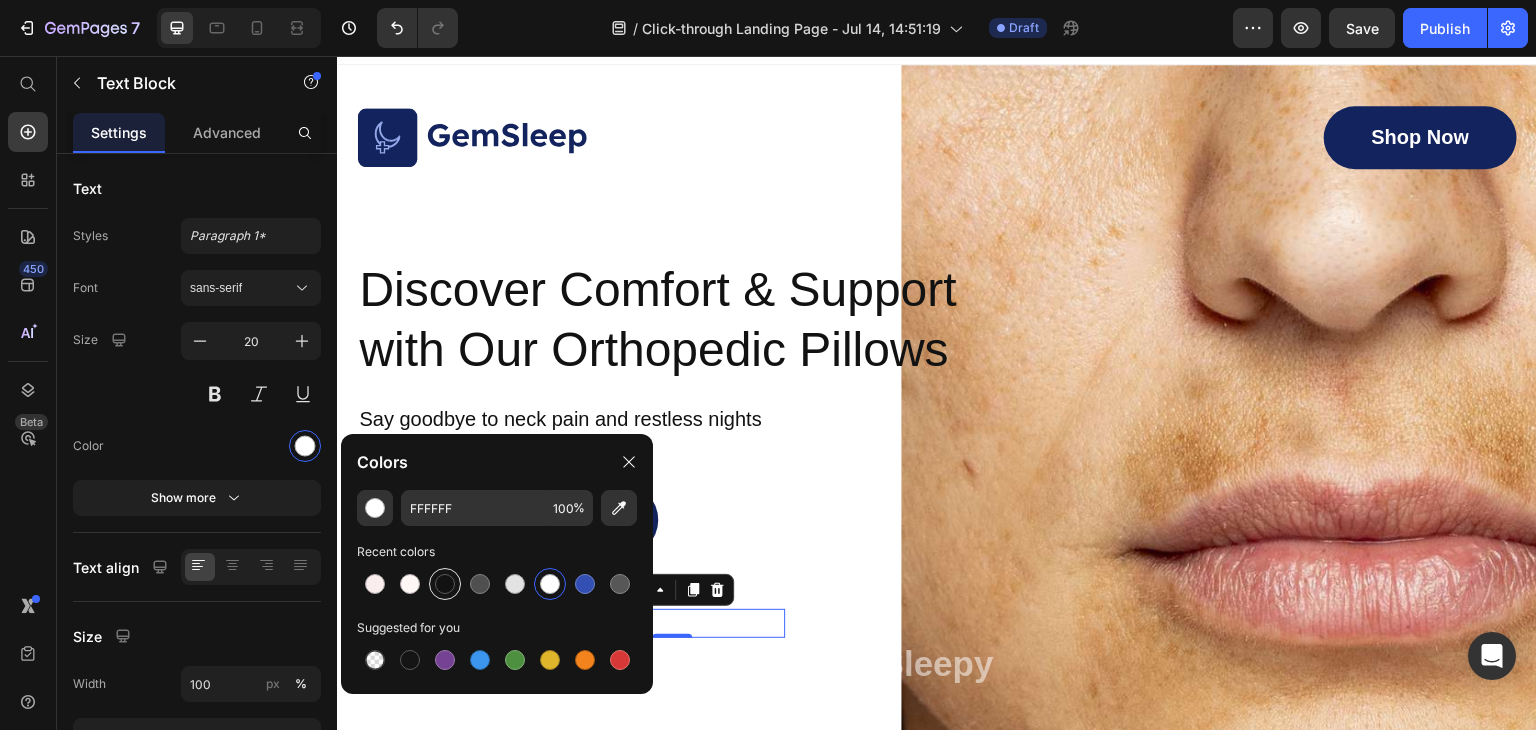 click at bounding box center [445, 584] 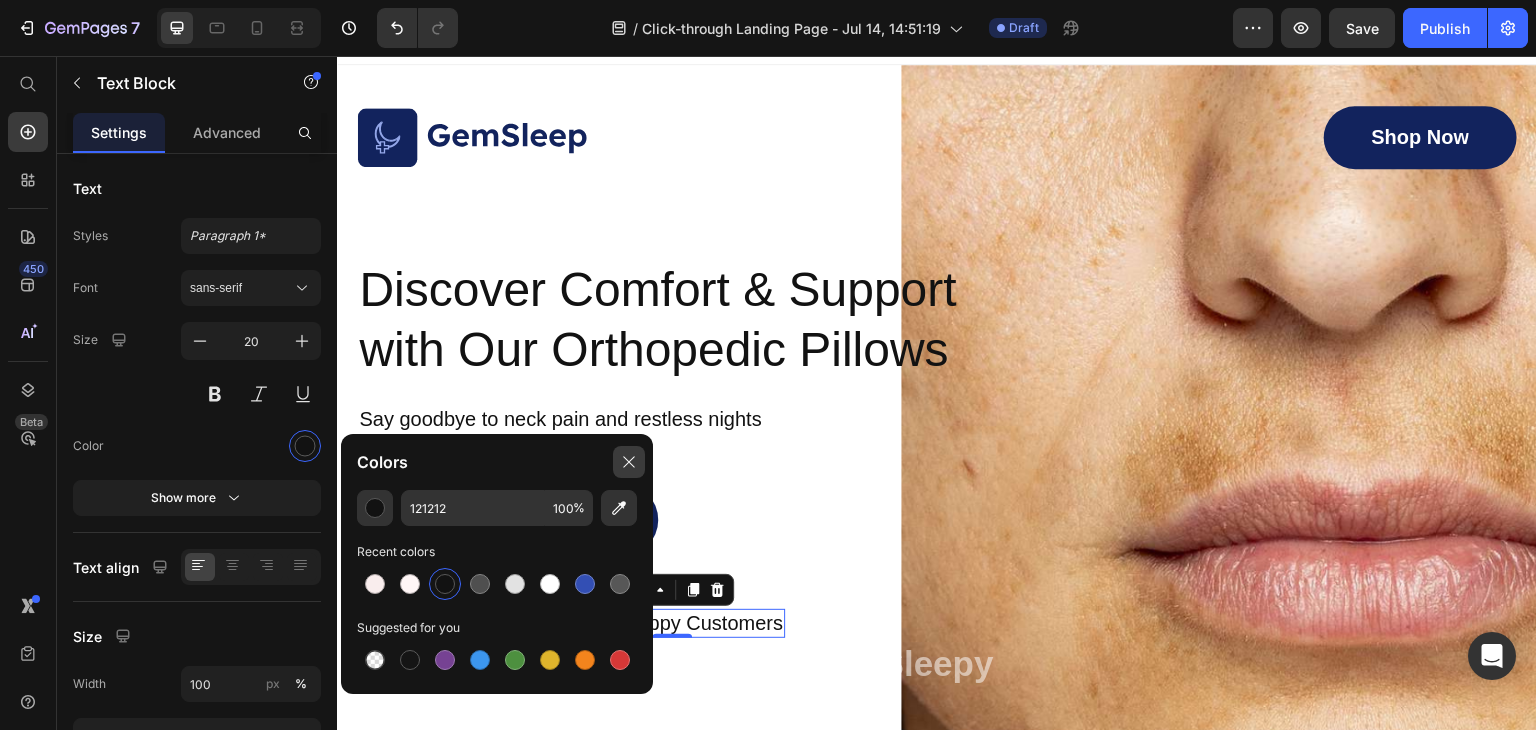 click 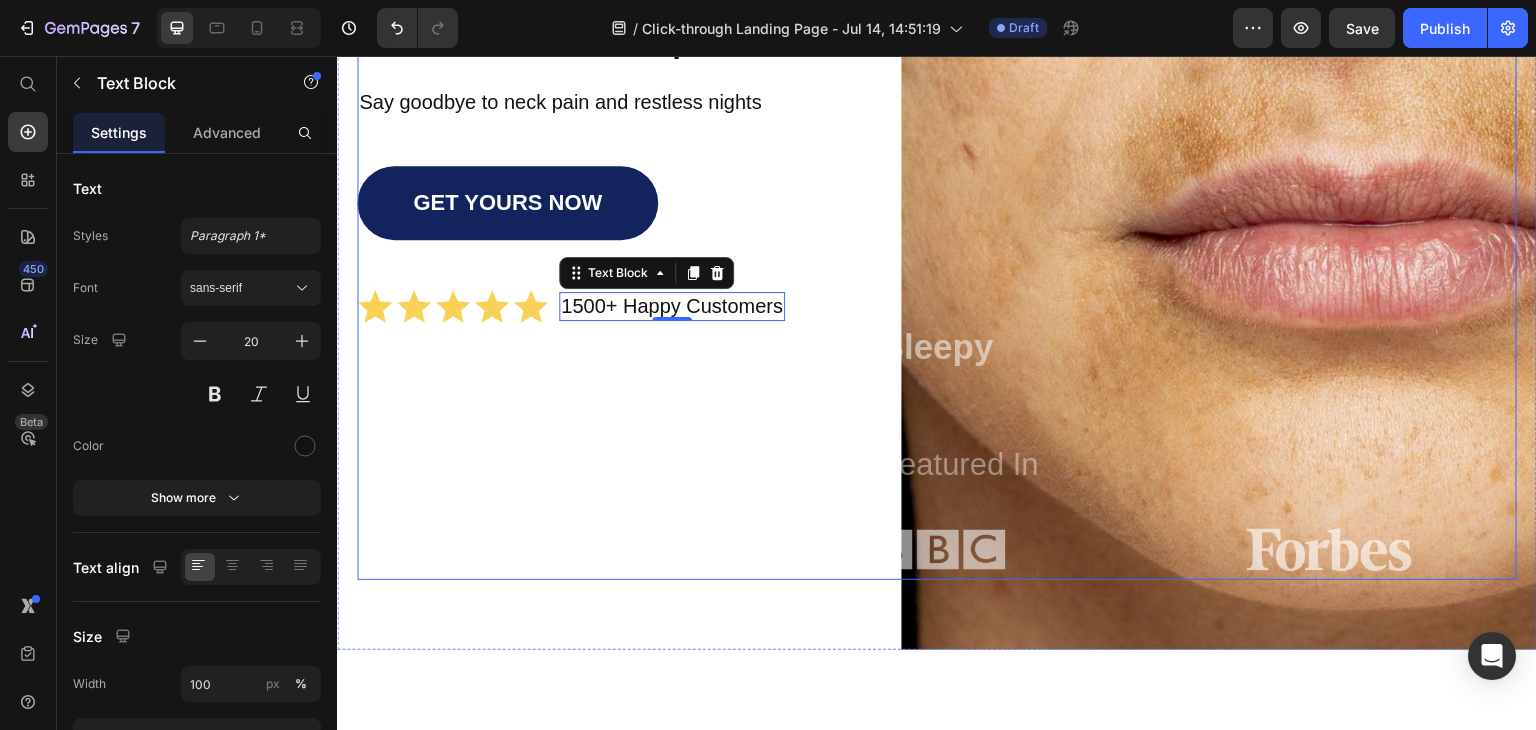scroll, scrollTop: 348, scrollLeft: 0, axis: vertical 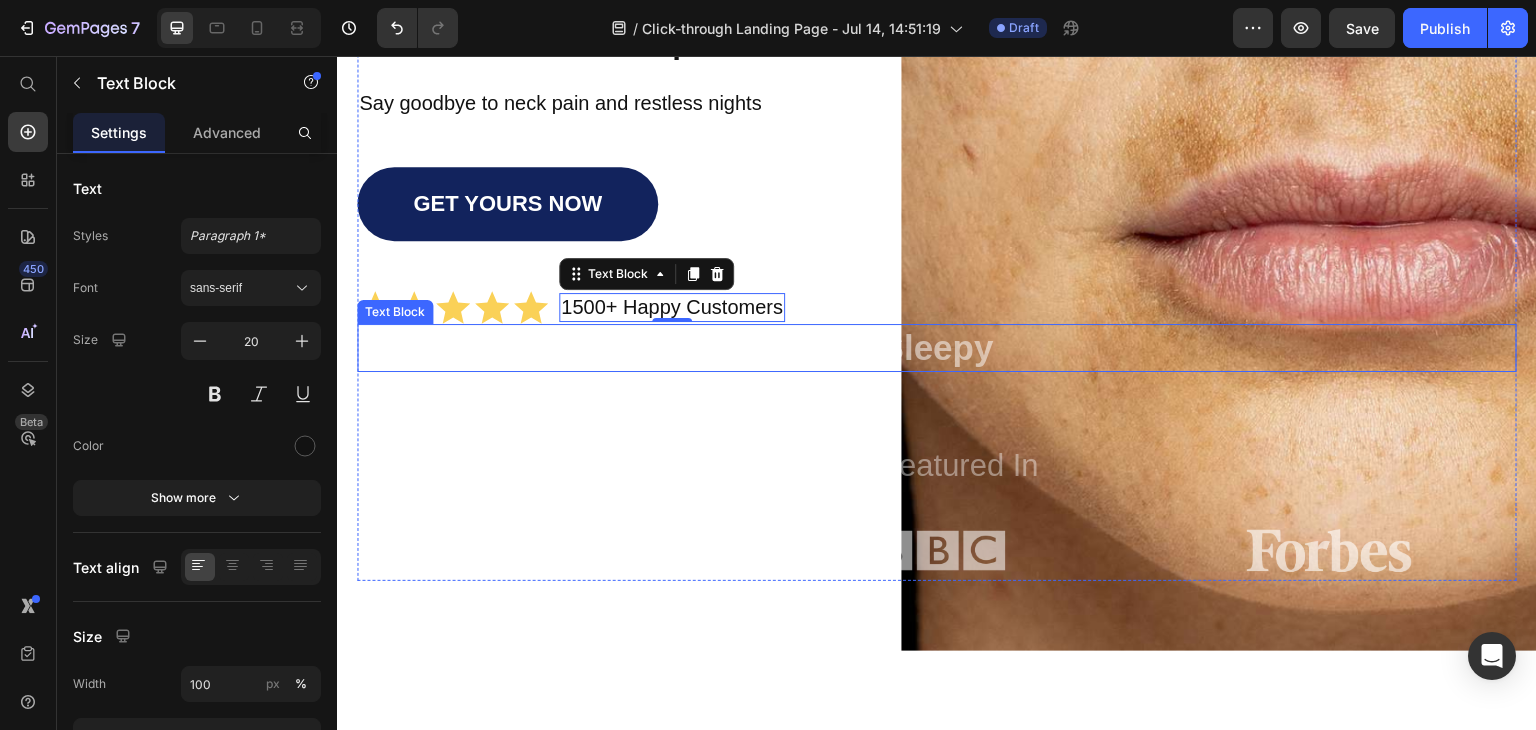 click on "Sleepy" at bounding box center (937, 348) 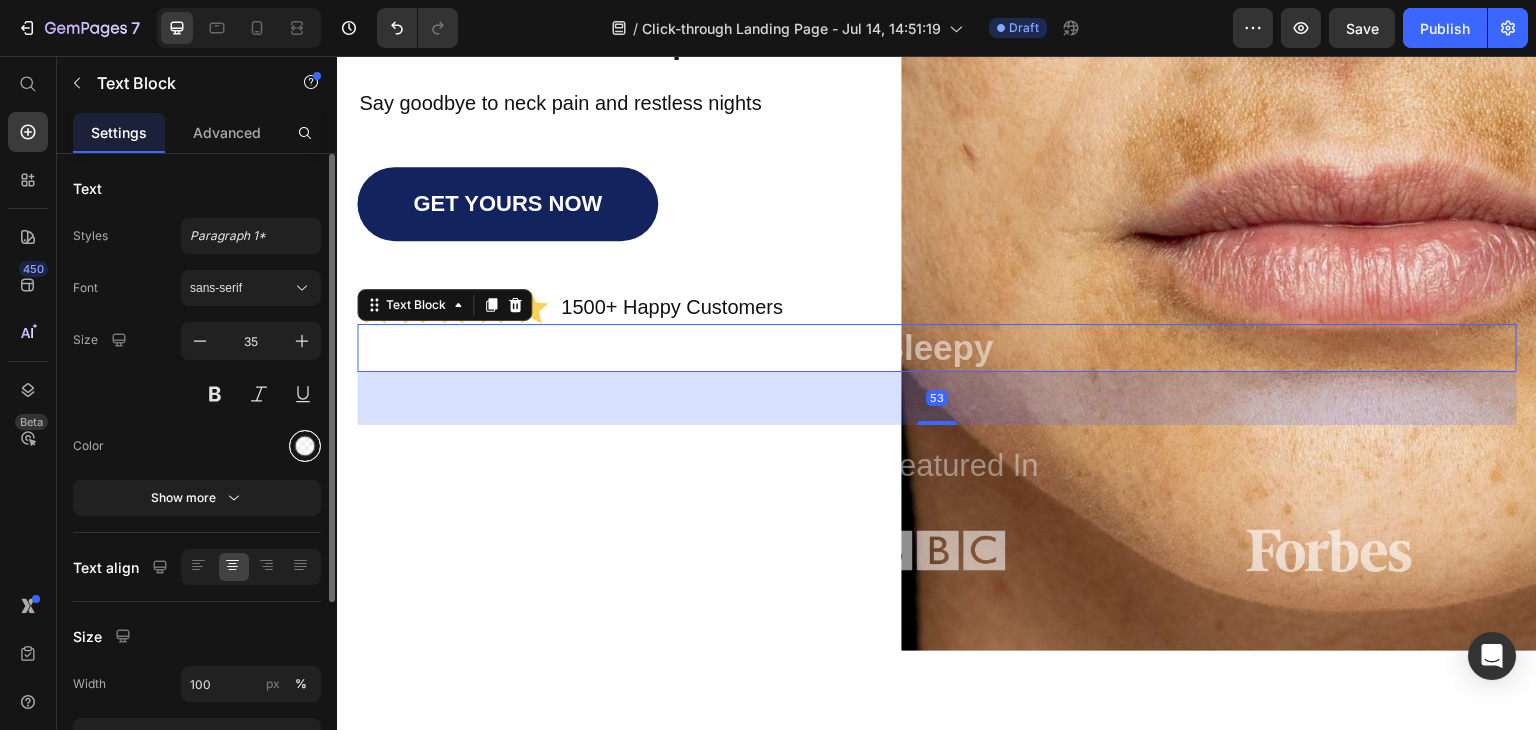 click at bounding box center [305, 446] 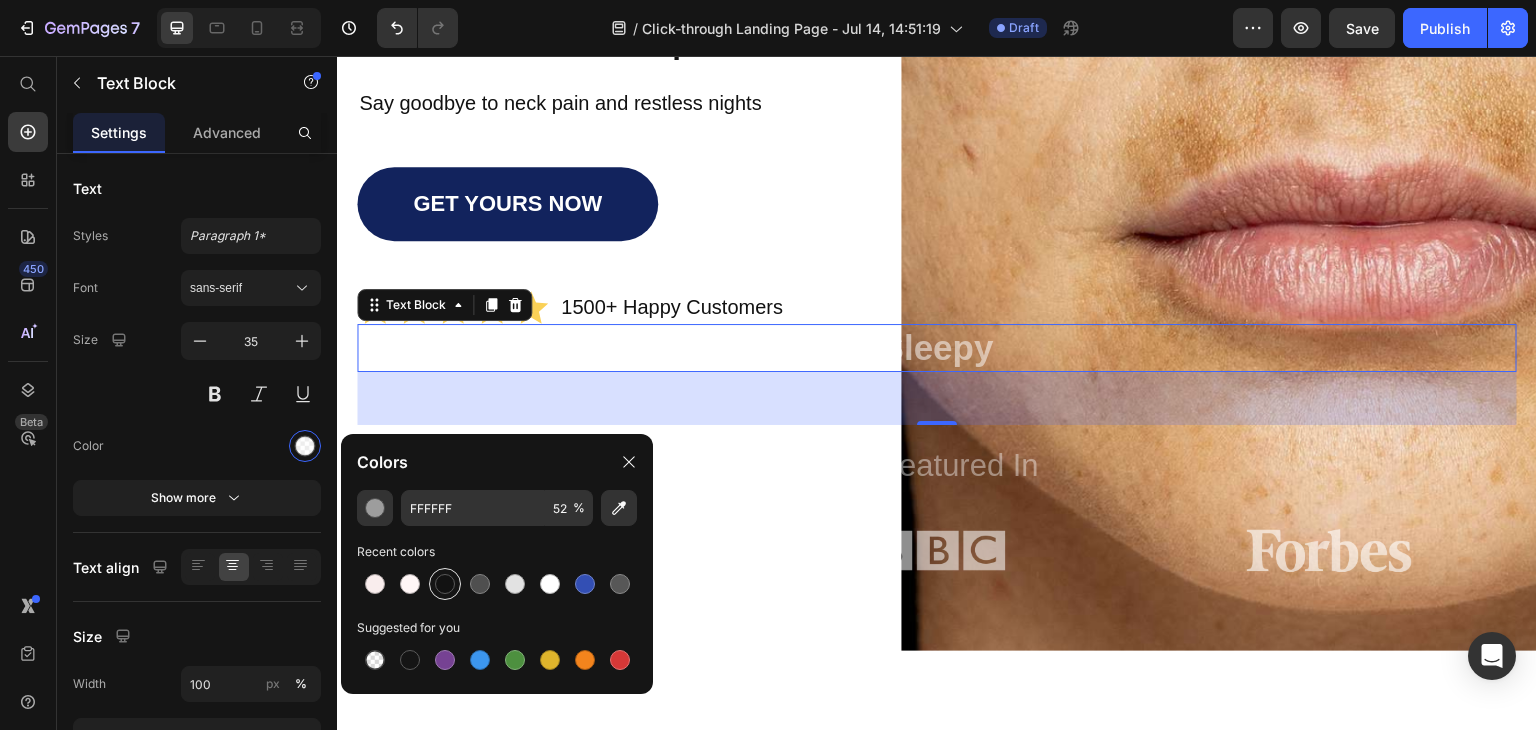 click at bounding box center [445, 584] 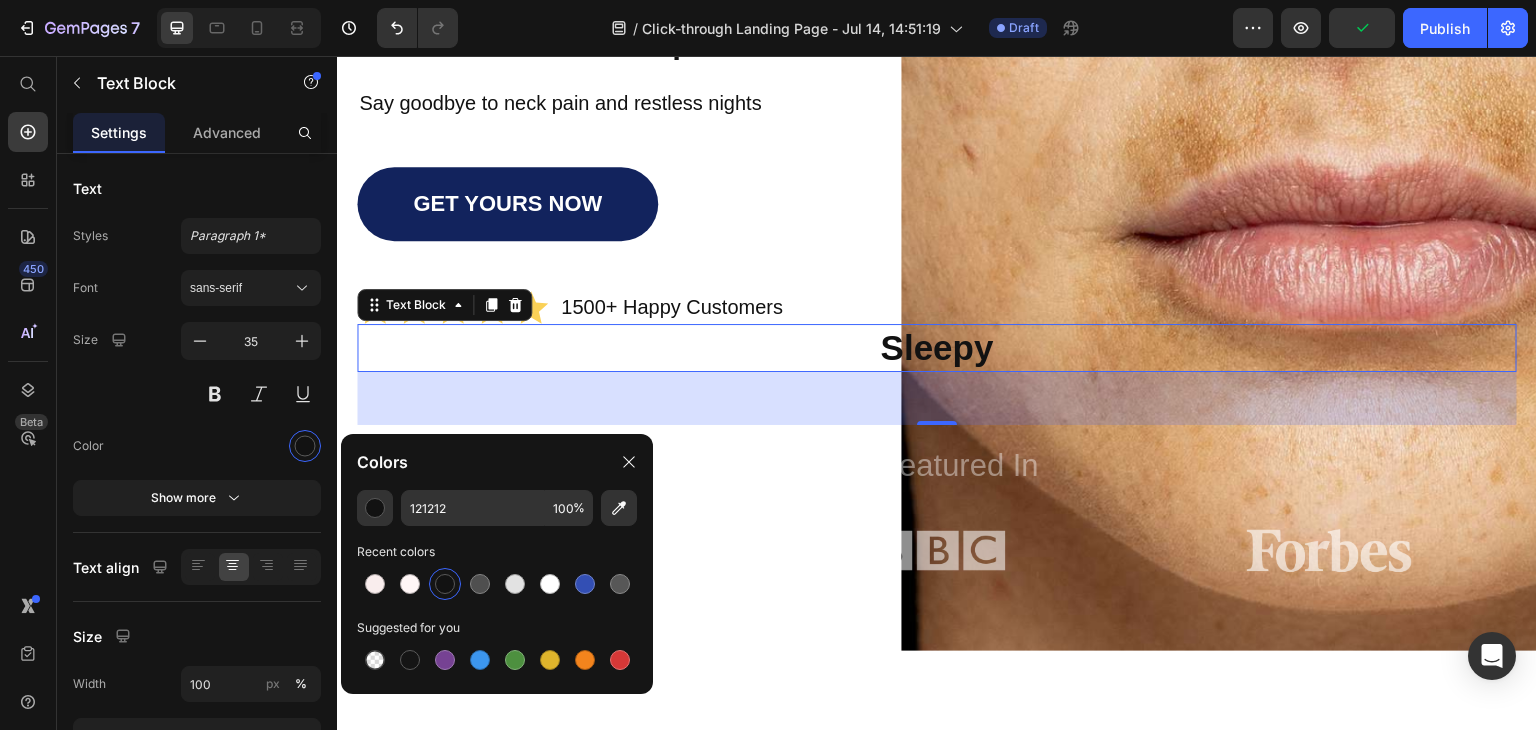 click on "Sleepy" at bounding box center [937, 348] 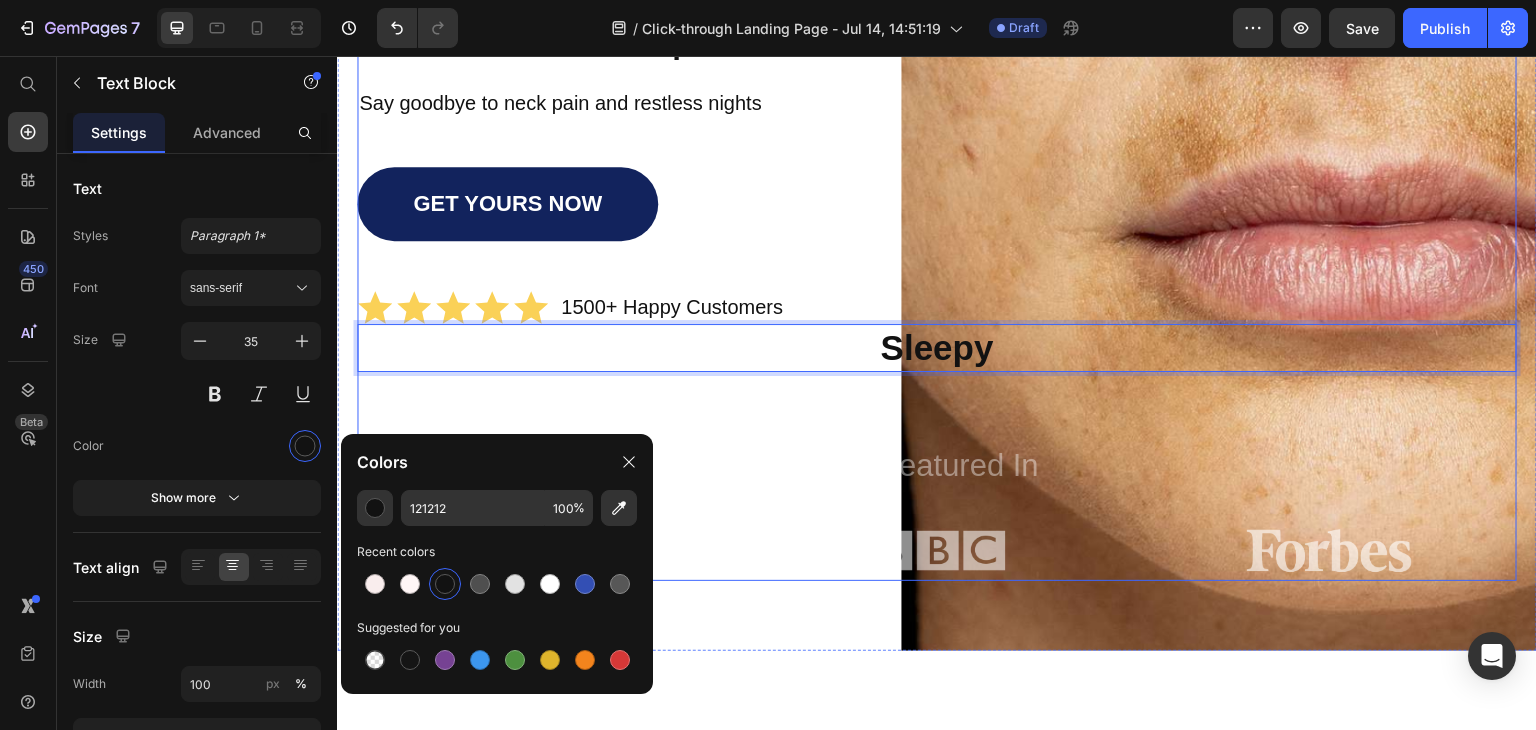 click on "Image Shop Now Button Row Discover Comfort & Support with Our Orthopedic Pillows Heading Say goodbye to neck pain and restless nights Text Block GET YOURS NOW Button
Icon
Icon
Icon
Icon
Icon Icon List 1500+ Happy Customers Text Block Row Sleepy Text Block   53 As Featured In Text Block Image Image Image Row" at bounding box center [937, 185] 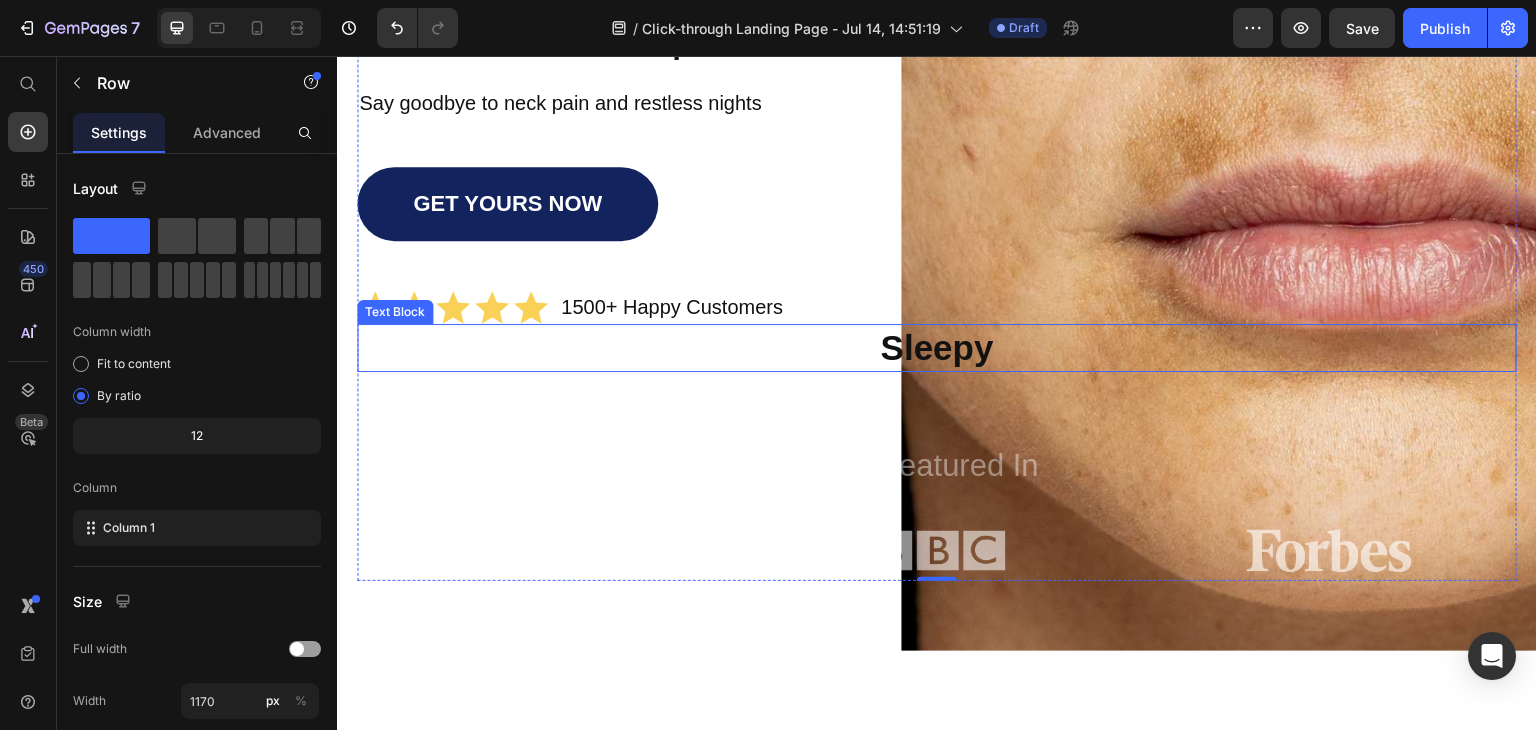 click on "Sleepy" at bounding box center [937, 348] 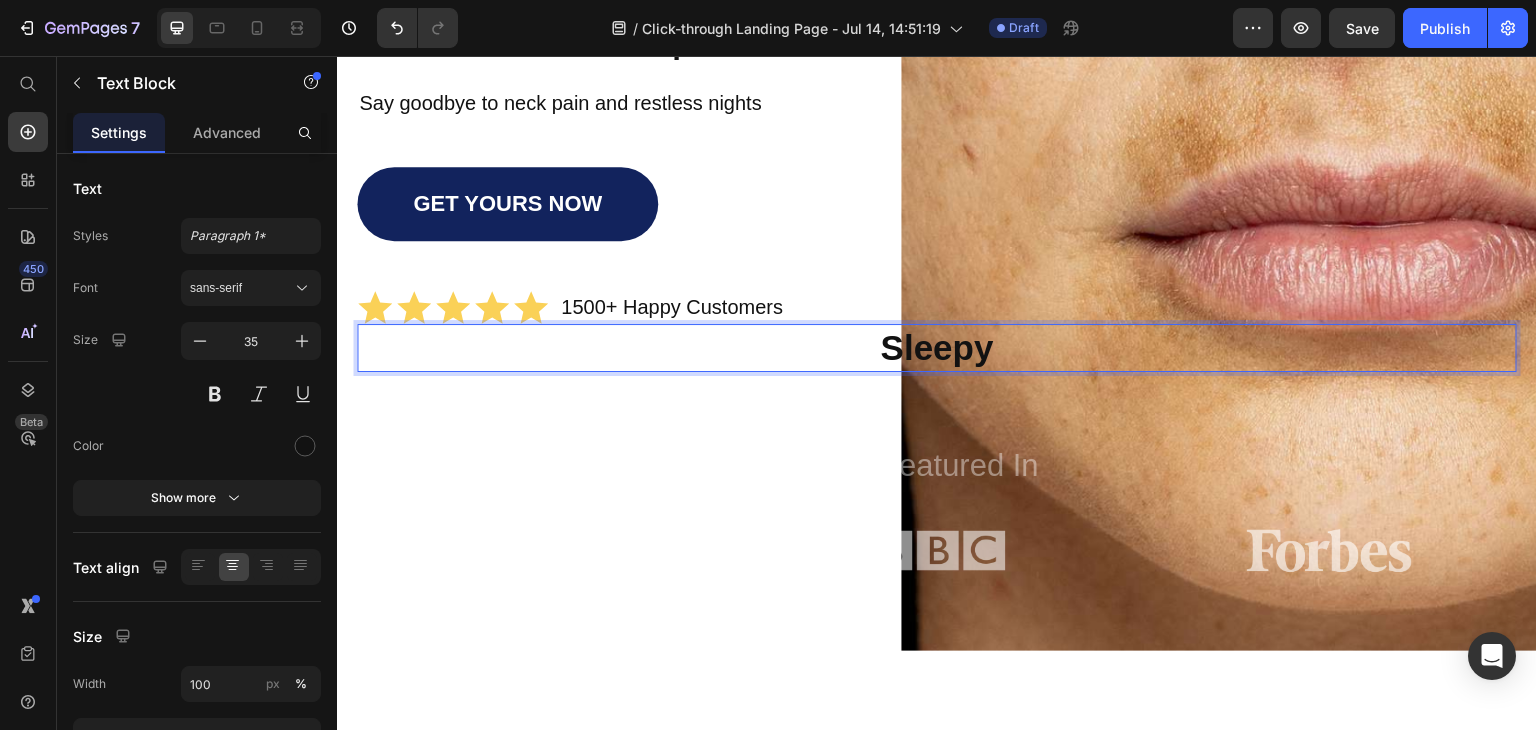click on "Sleepy" at bounding box center (937, 348) 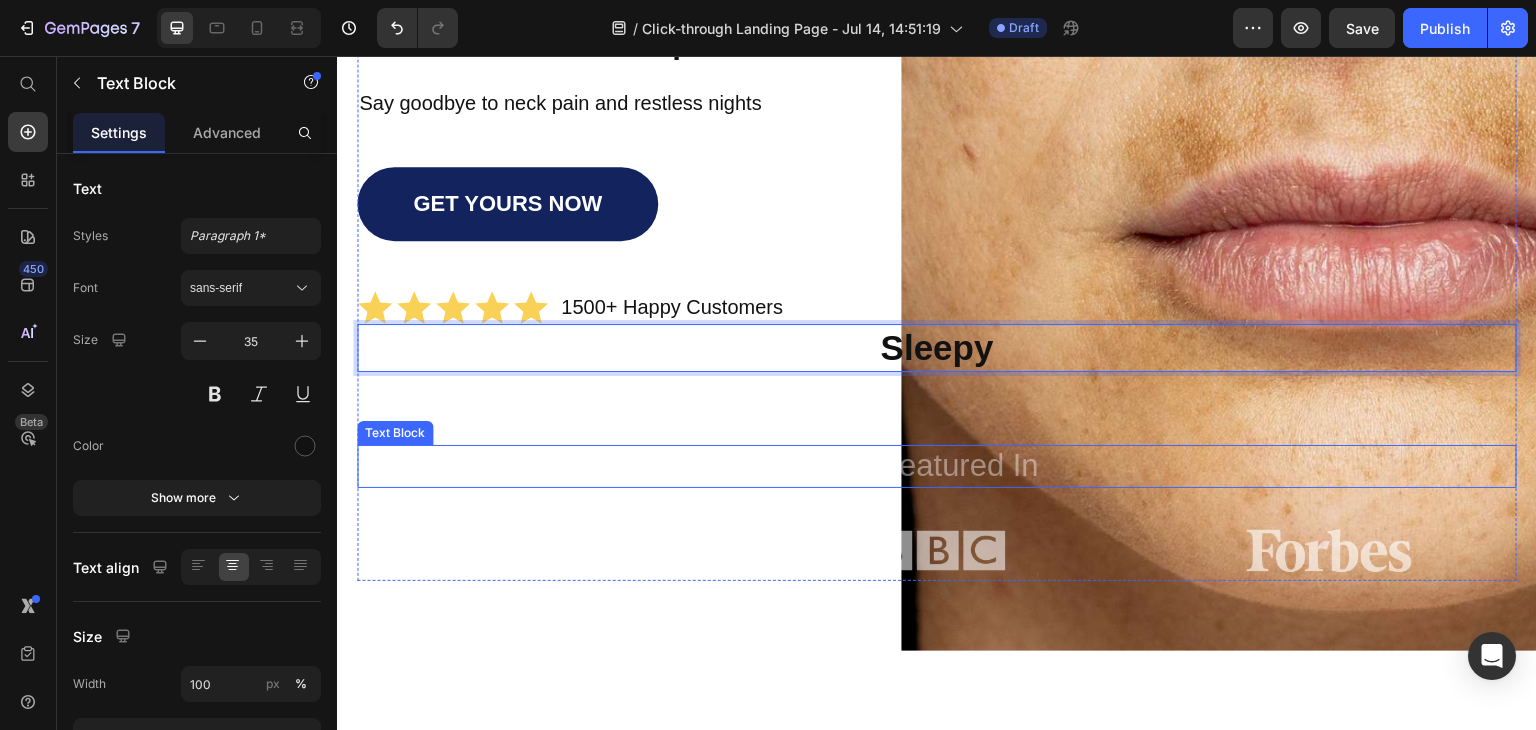 click on "As Featured In" at bounding box center (937, 466) 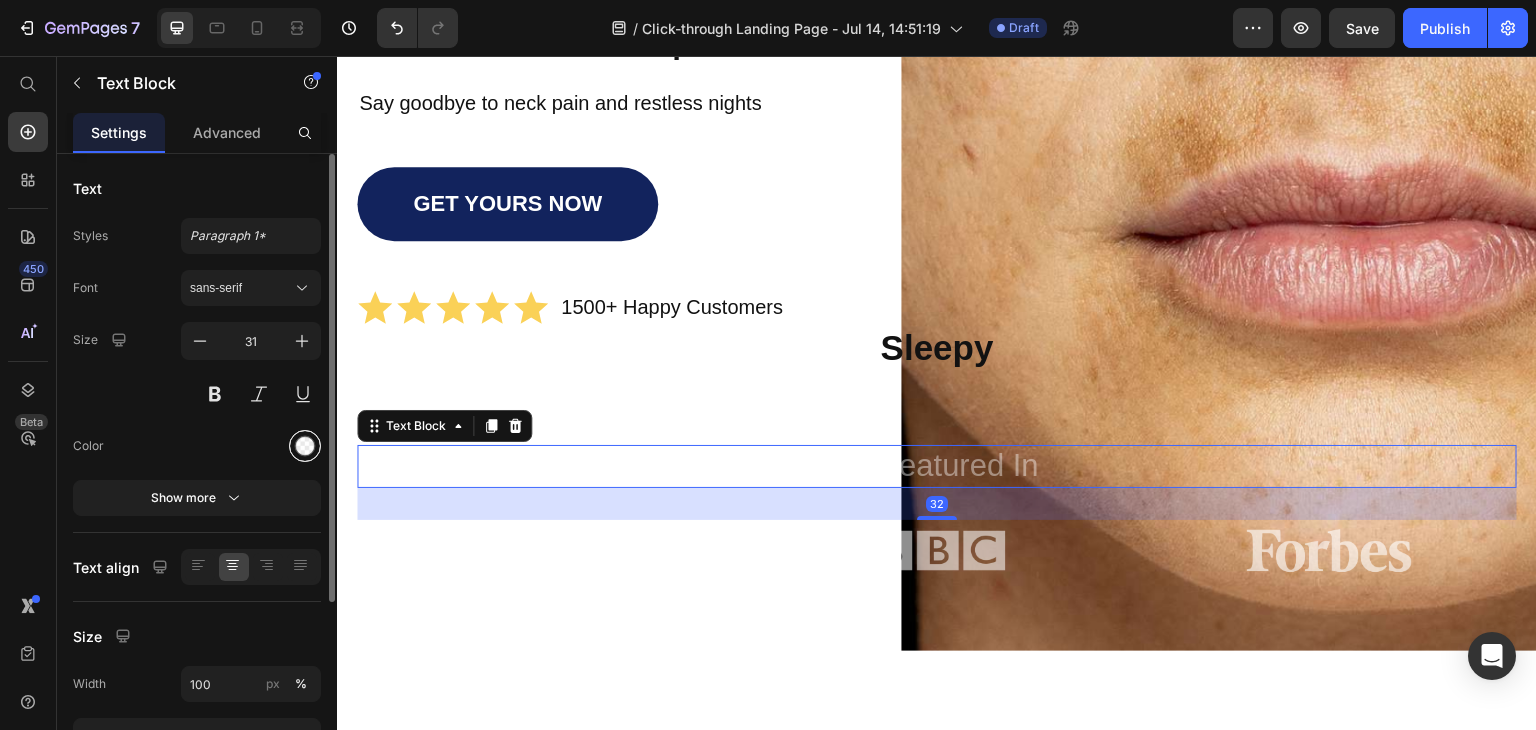 click at bounding box center (305, 446) 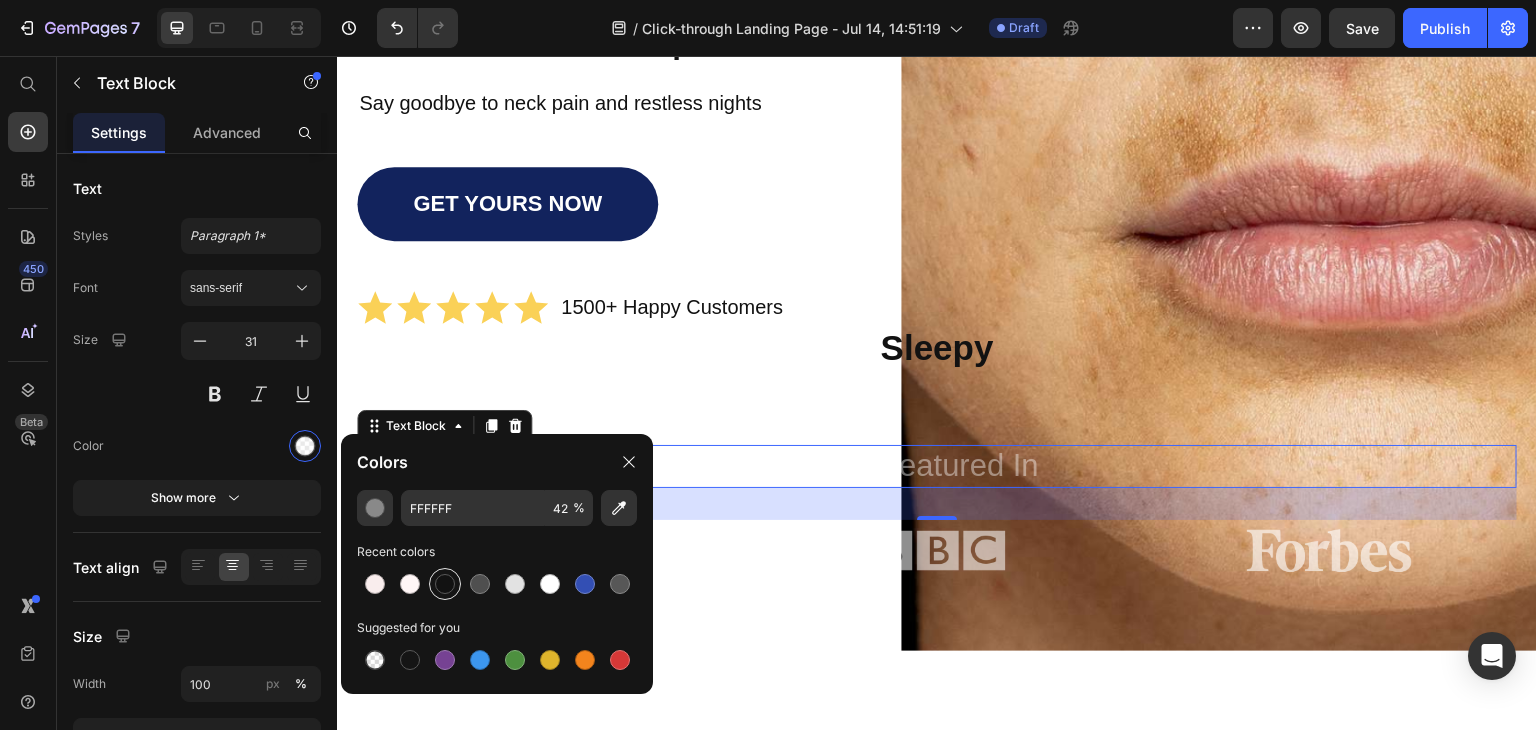 click at bounding box center (445, 584) 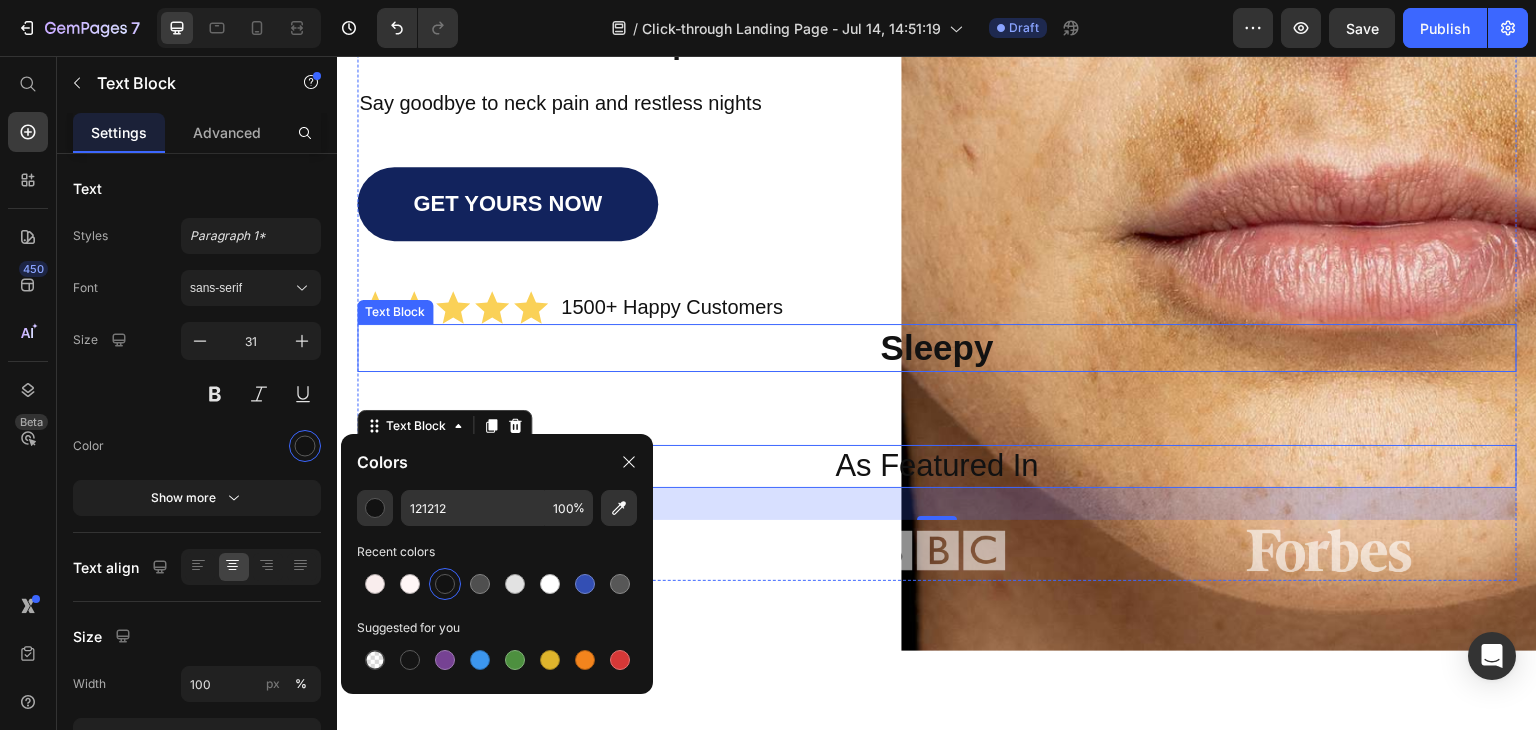 click on "Sleepy" at bounding box center (937, 348) 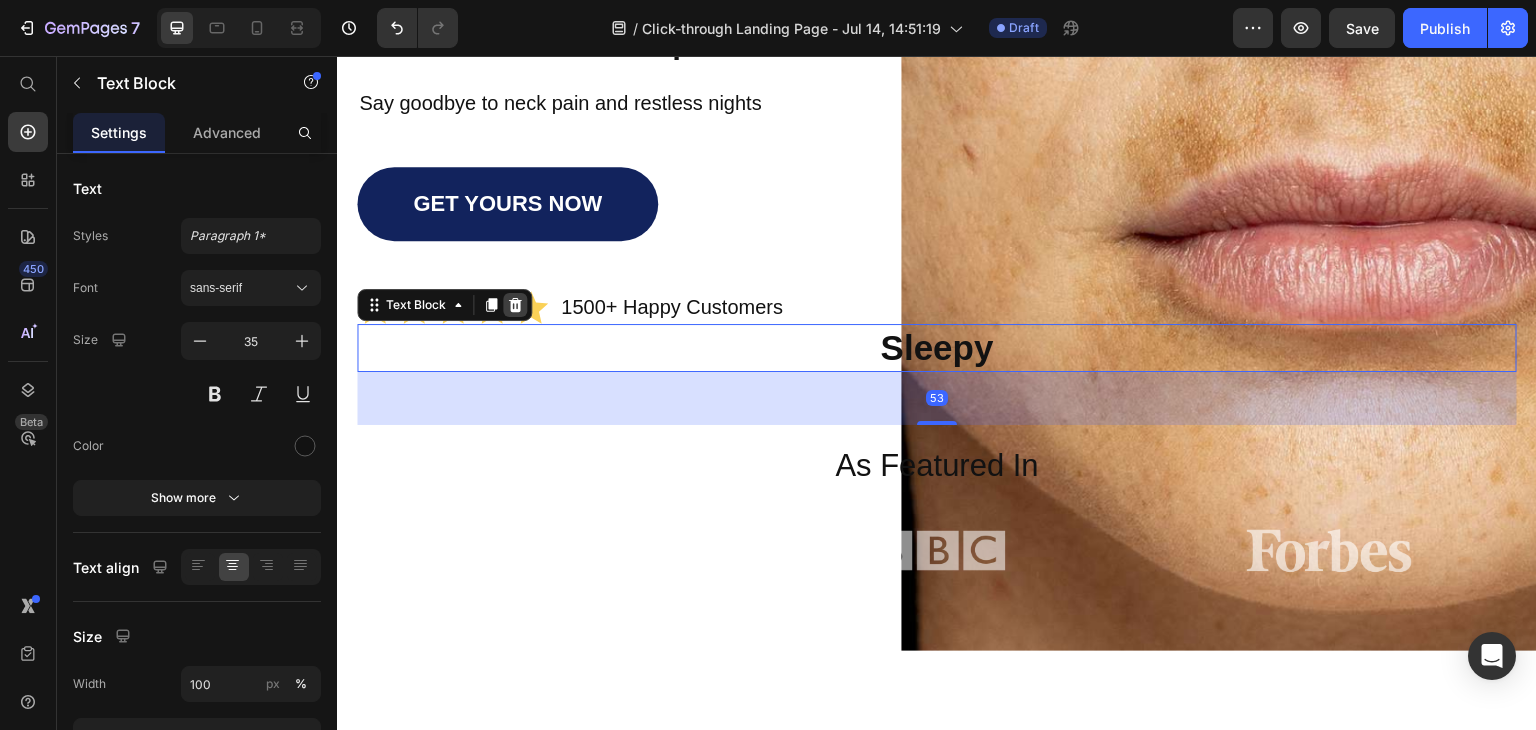 click 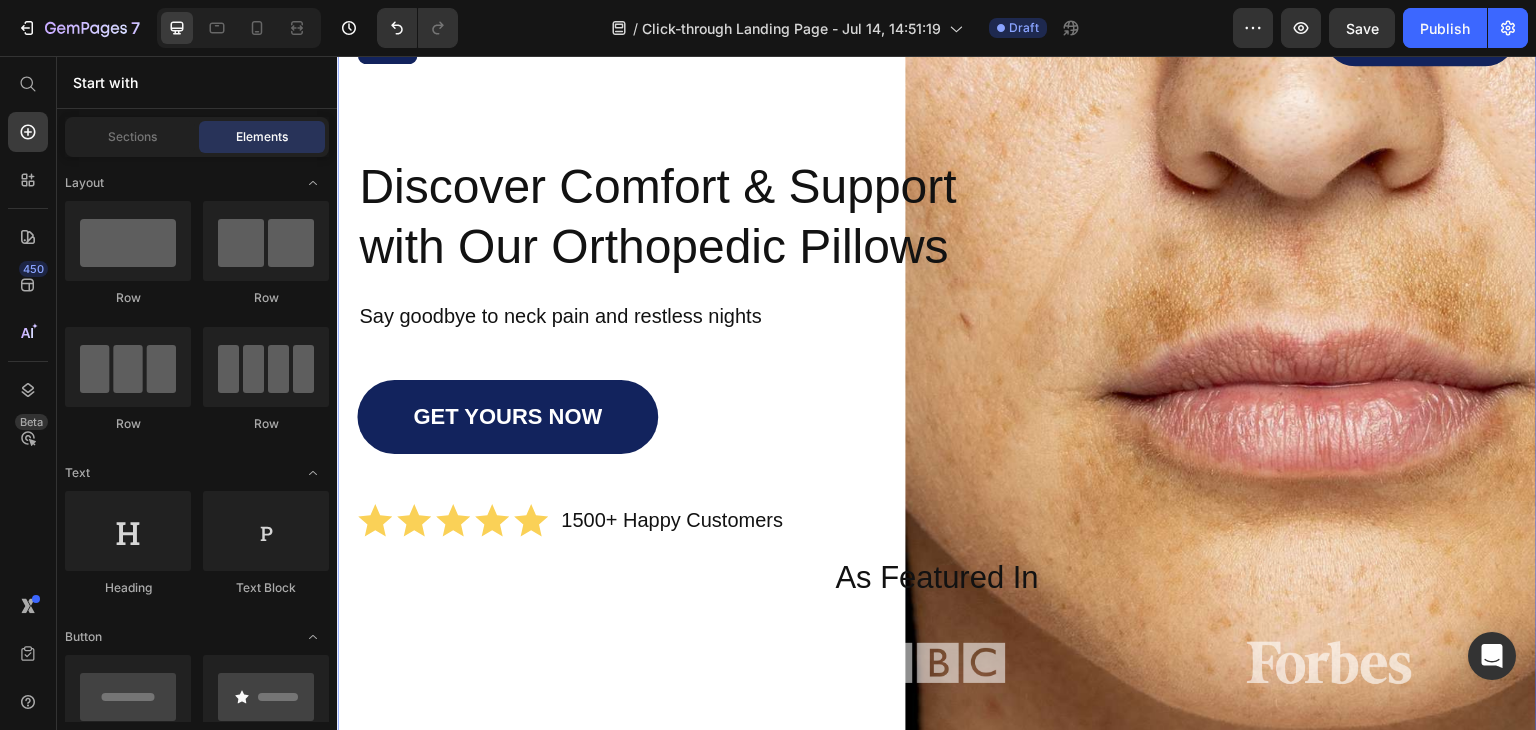 scroll, scrollTop: 0, scrollLeft: 0, axis: both 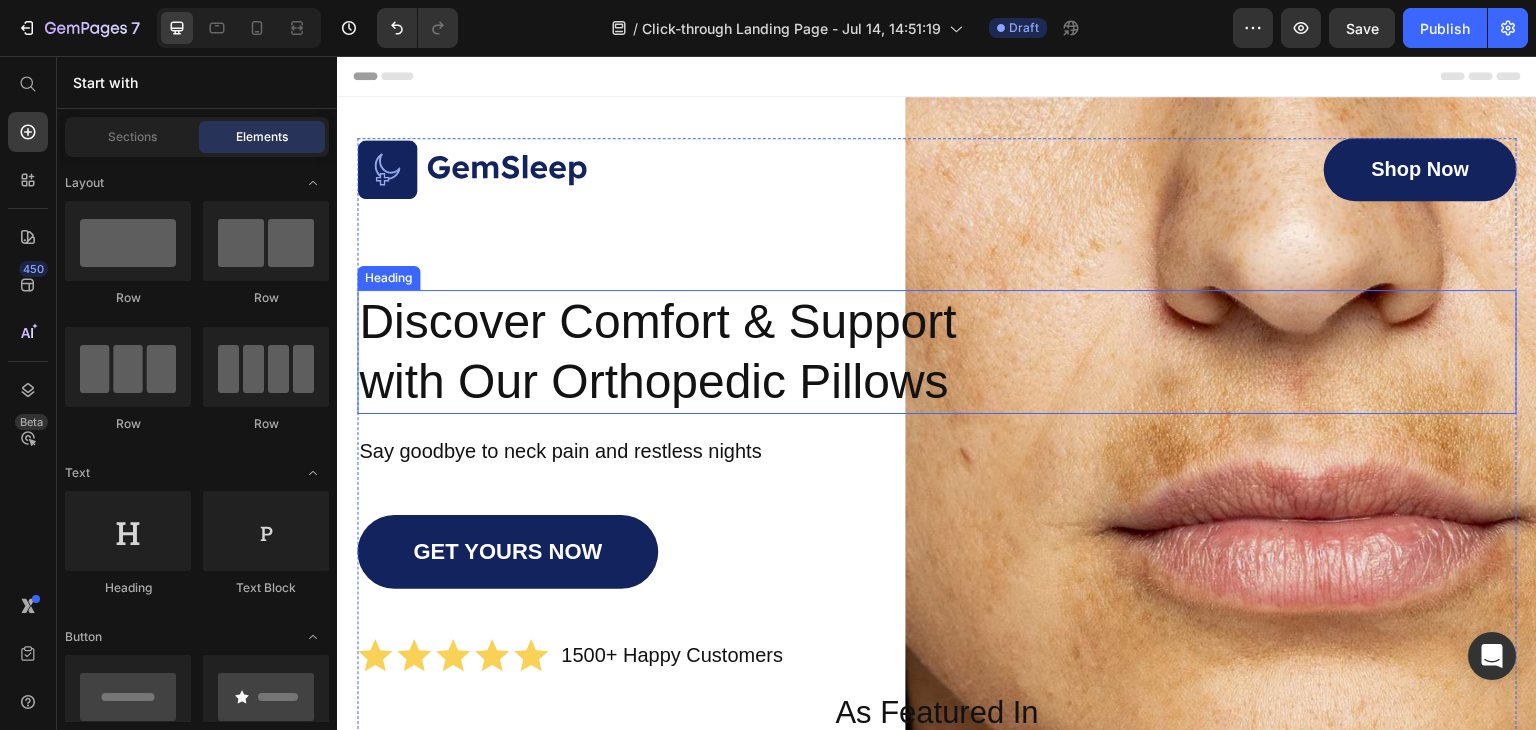 click on "Discover Comfort & Support with Our Orthopedic Pillows" at bounding box center (671, 352) 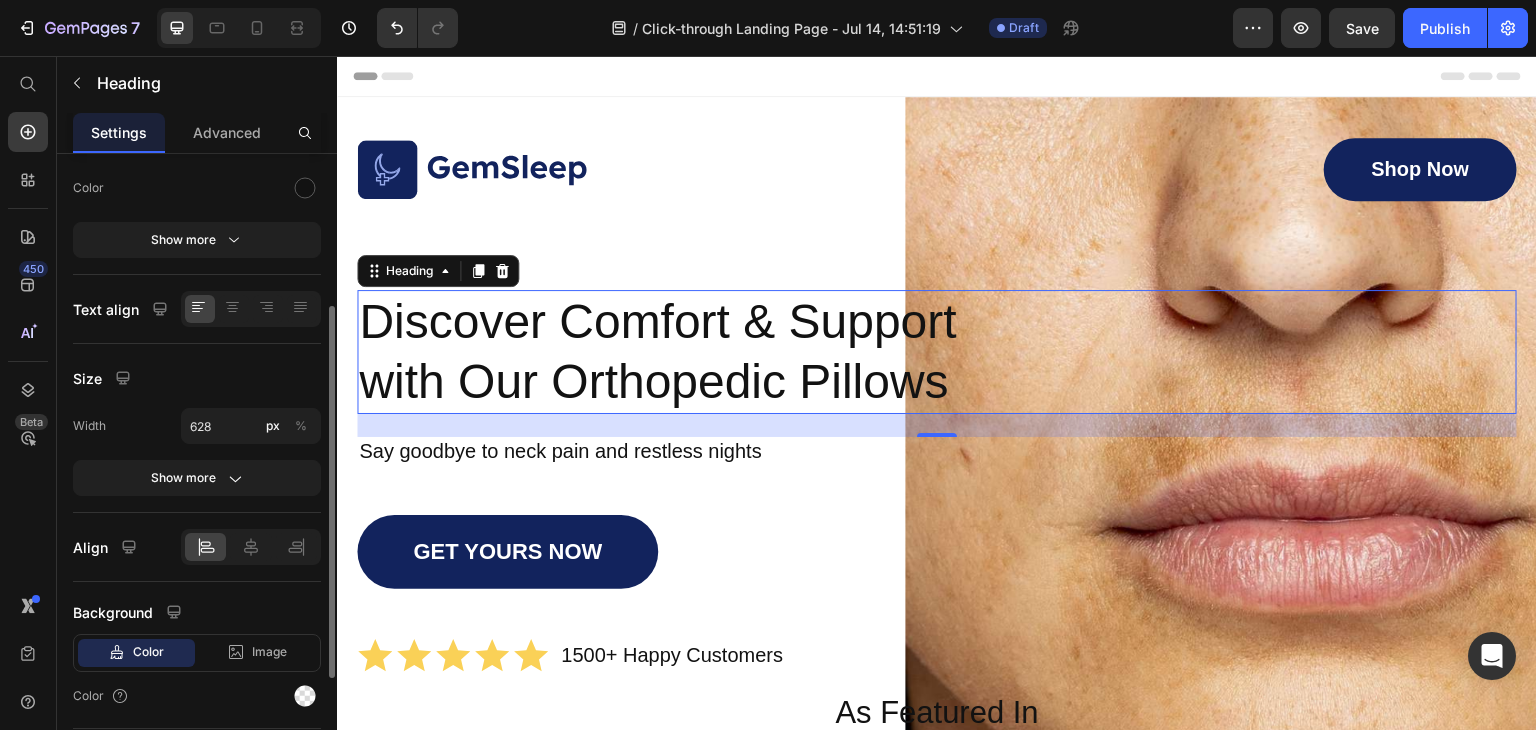scroll, scrollTop: 441, scrollLeft: 0, axis: vertical 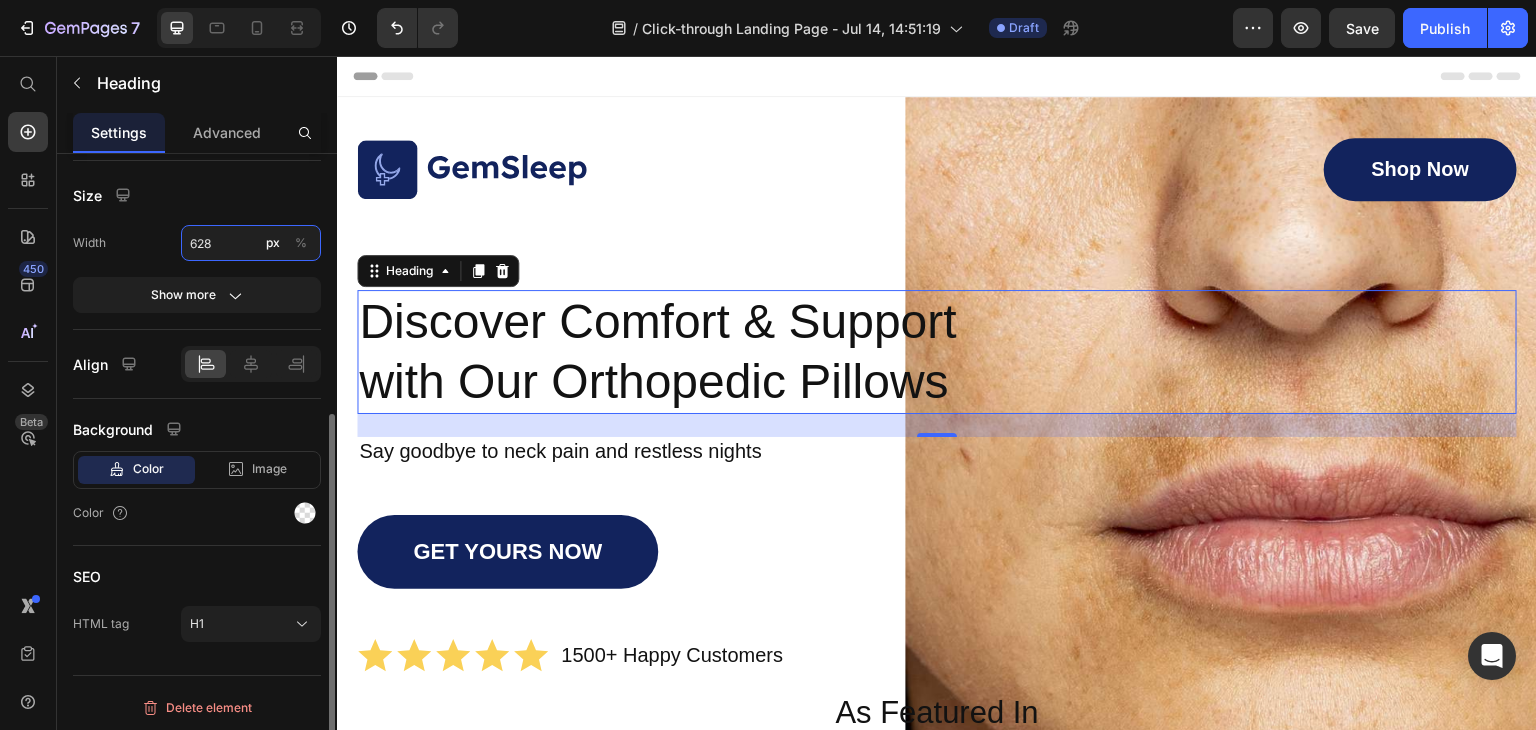 click on "628" at bounding box center [251, 243] 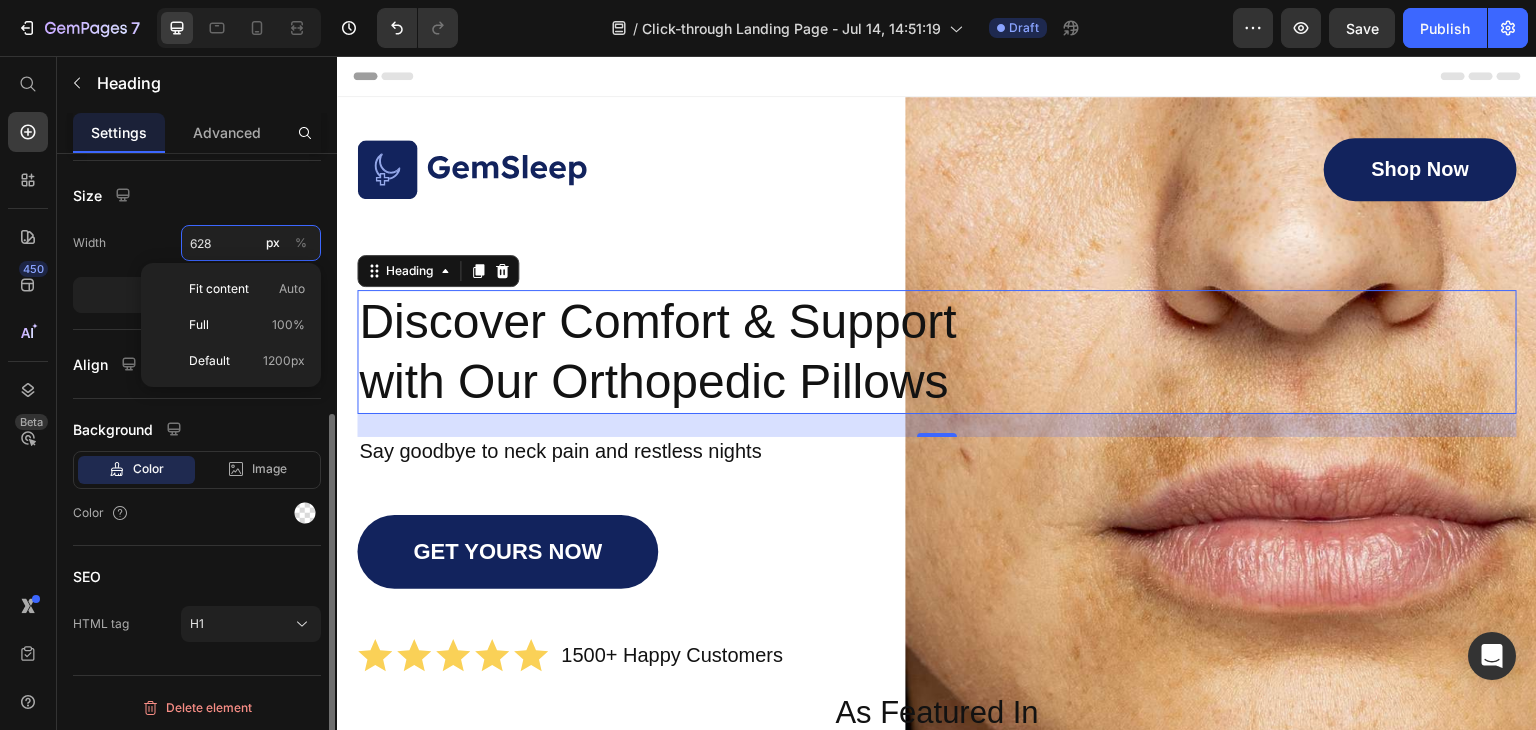click on "628" at bounding box center (251, 243) 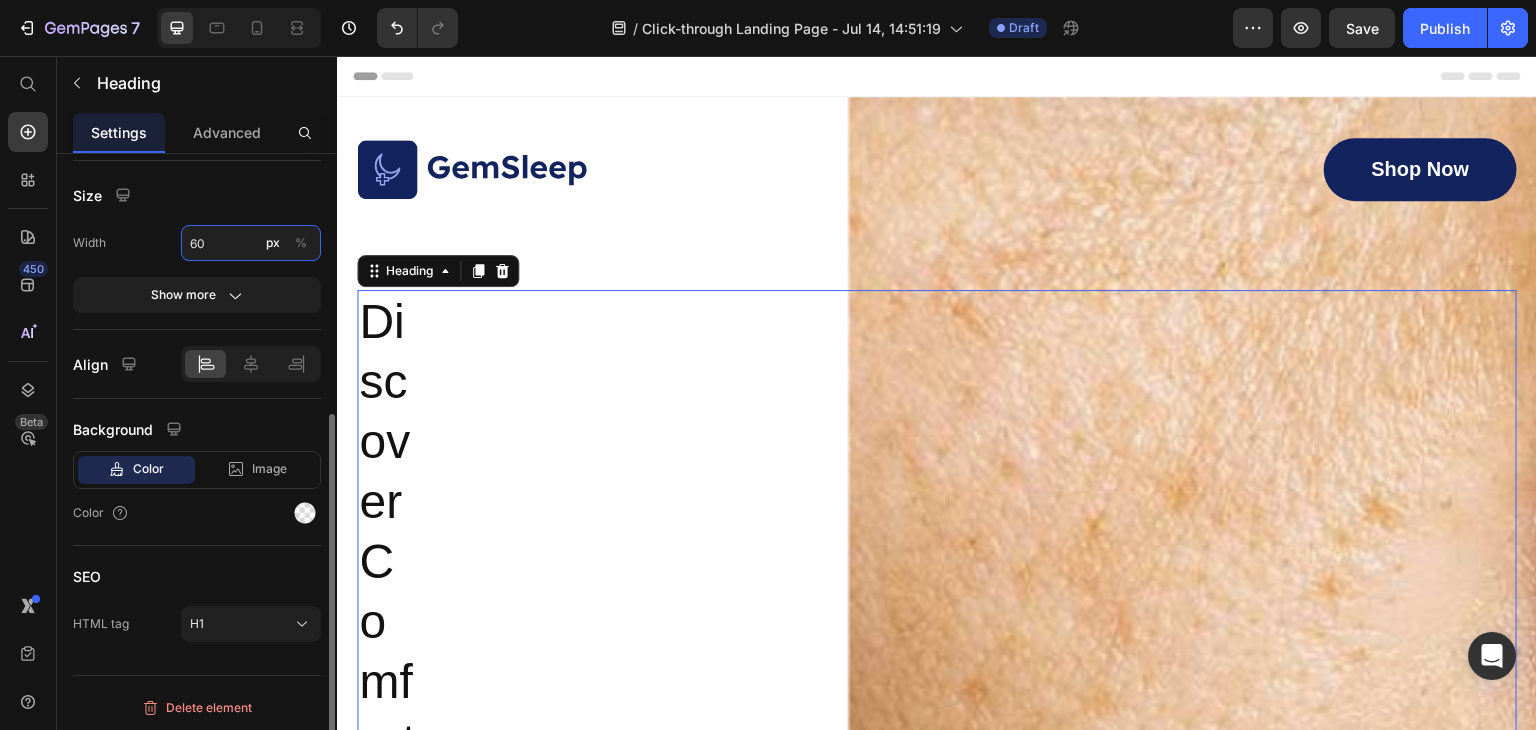 type on "600" 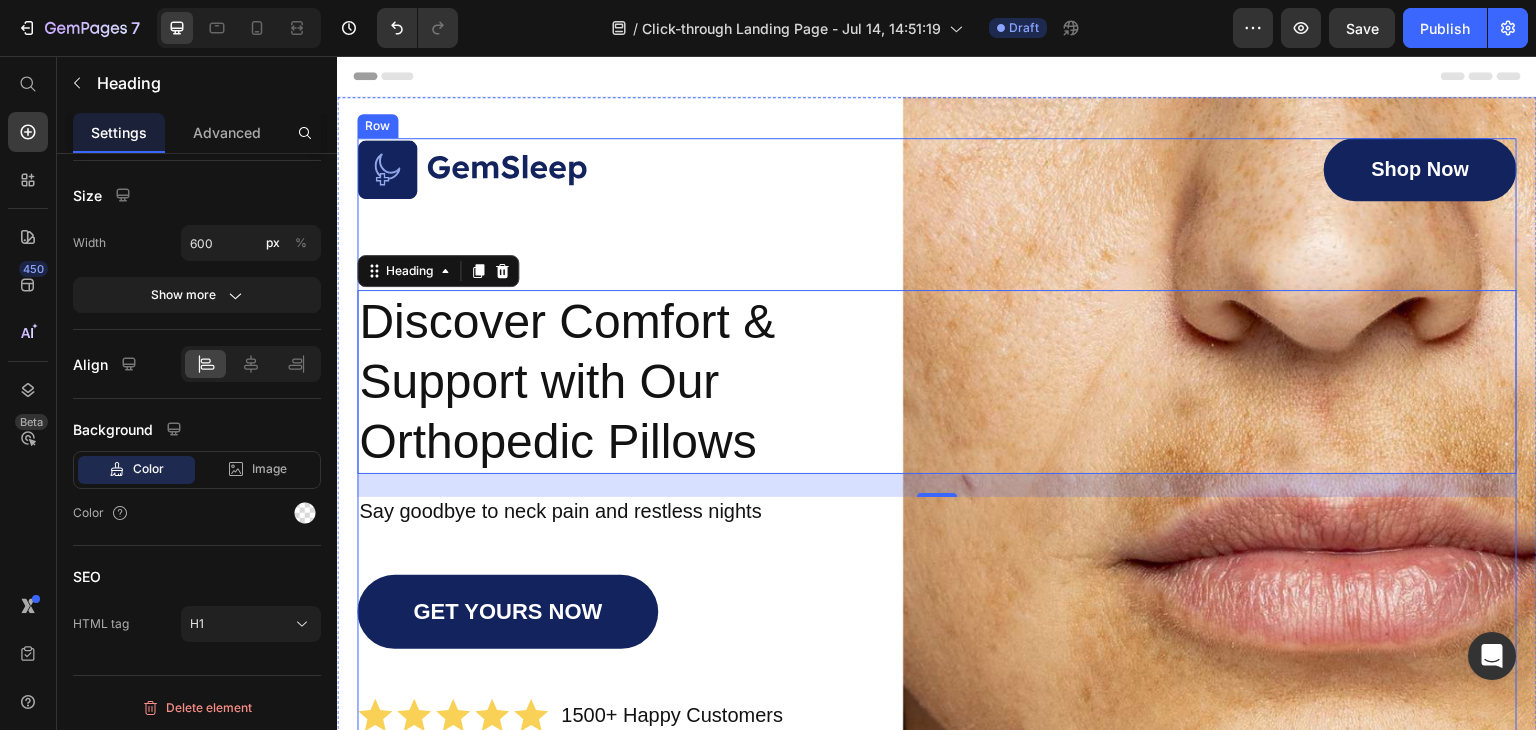 click on "Shop Now Button" at bounding box center [1229, 169] 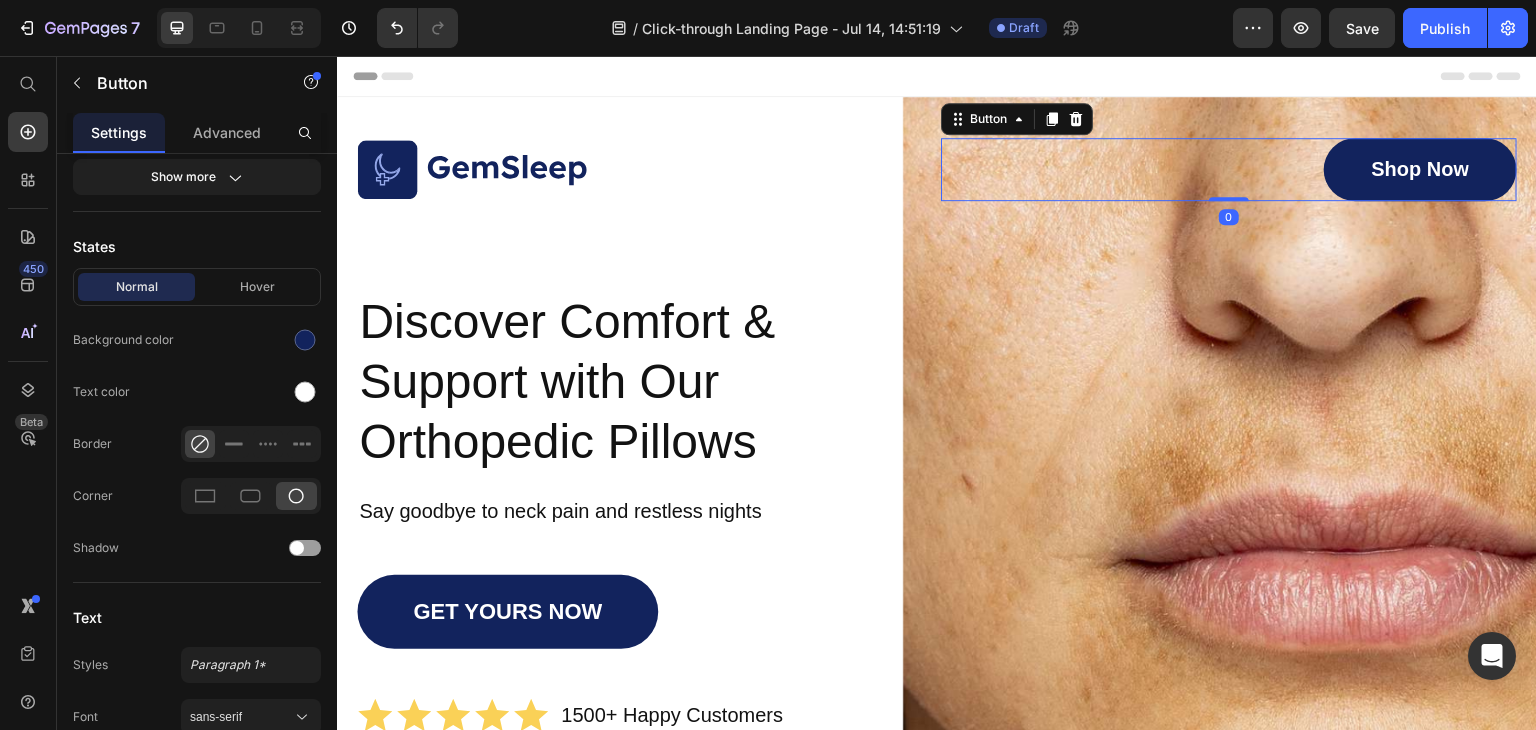 scroll, scrollTop: 0, scrollLeft: 0, axis: both 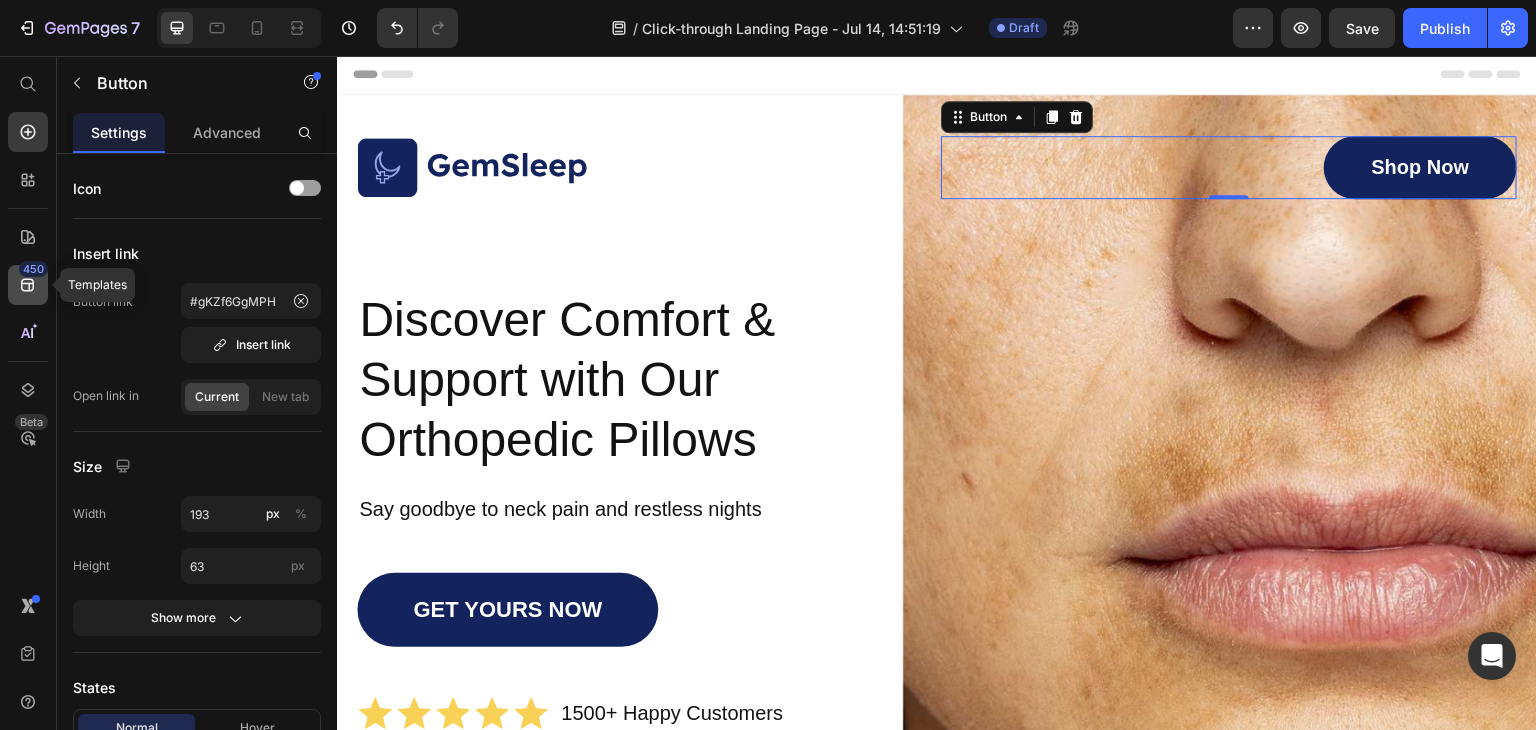 click 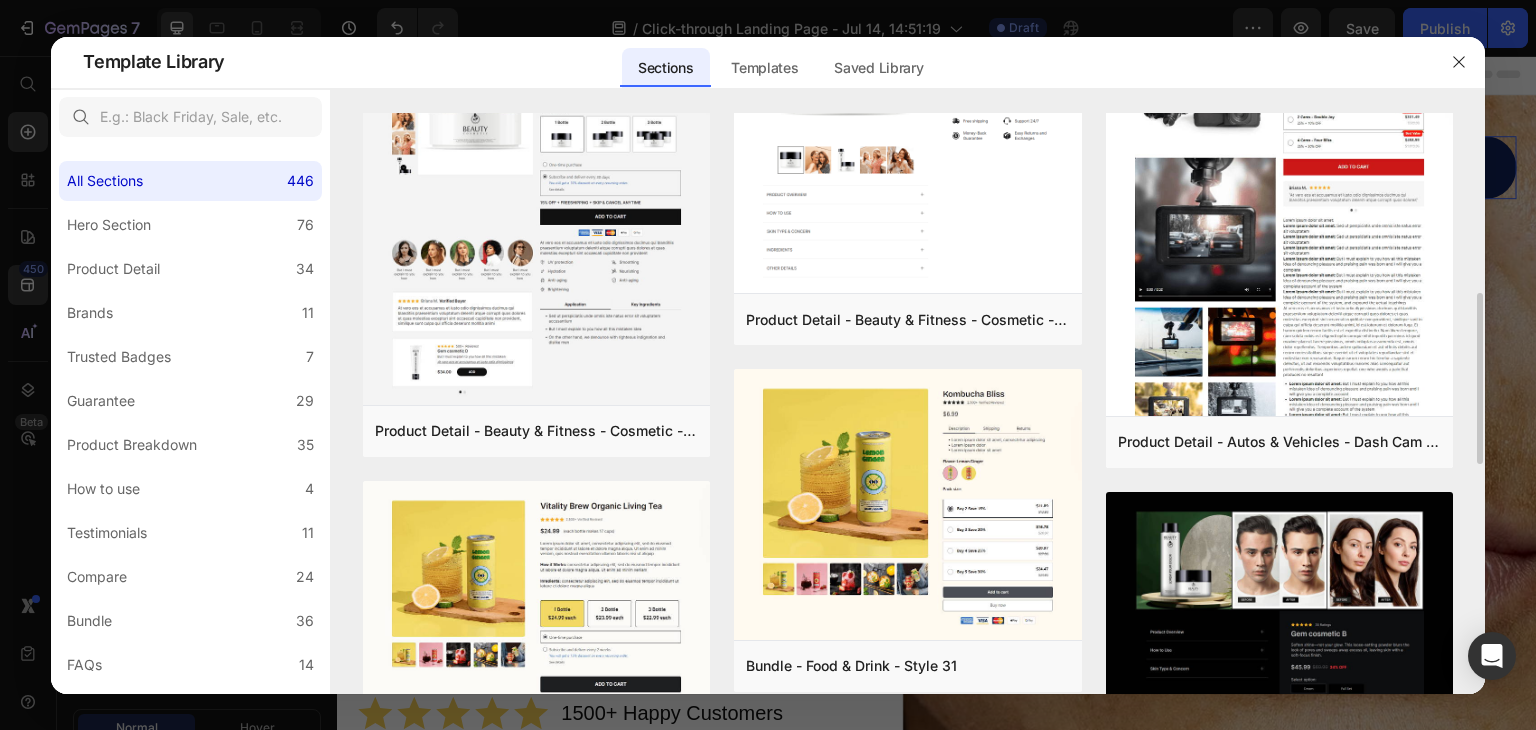 scroll, scrollTop: 576, scrollLeft: 0, axis: vertical 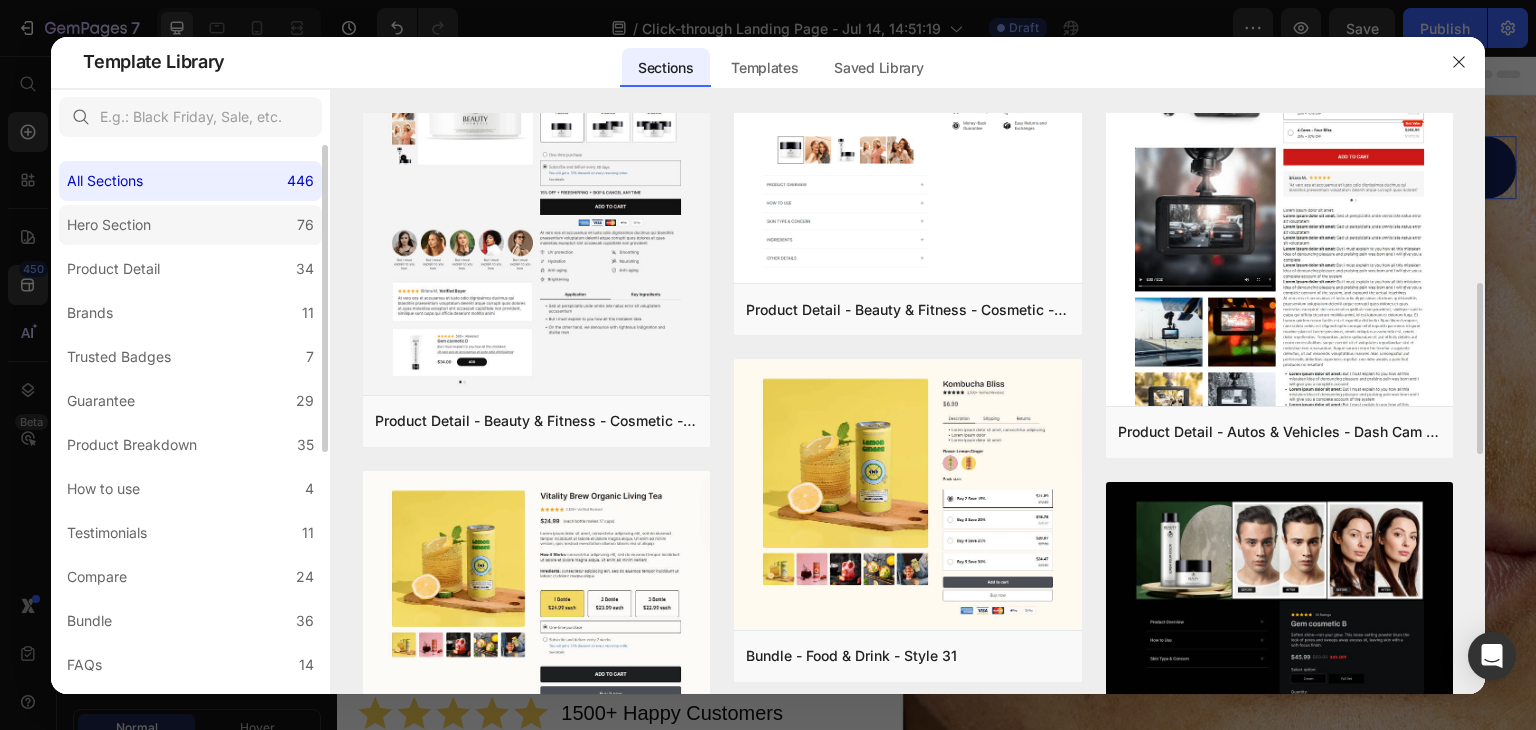 click on "Hero Section" at bounding box center [109, 225] 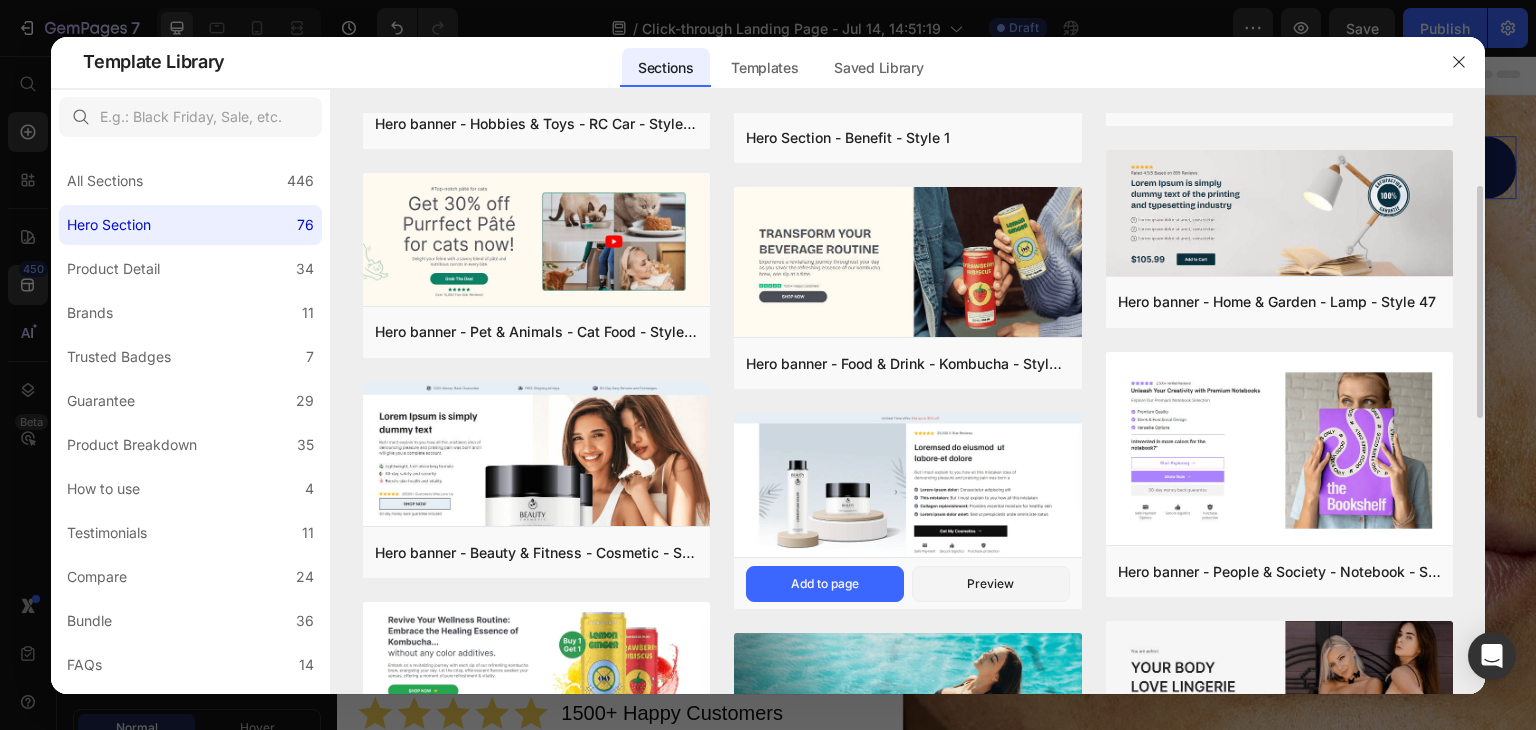 scroll, scrollTop: 185, scrollLeft: 0, axis: vertical 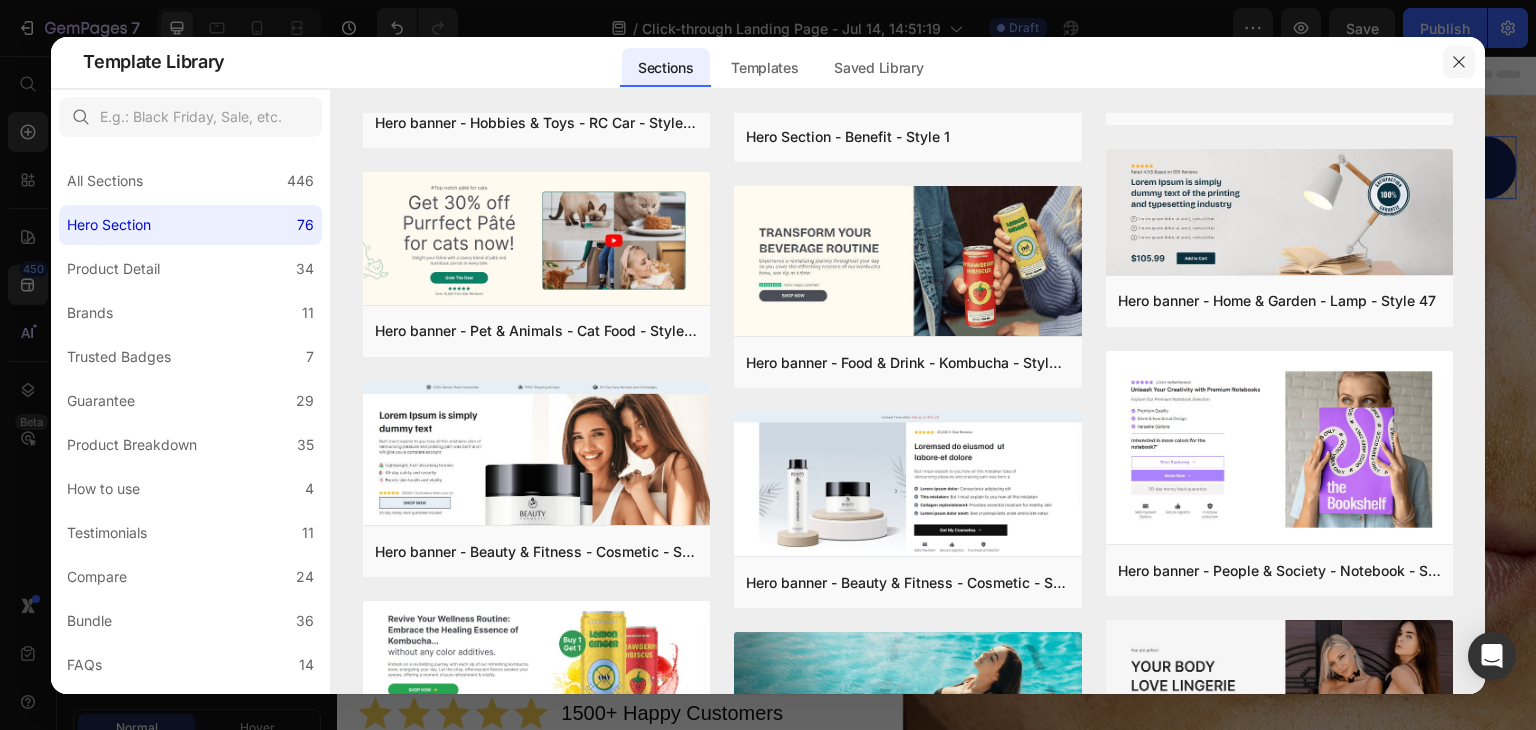 click 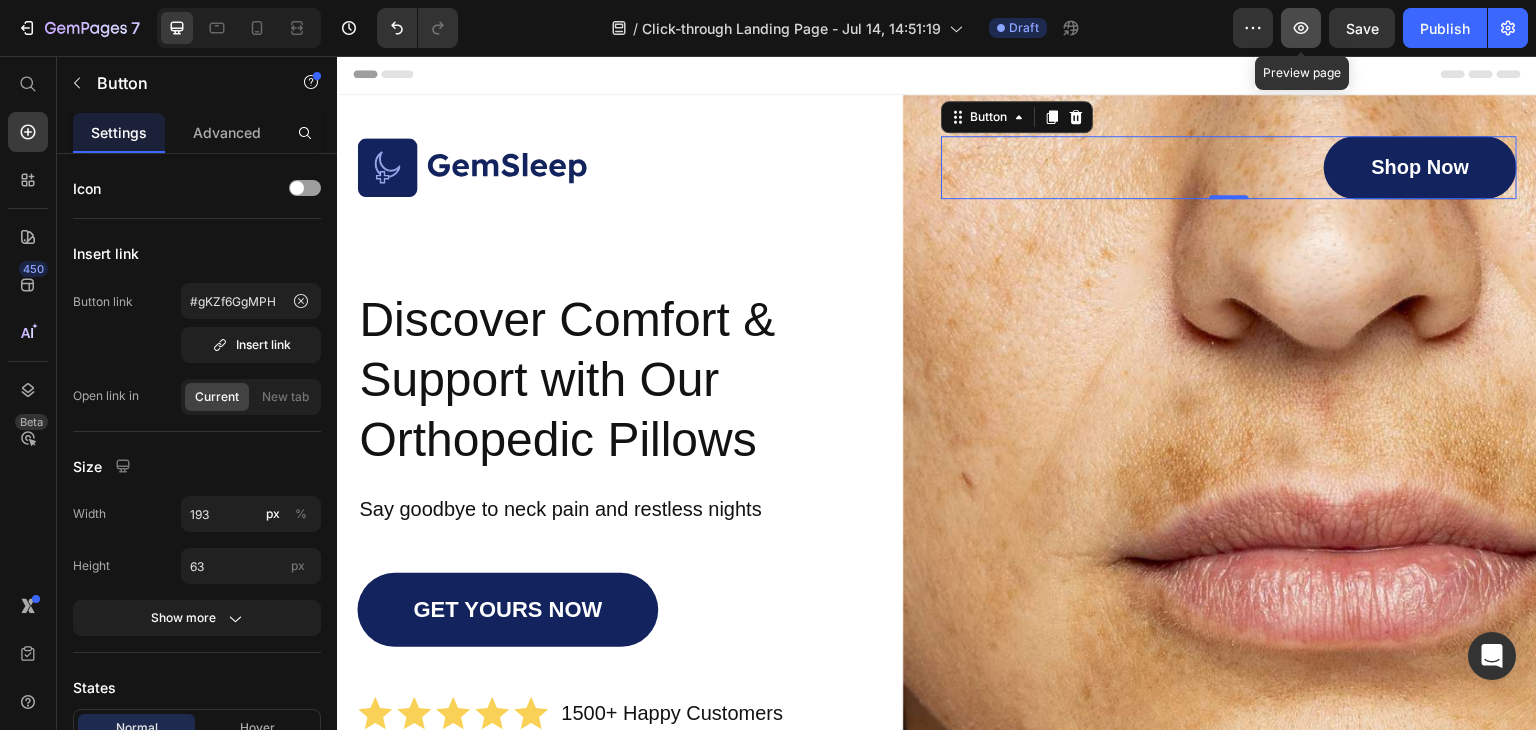 click 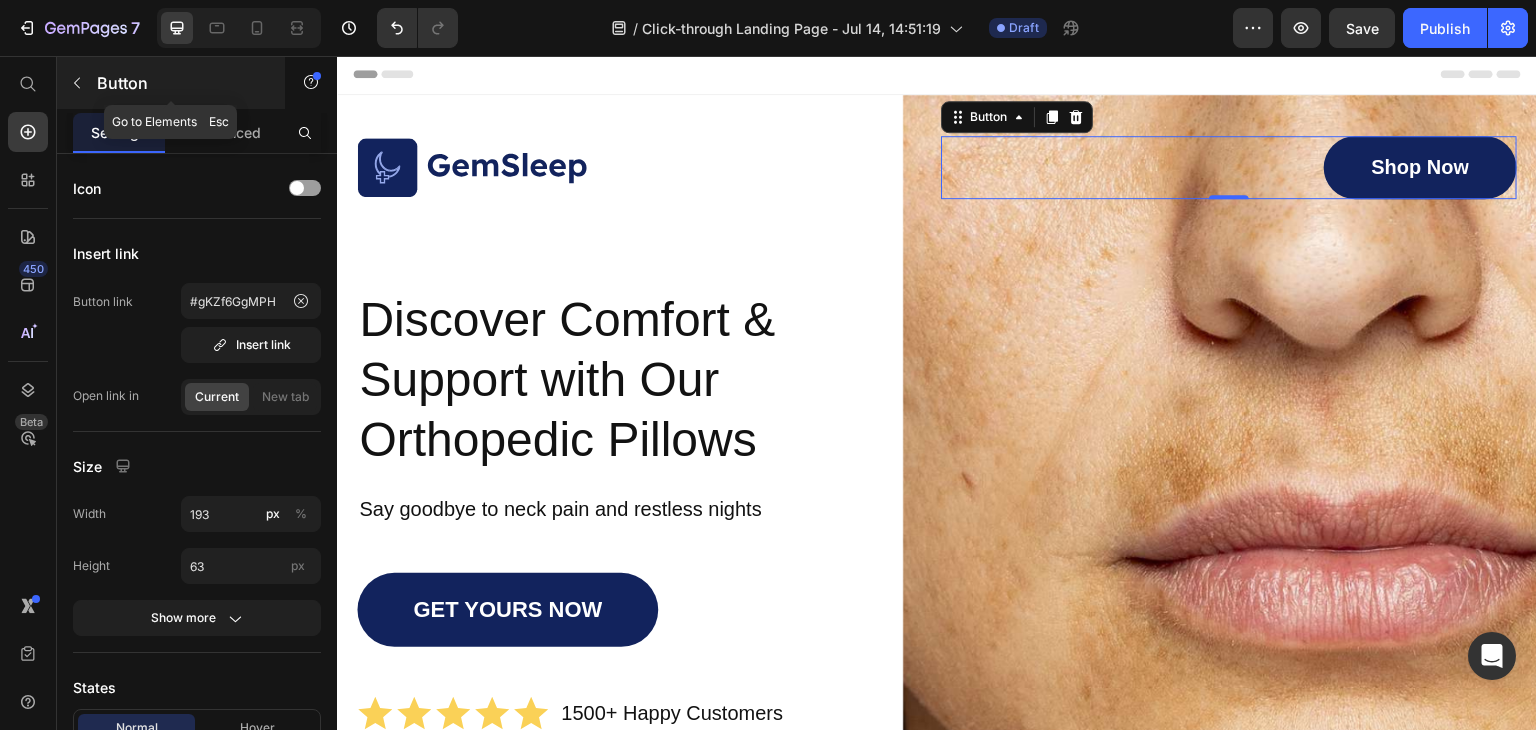 click 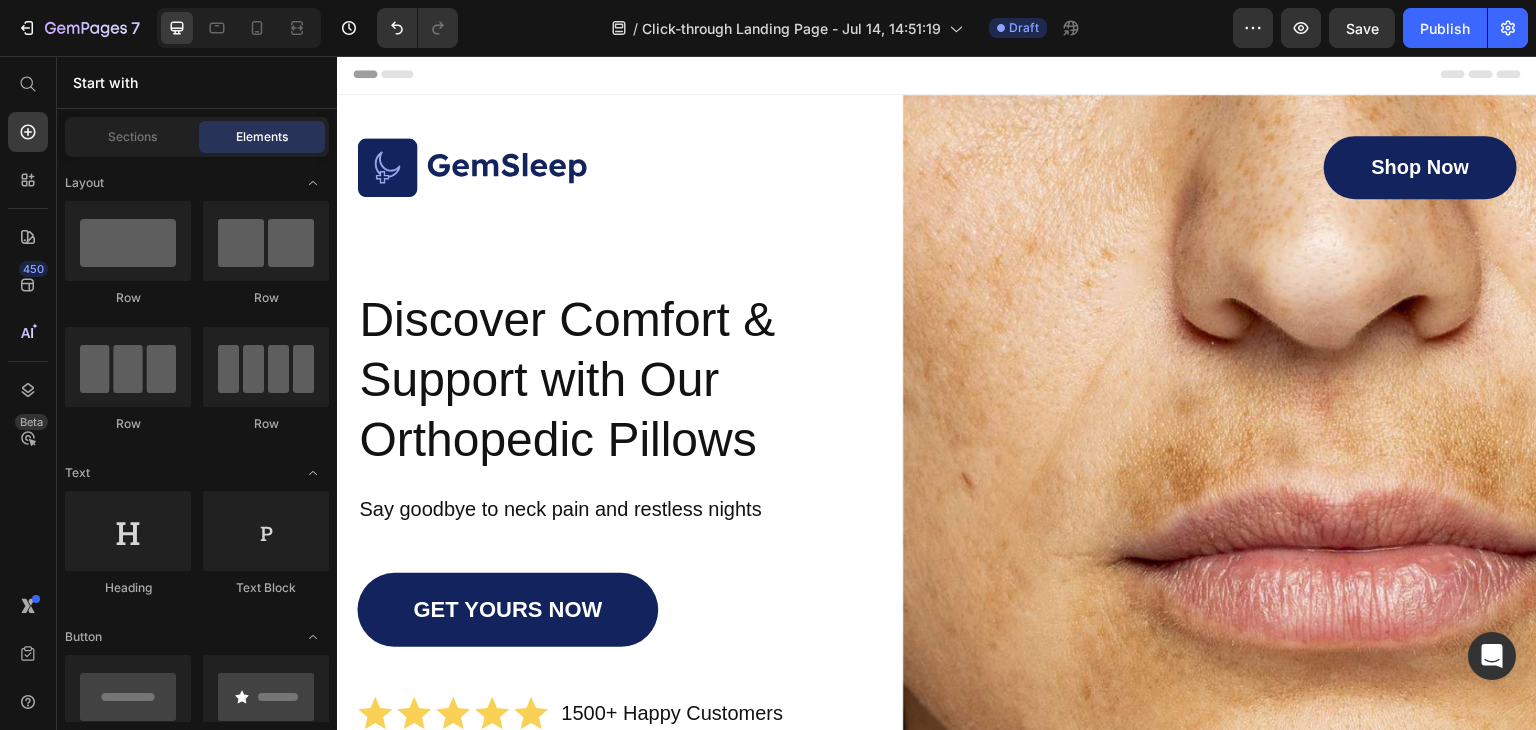 type 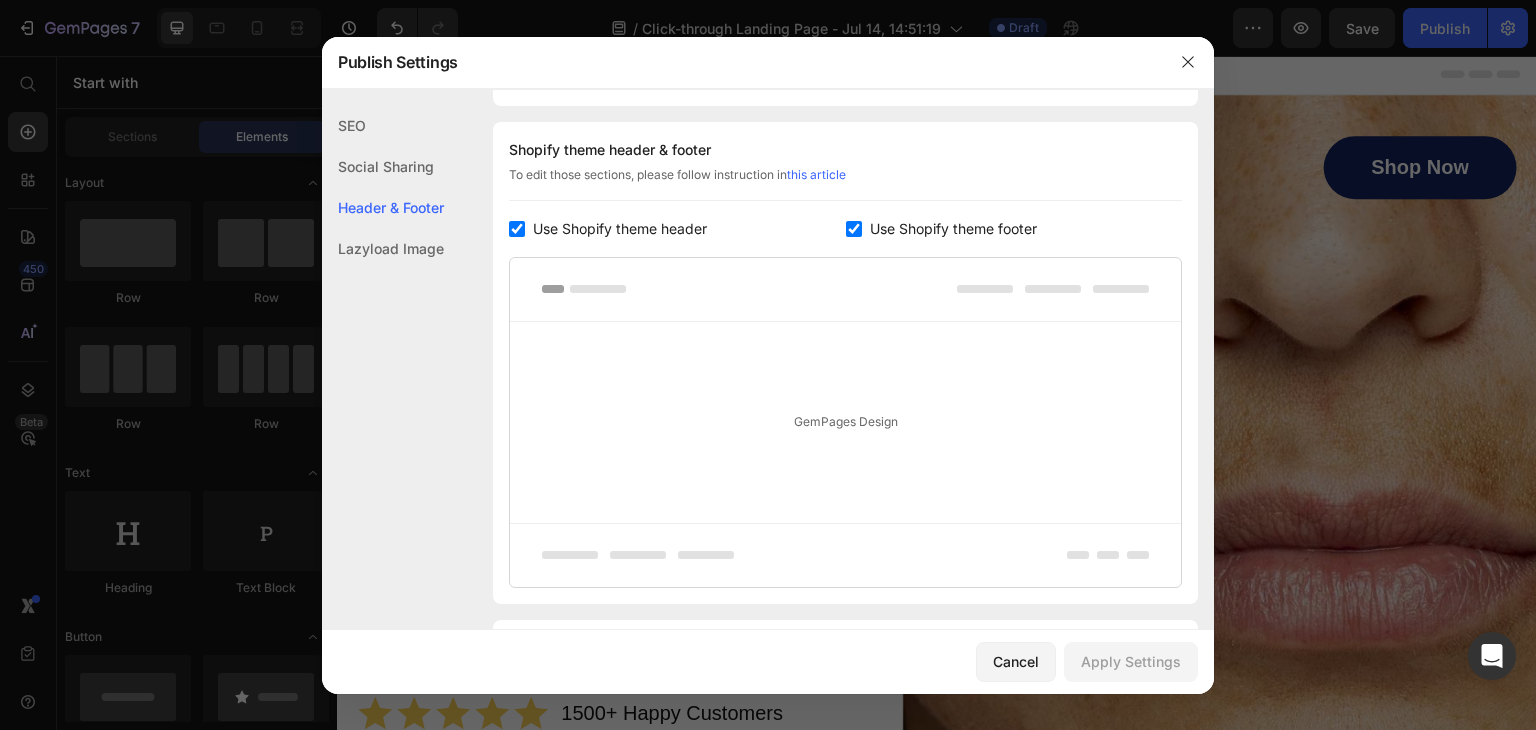 scroll, scrollTop: 936, scrollLeft: 0, axis: vertical 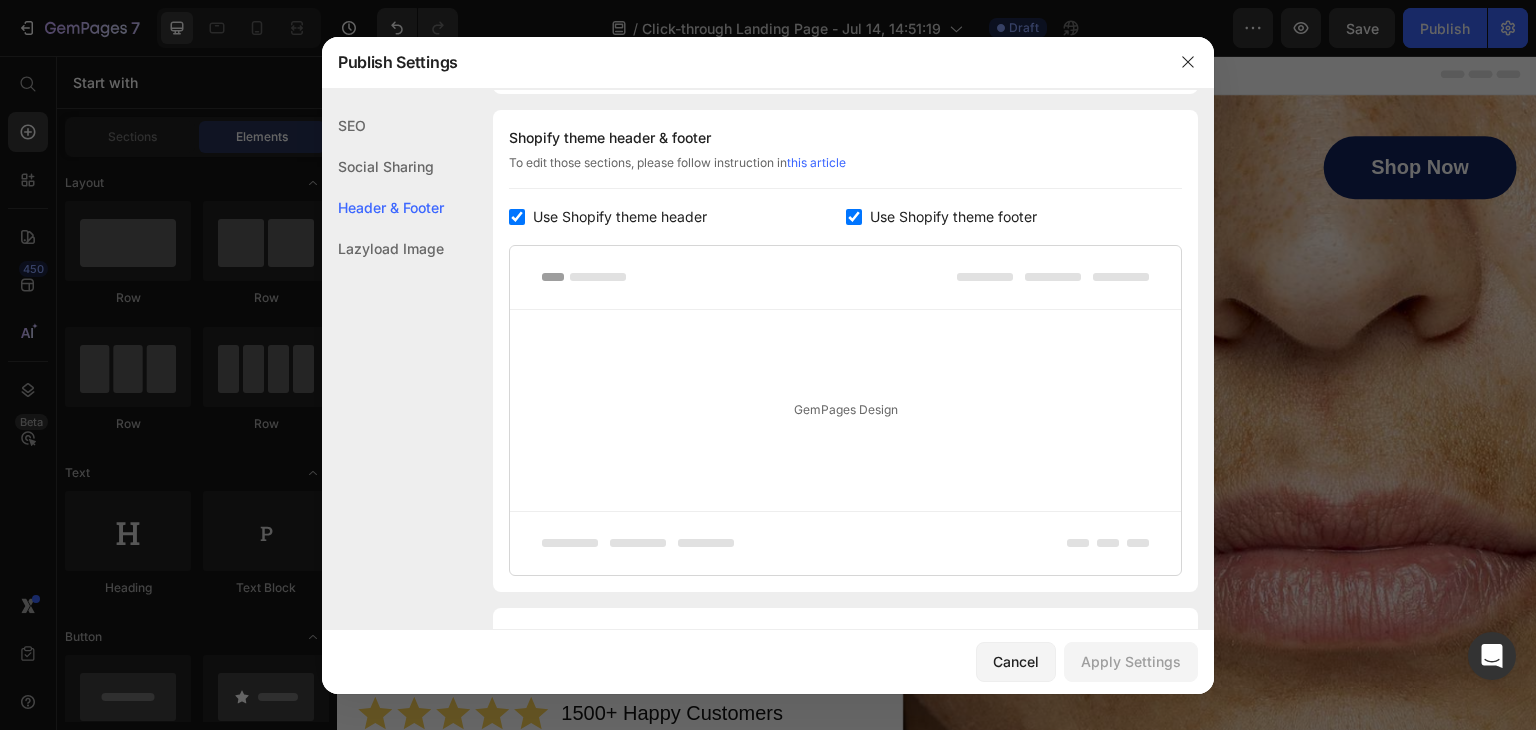 drag, startPoint x: 519, startPoint y: 213, endPoint x: 946, endPoint y: 117, distance: 437.65854 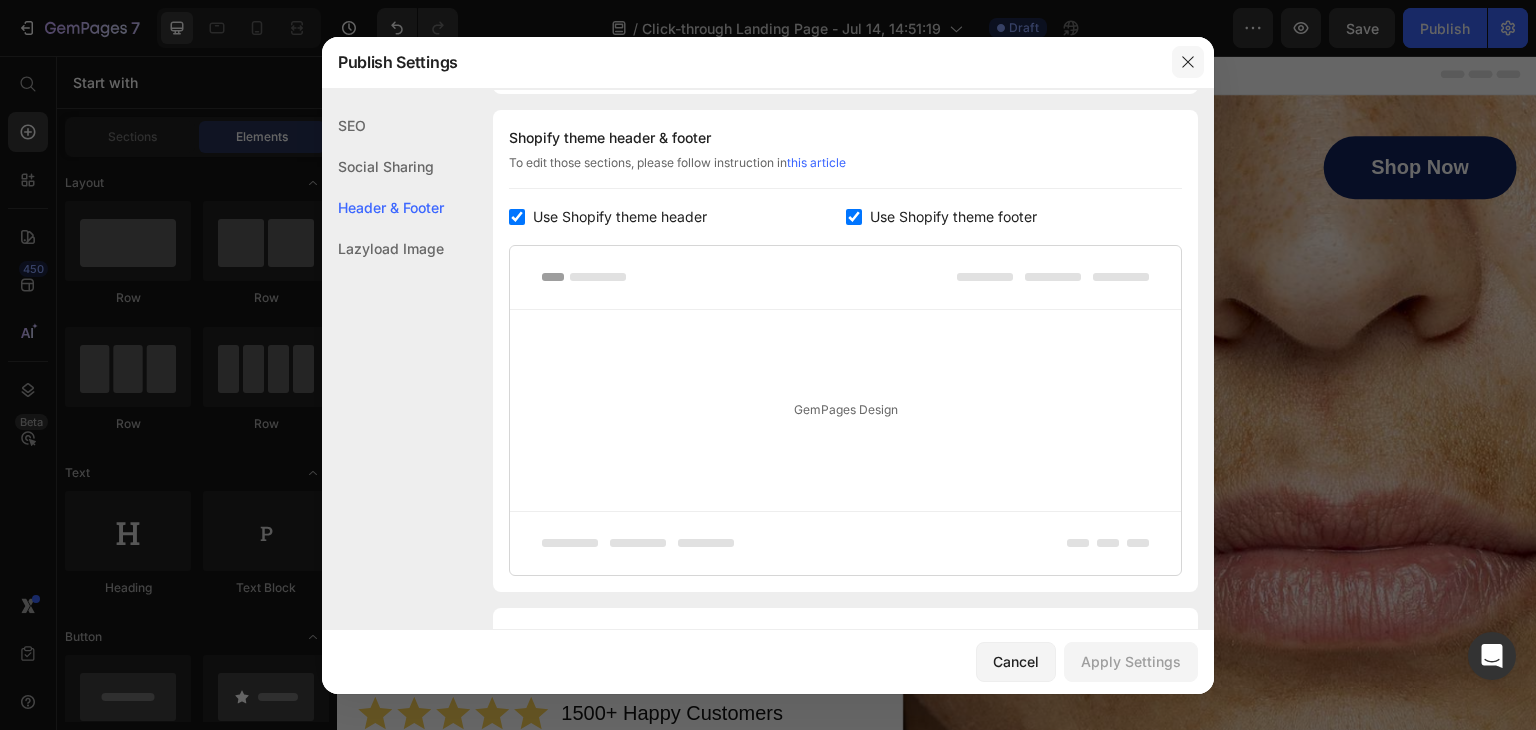 click 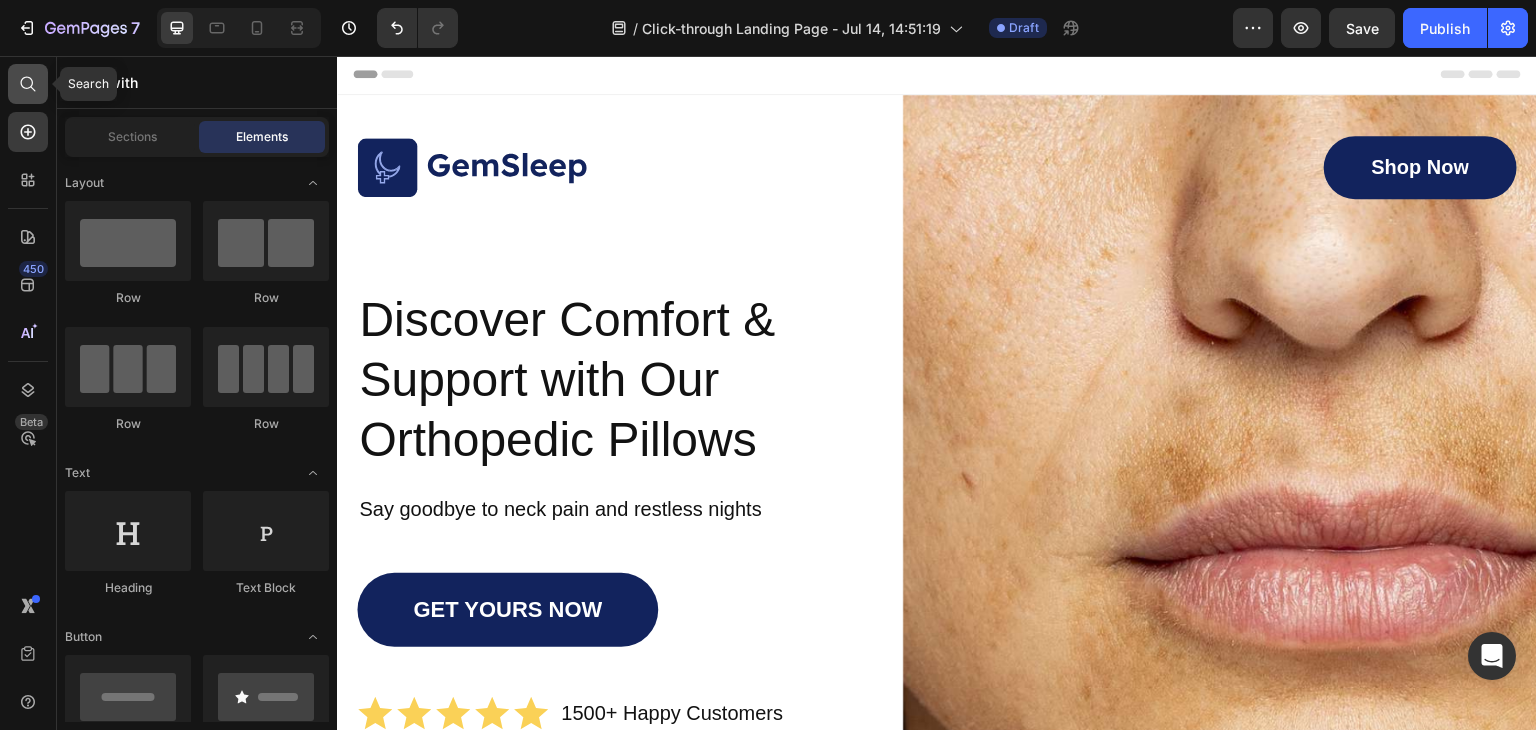 click 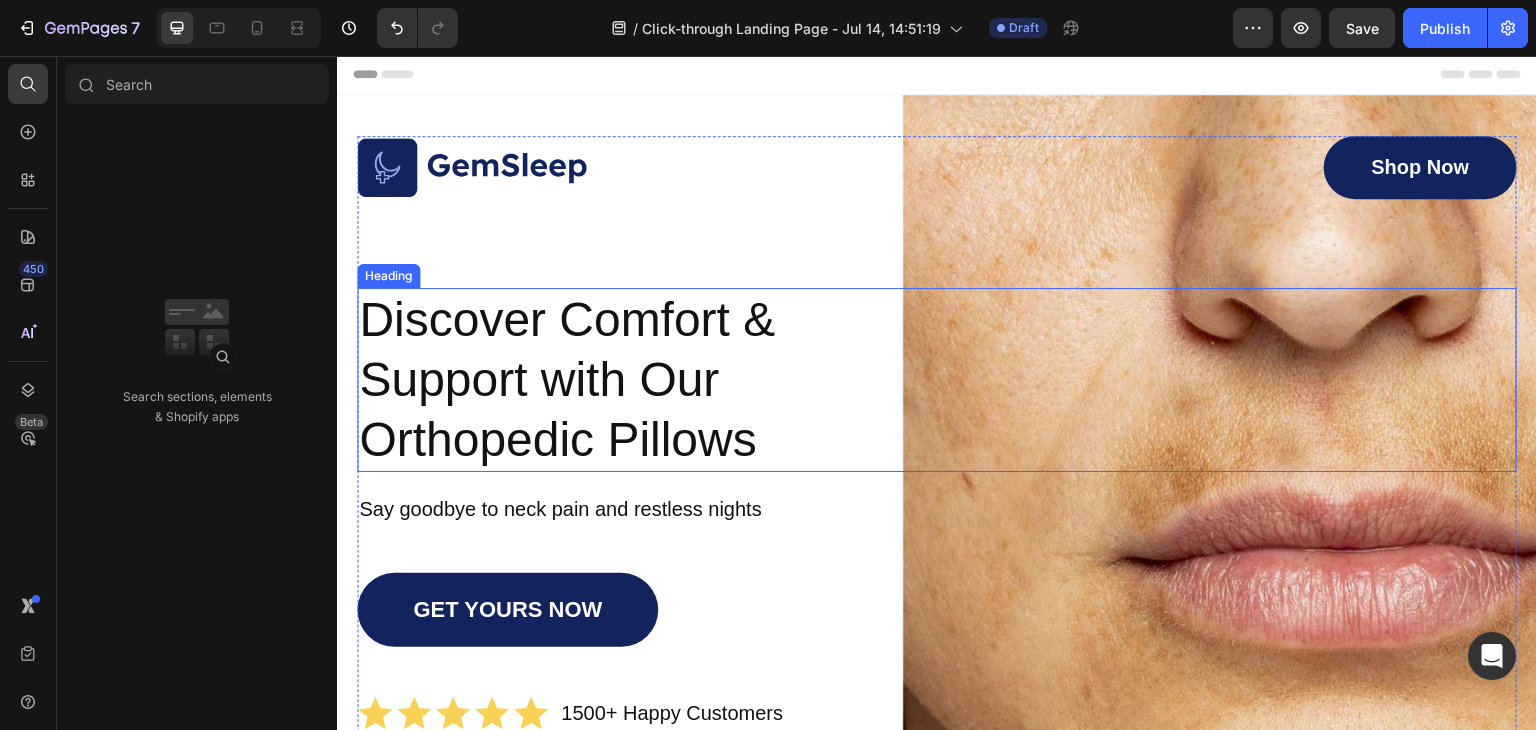 click on "Discover Comfort & Support with Our Orthopedic Pillows" at bounding box center (657, 380) 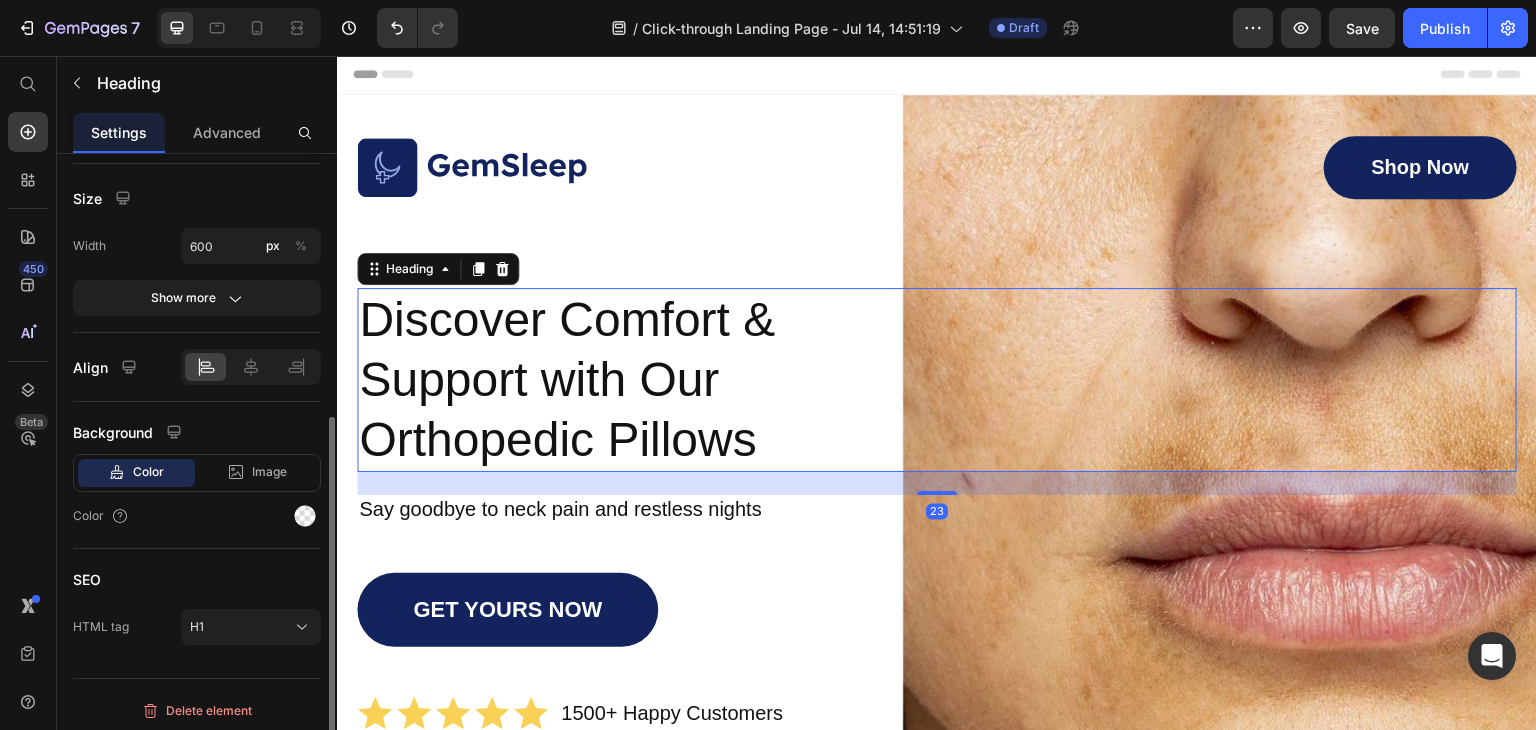 scroll, scrollTop: 441, scrollLeft: 0, axis: vertical 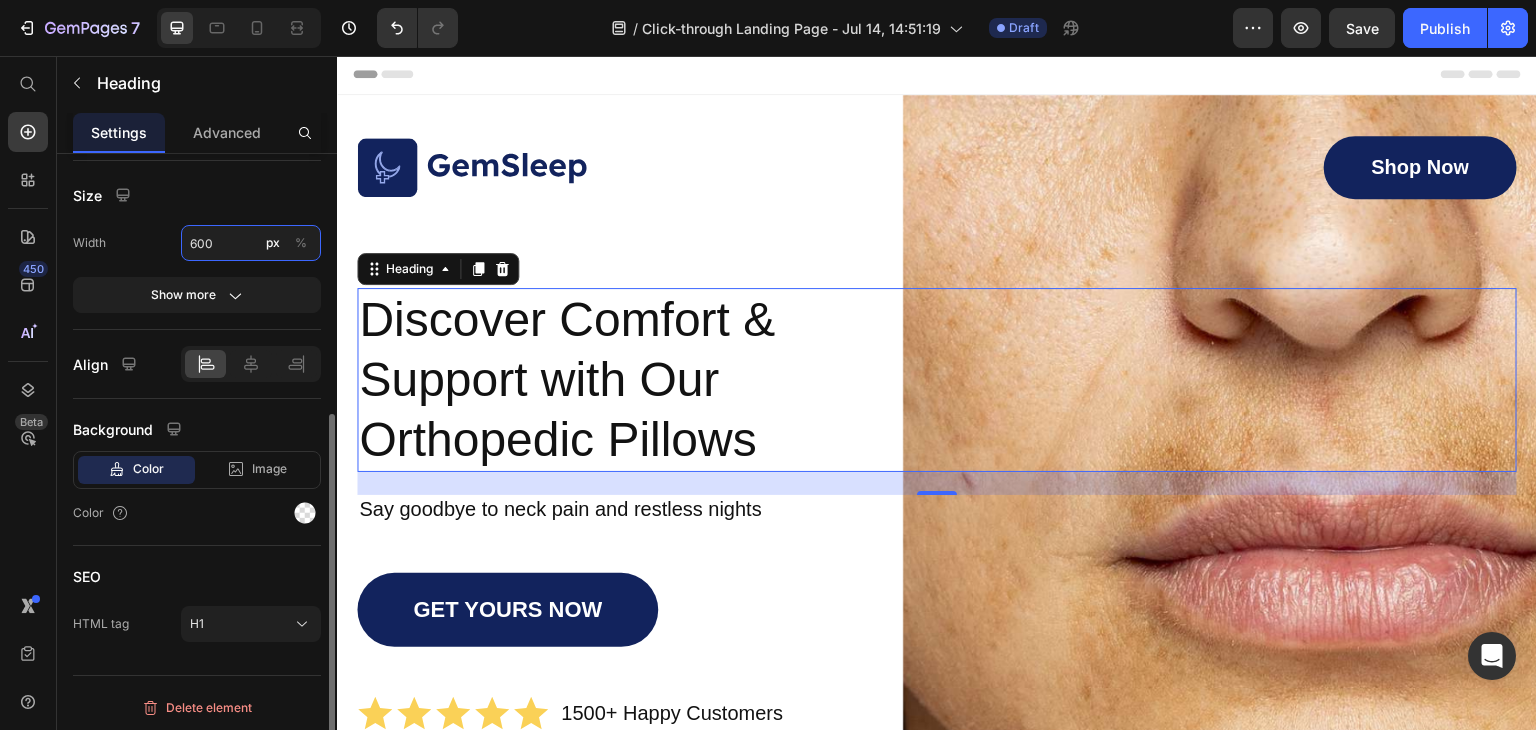 click on "600" at bounding box center (251, 243) 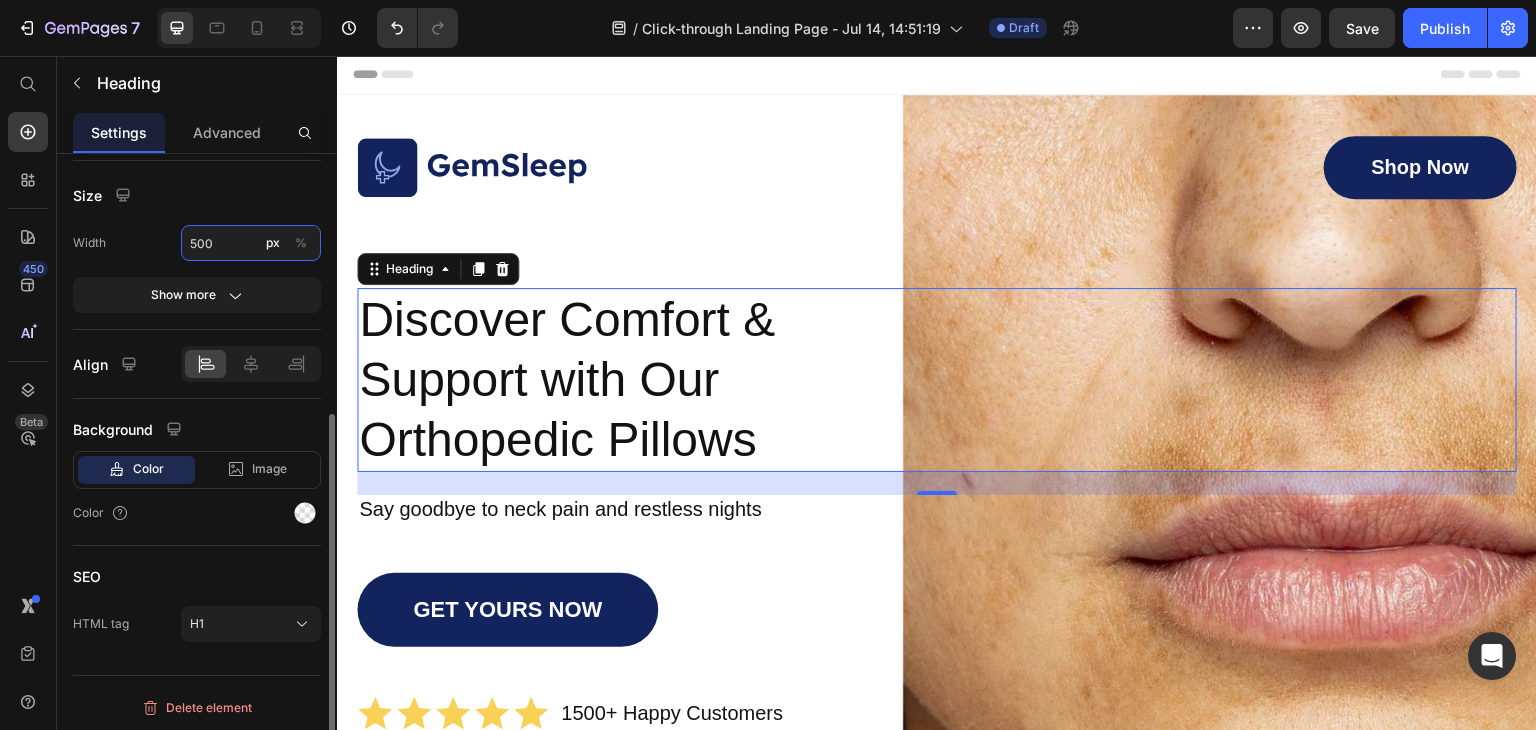 type on "500" 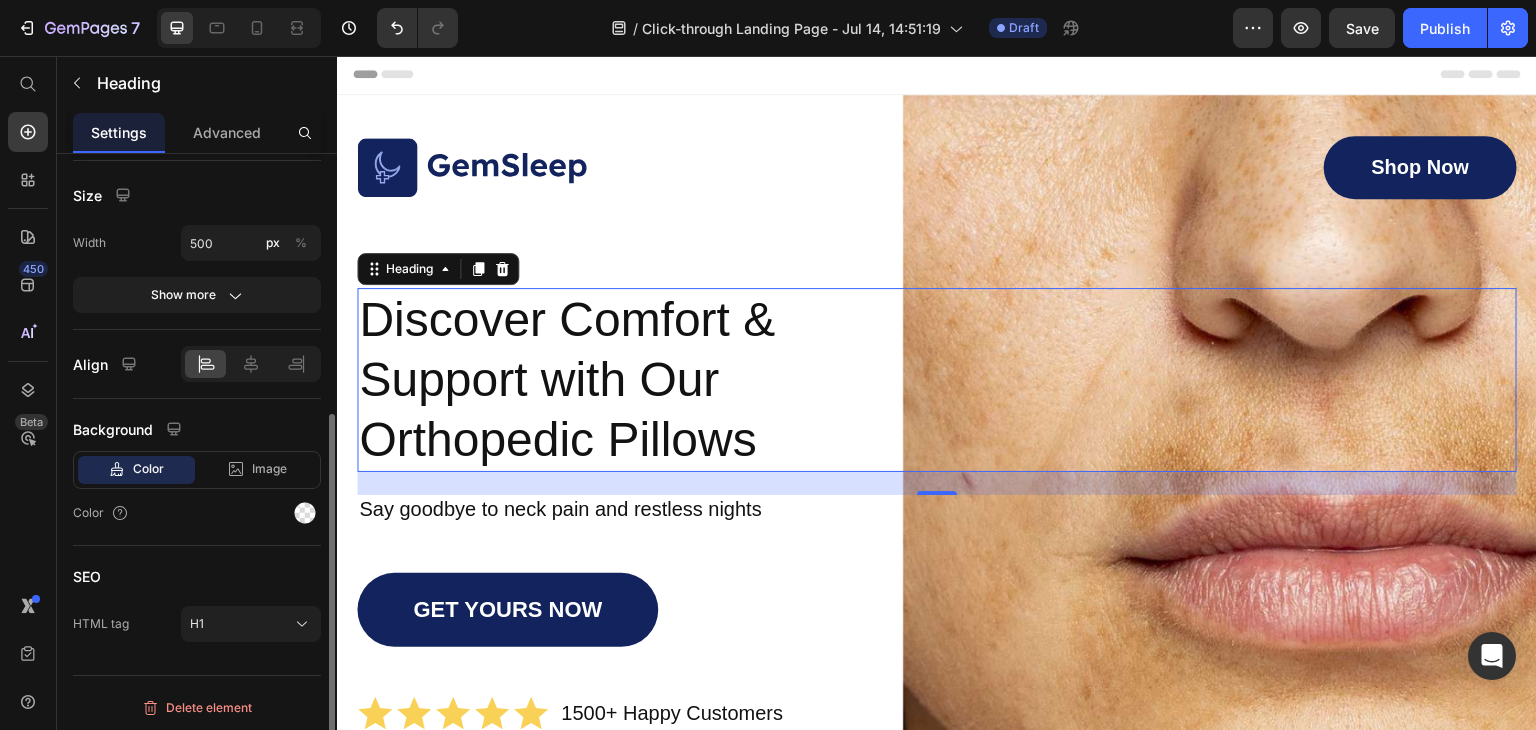 click on "Width 500 px %" at bounding box center (197, 243) 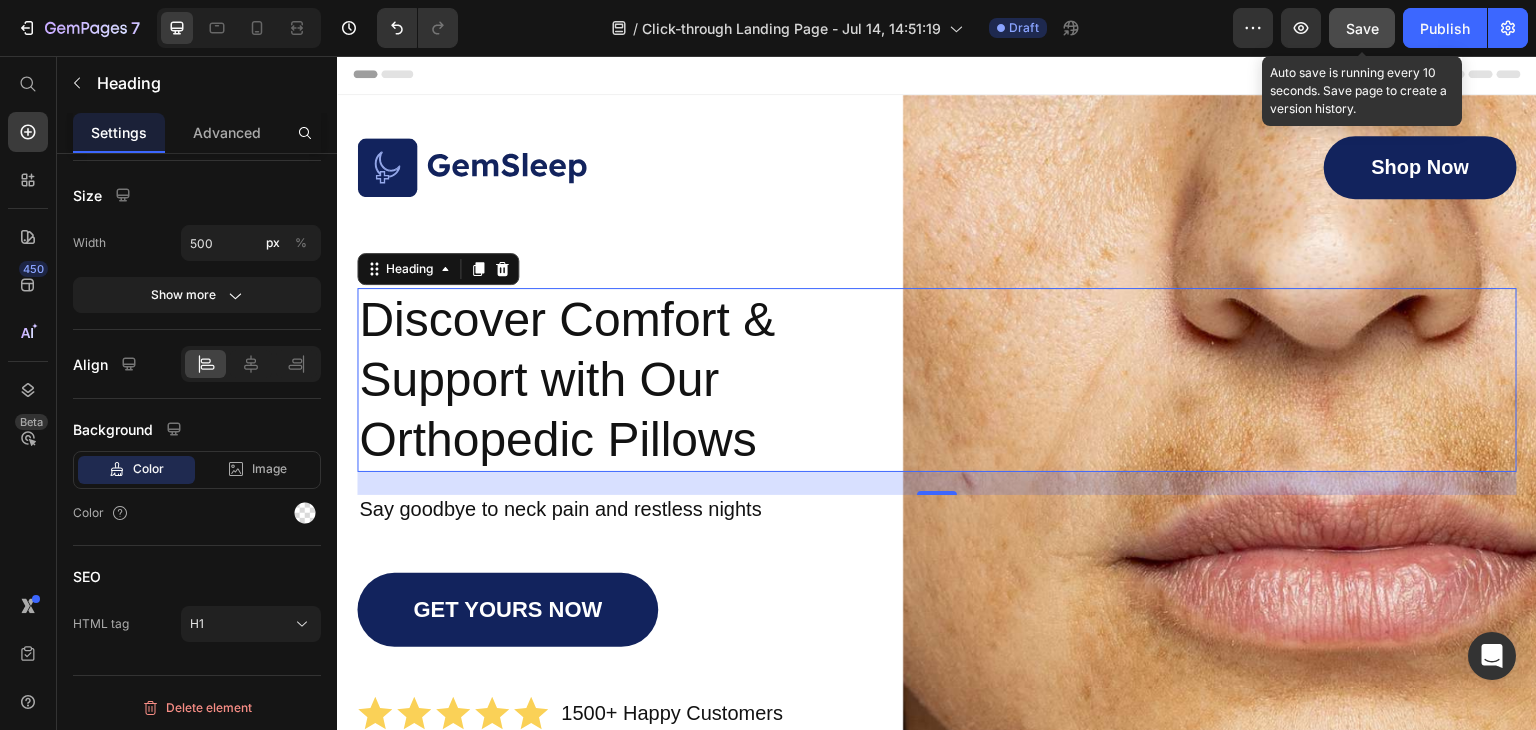 click on "Save" 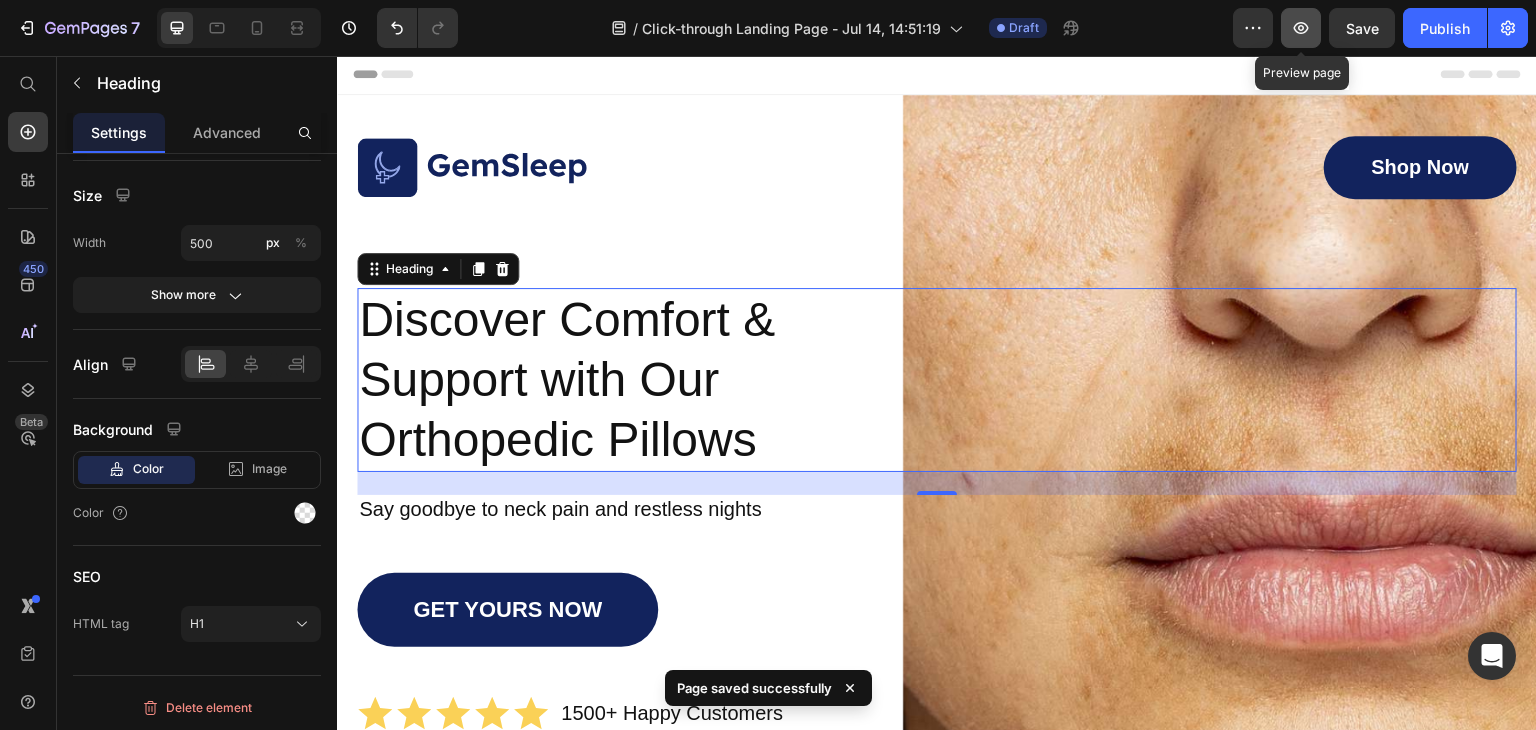 click 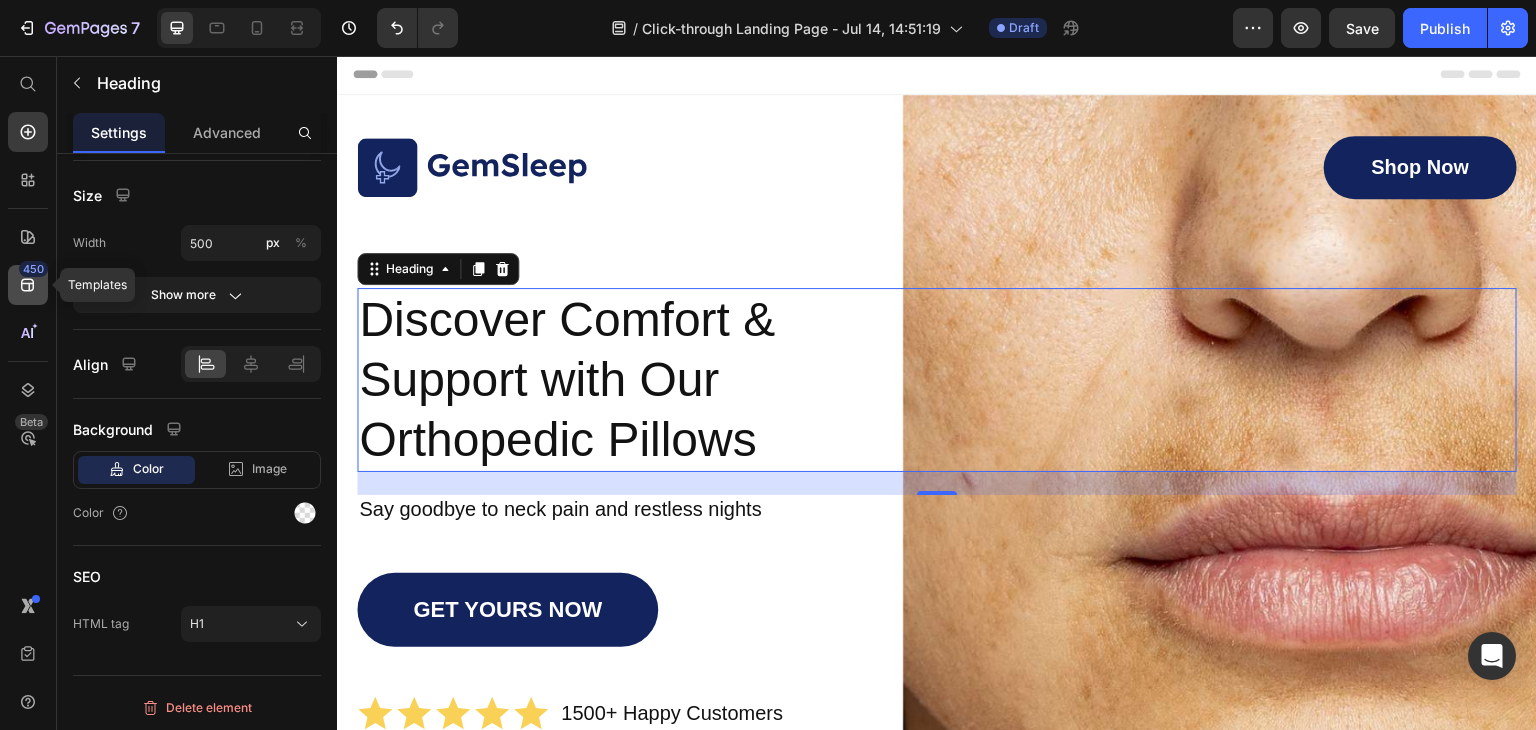click 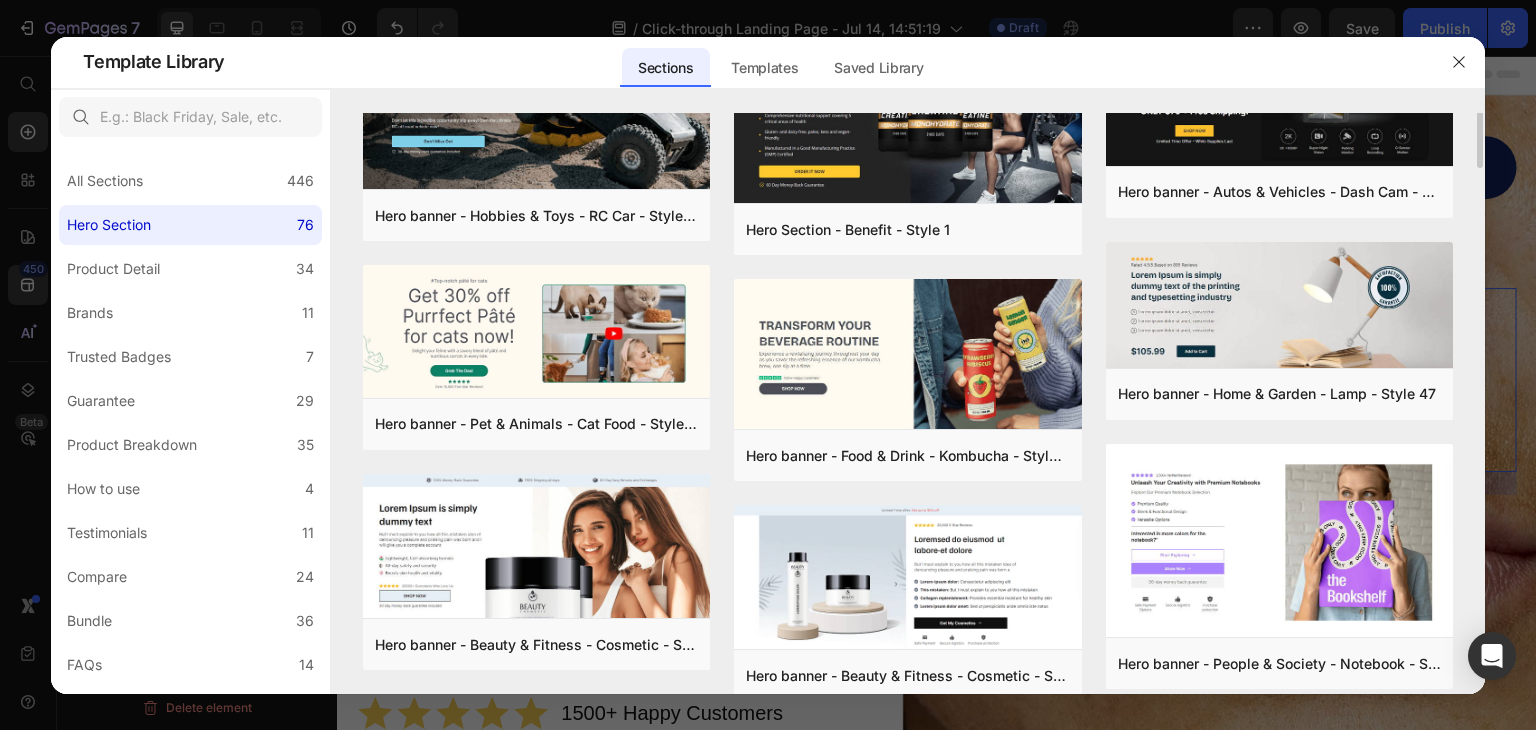 scroll, scrollTop: 143, scrollLeft: 0, axis: vertical 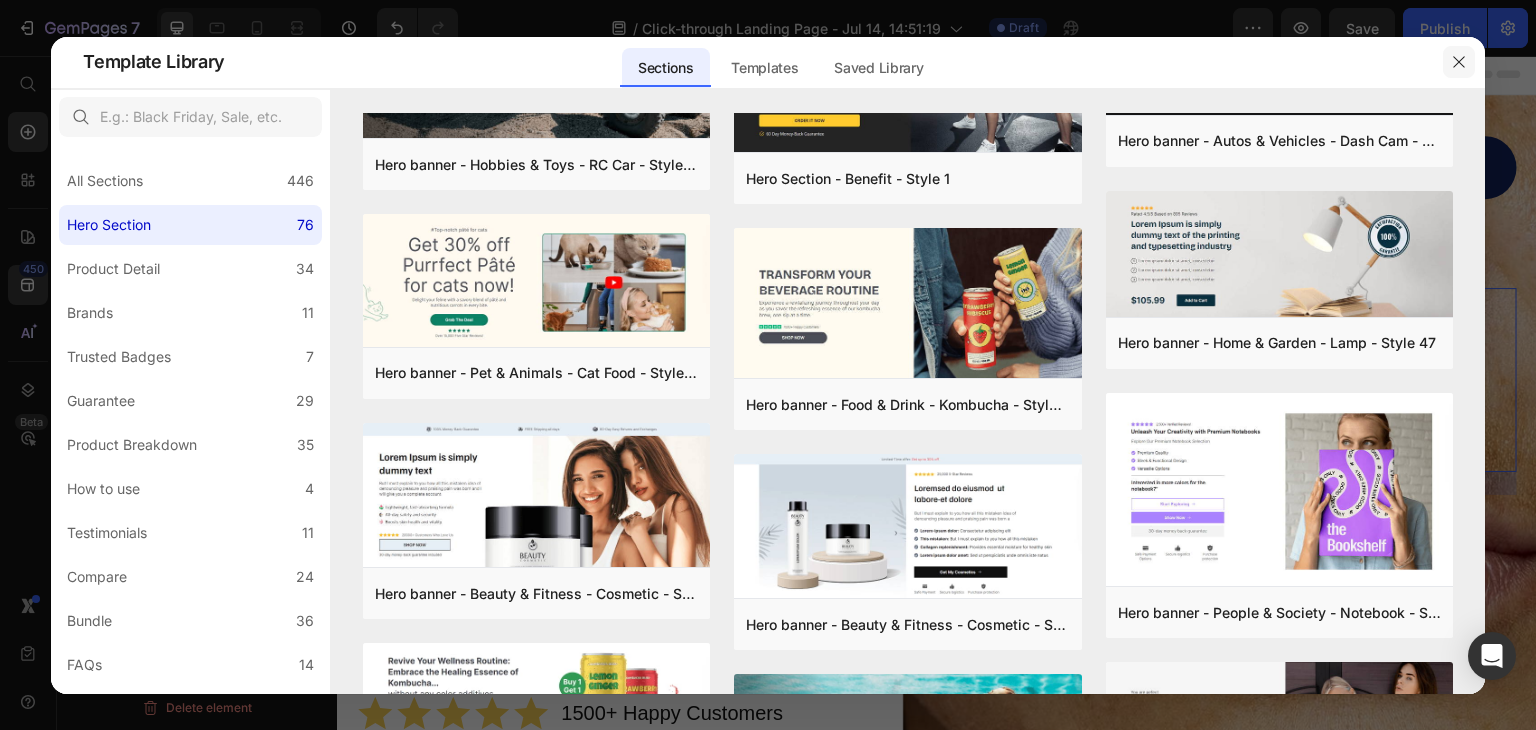 click 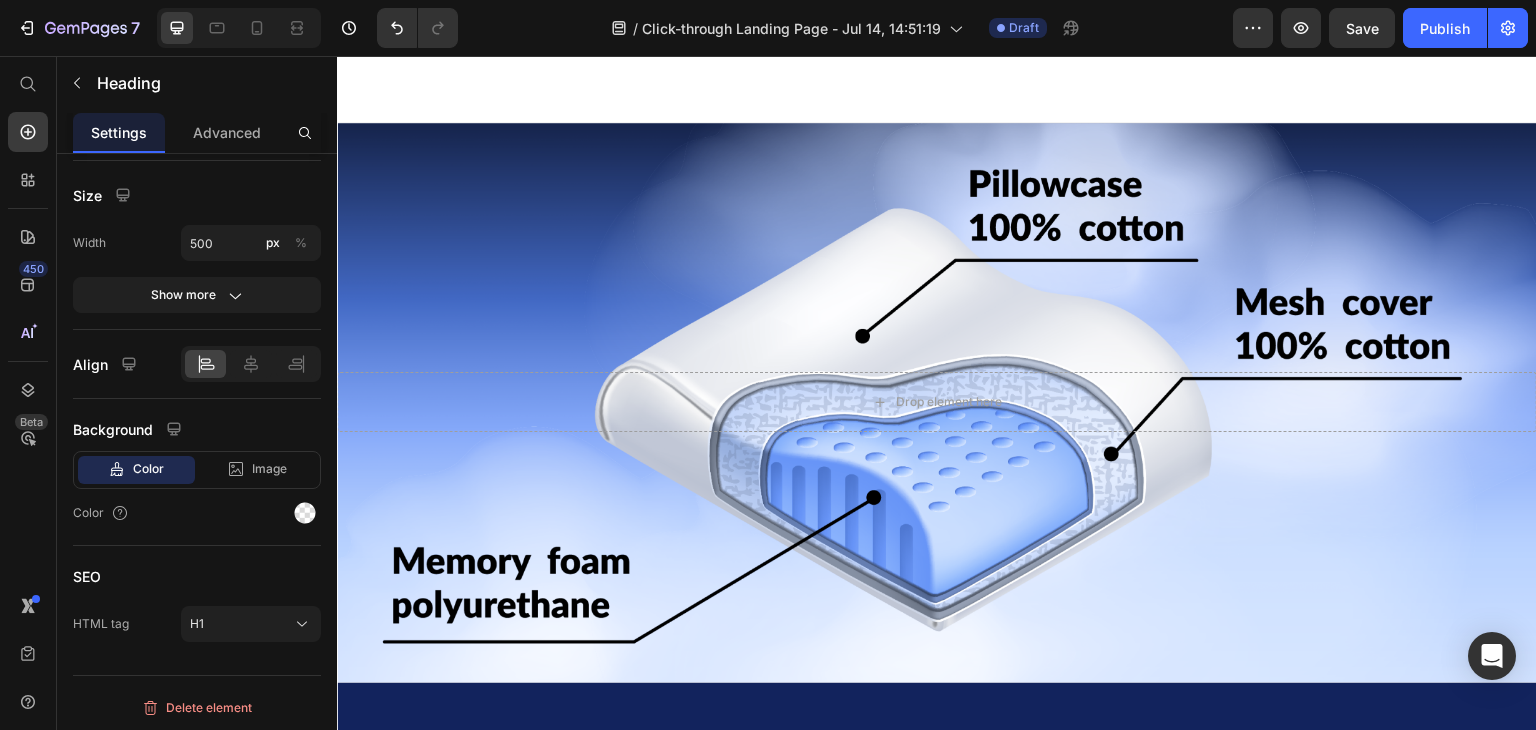scroll, scrollTop: 1401, scrollLeft: 0, axis: vertical 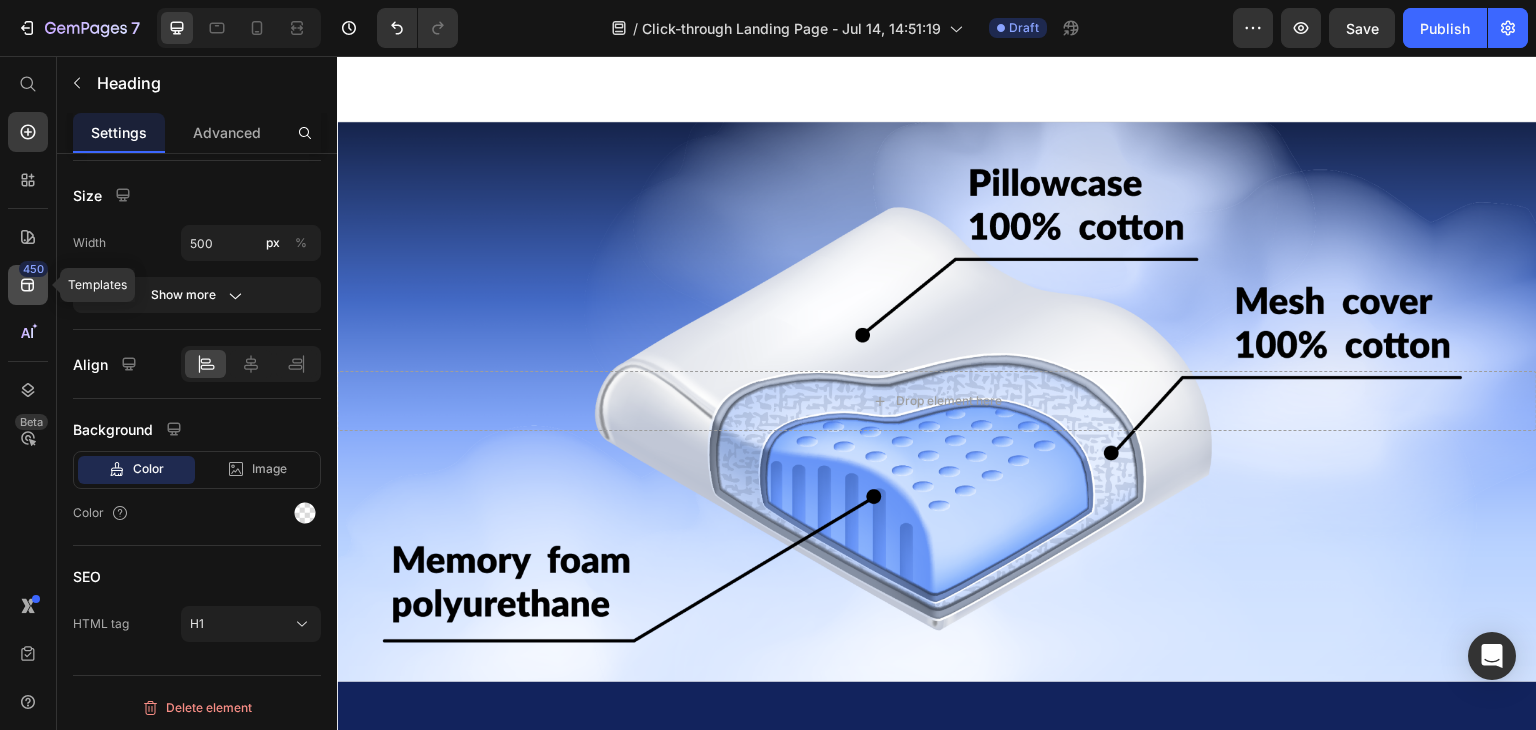 click 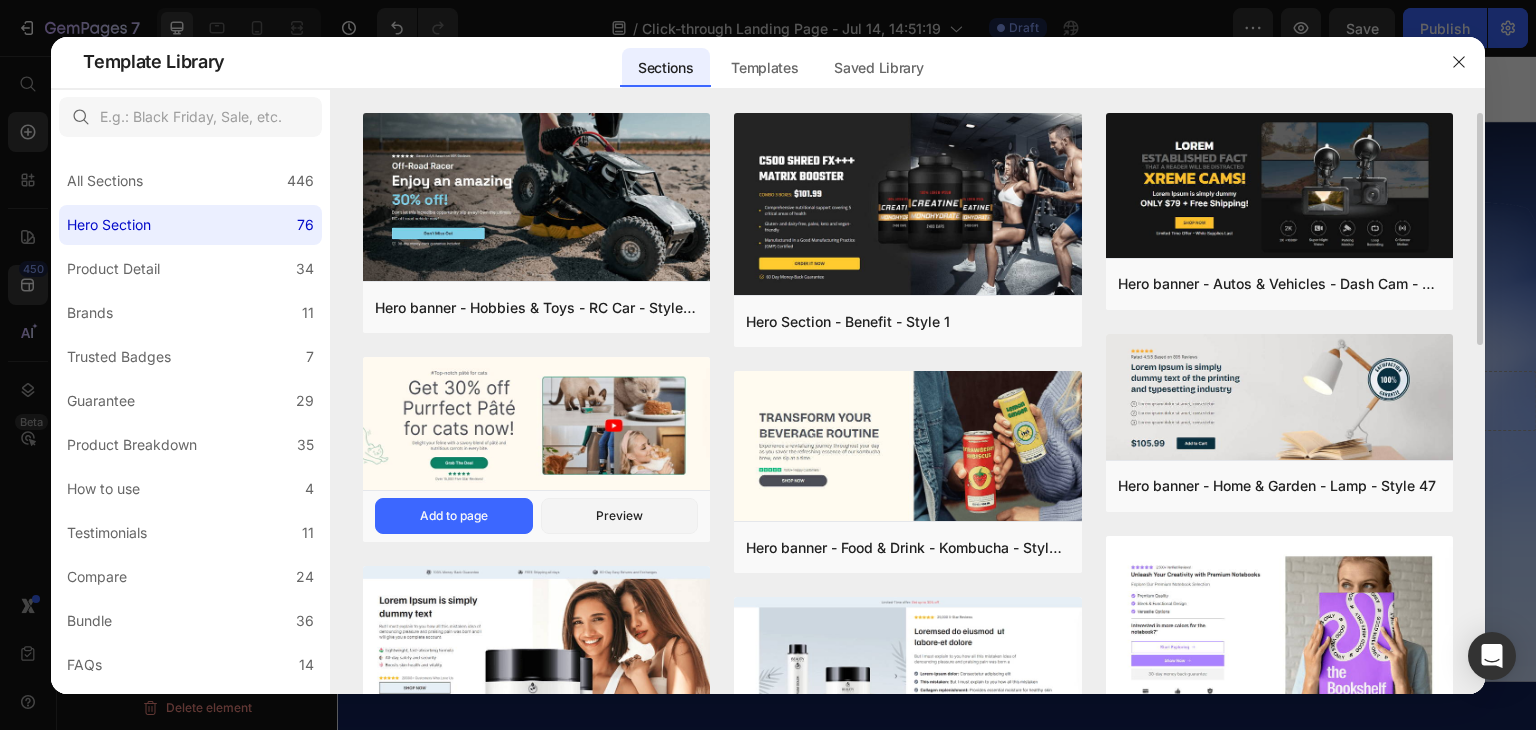 scroll, scrollTop: 152, scrollLeft: 0, axis: vertical 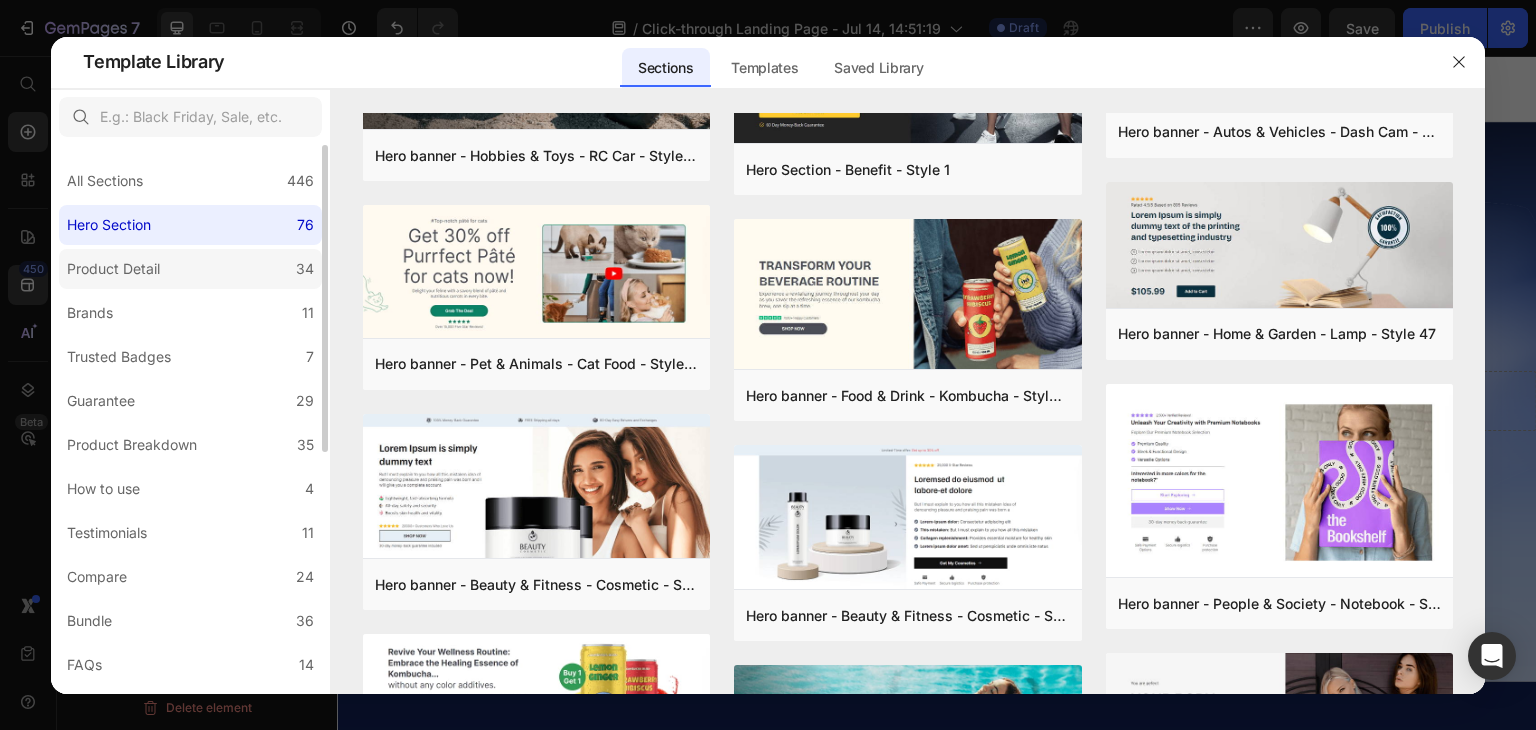 click on "Product Detail 34" 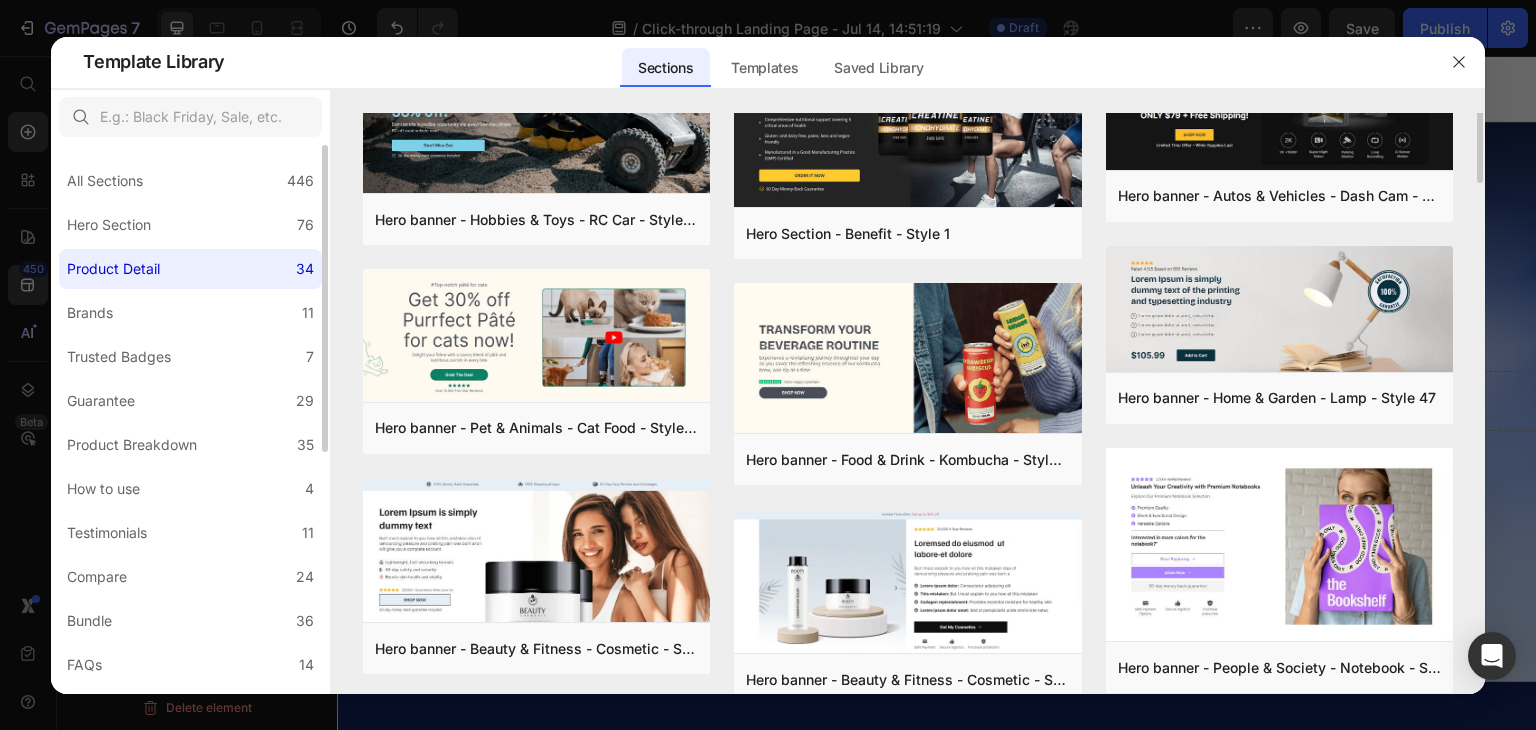 scroll, scrollTop: 0, scrollLeft: 0, axis: both 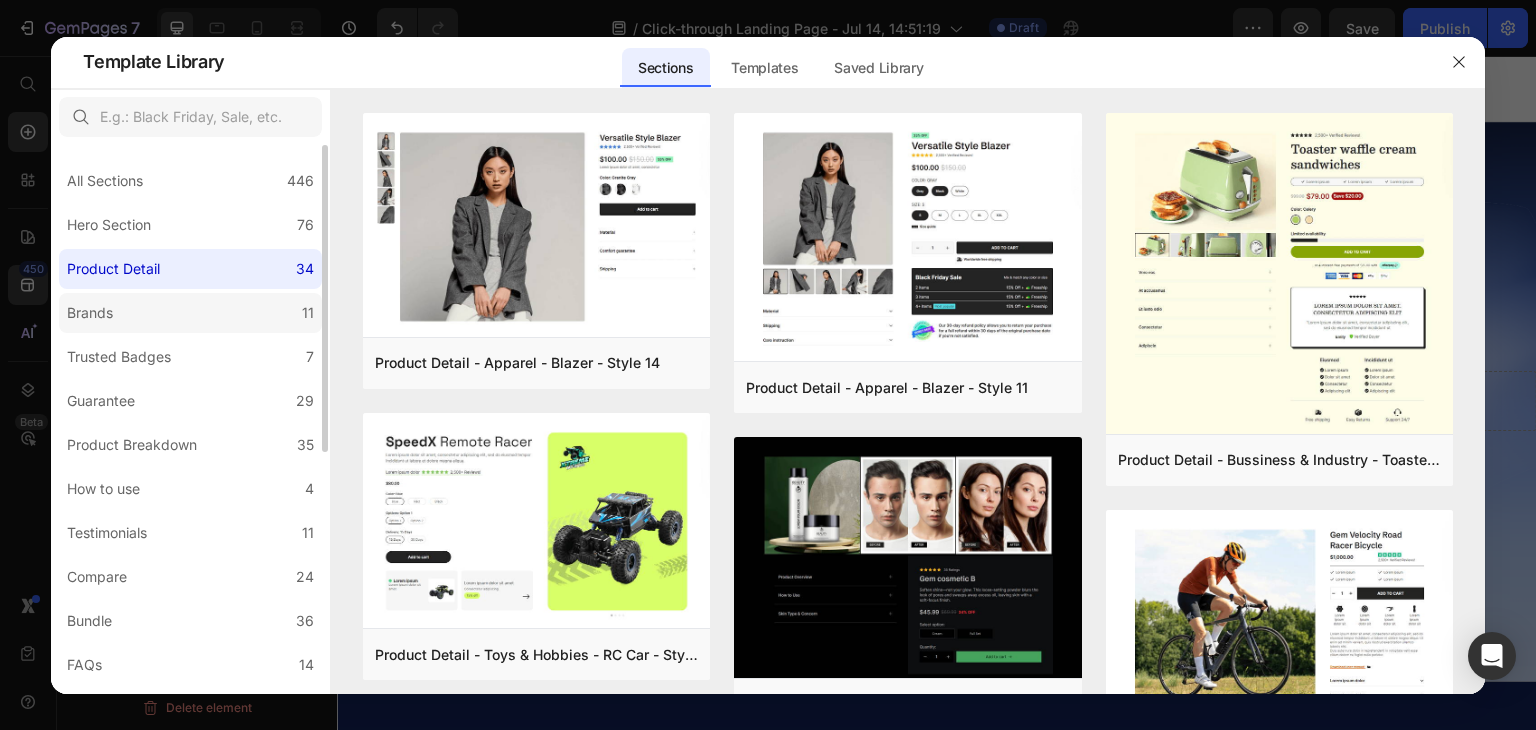 click on "Brands 11" 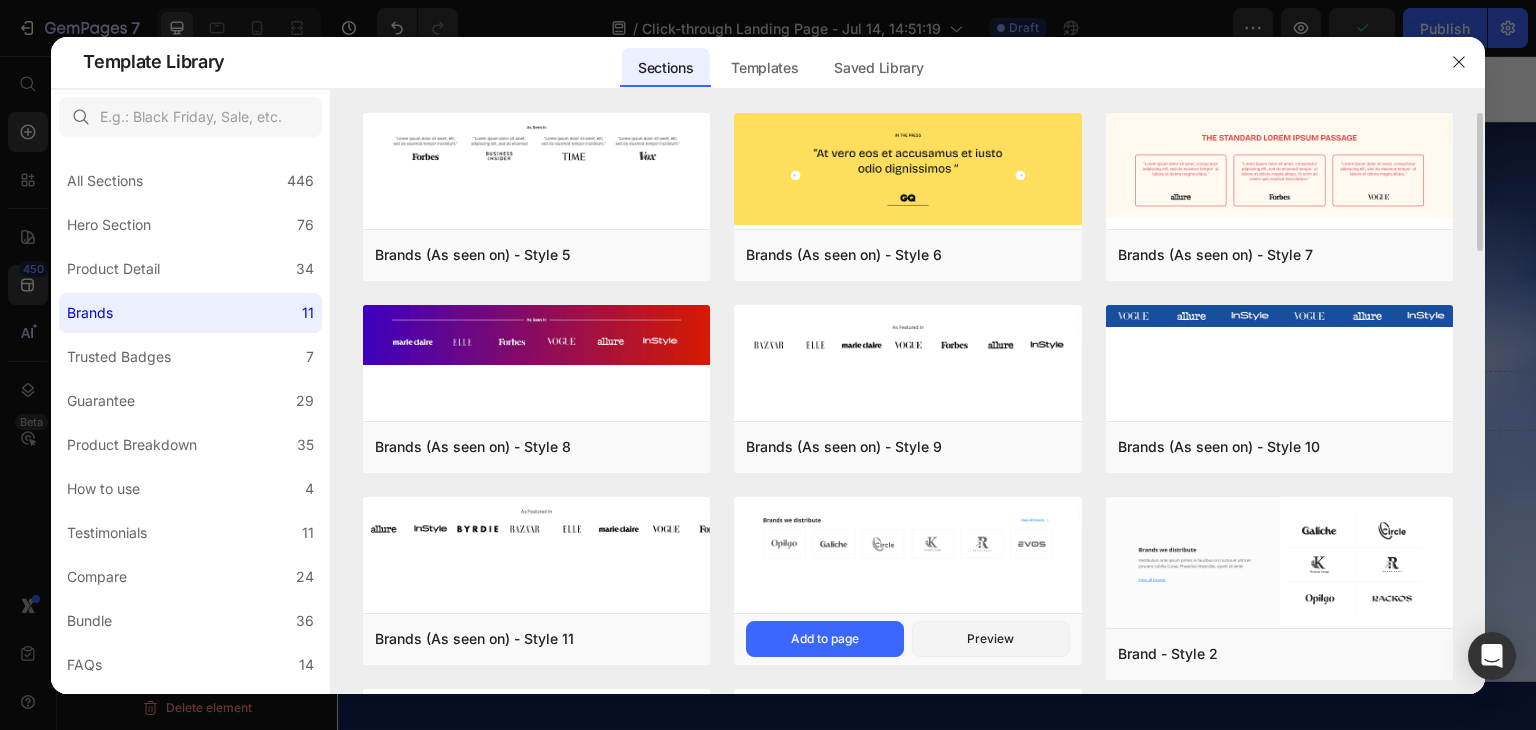 scroll, scrollTop: 207, scrollLeft: 0, axis: vertical 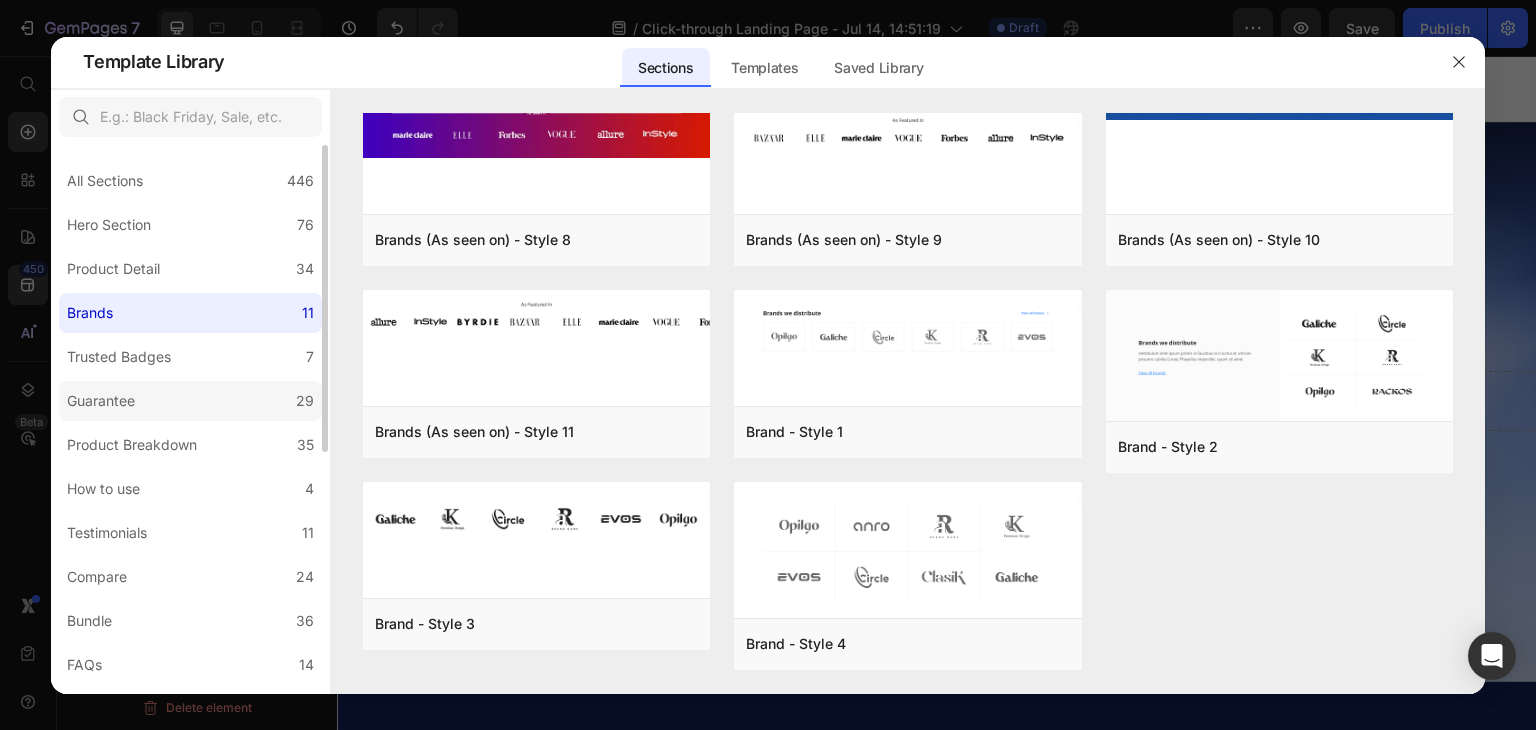 click on "Guarantee 29" 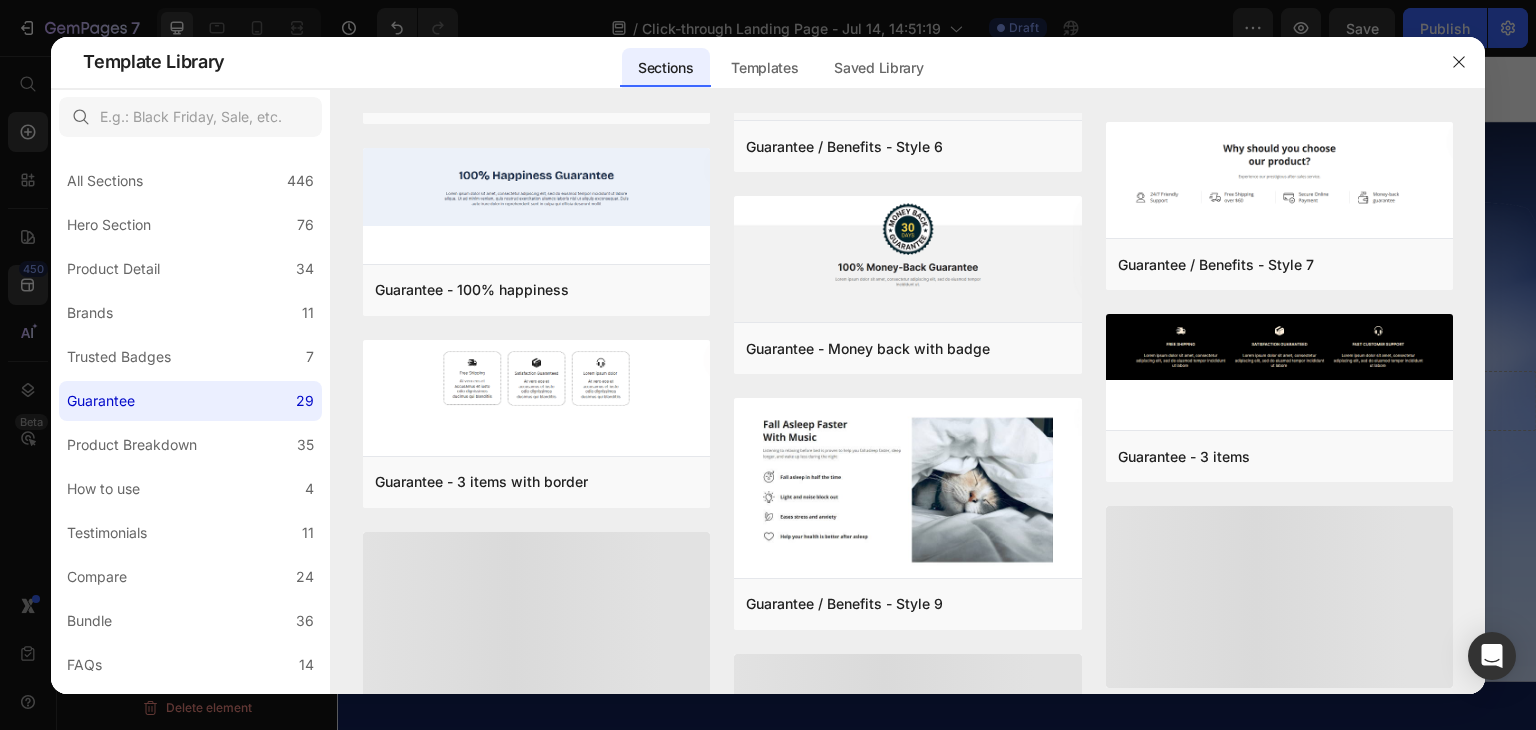 scroll, scrollTop: 362, scrollLeft: 0, axis: vertical 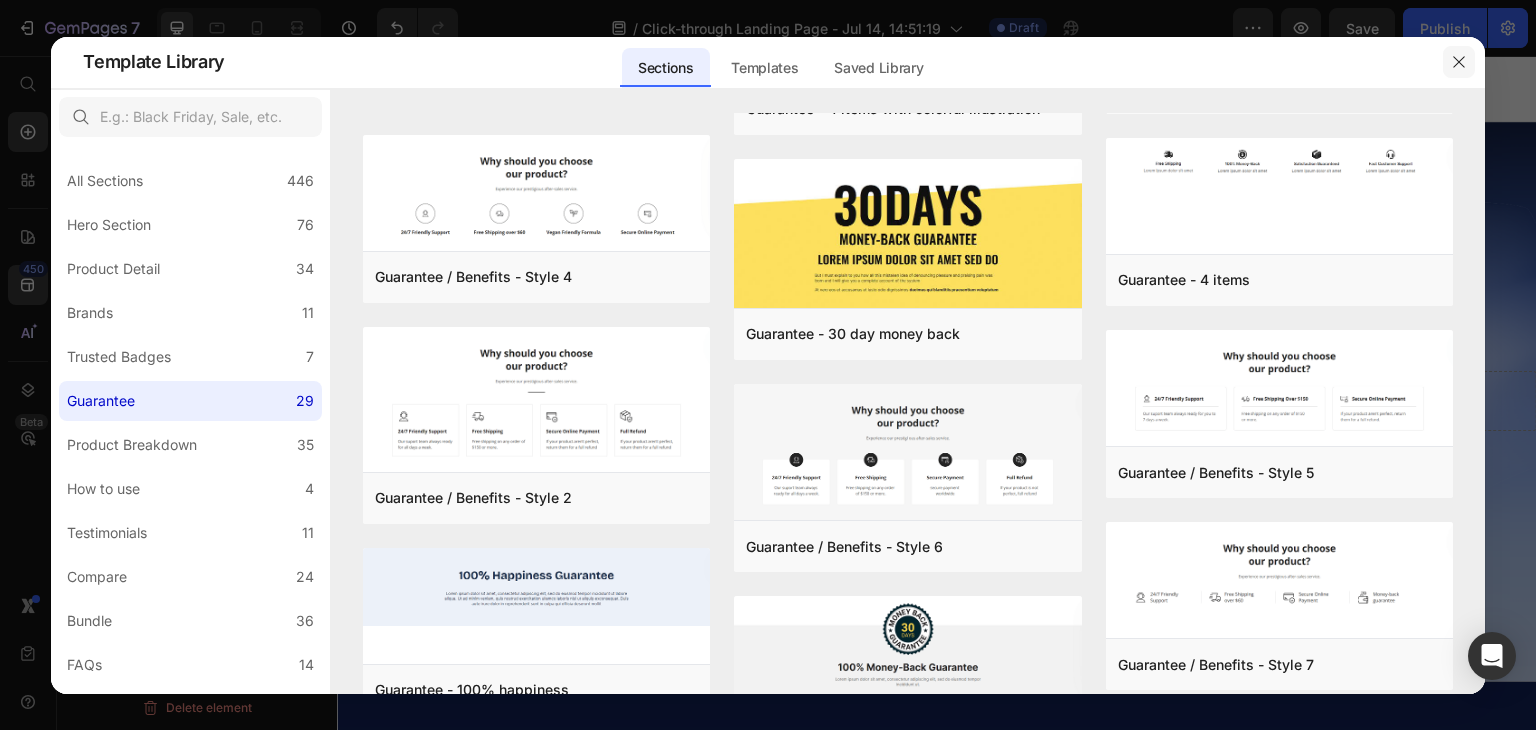 click 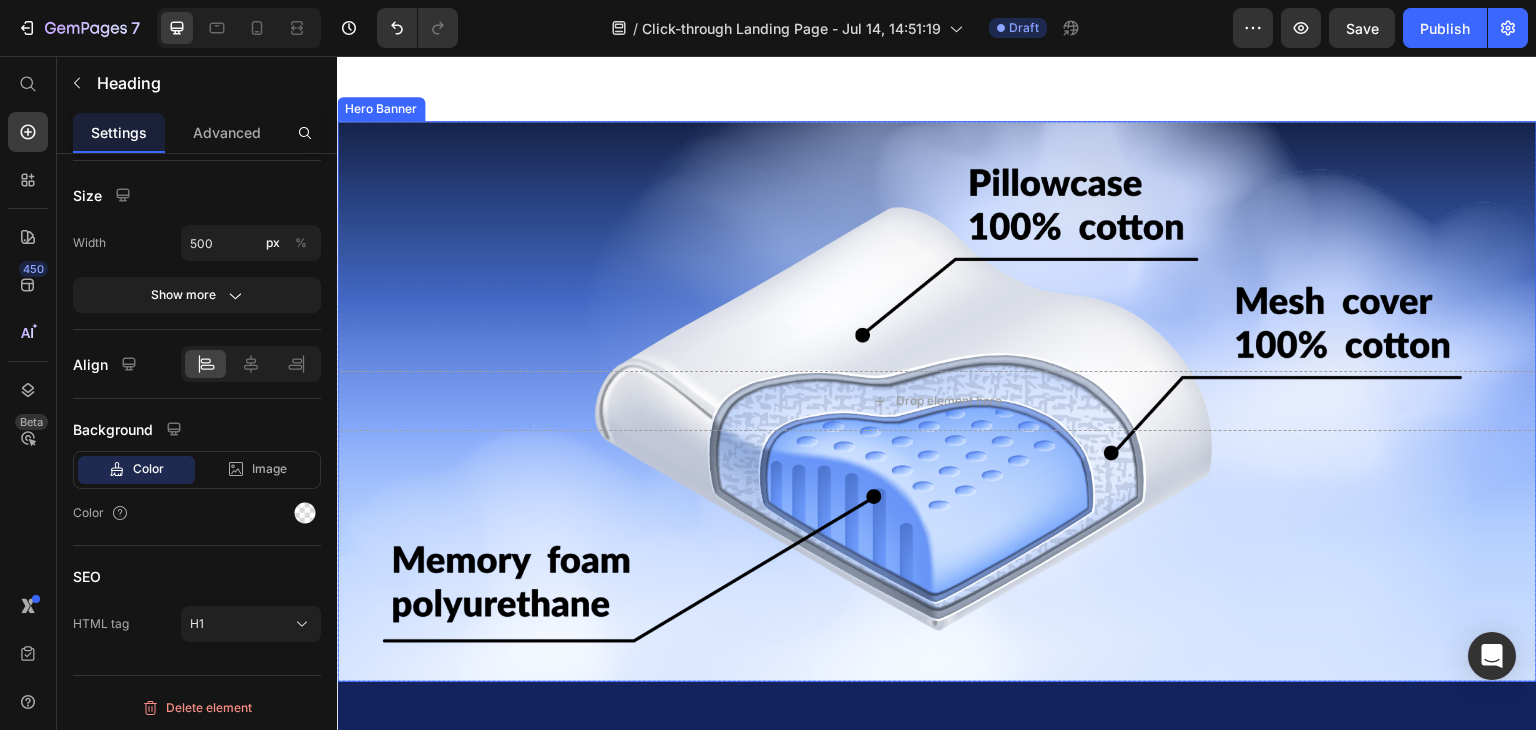 click at bounding box center (937, 401) 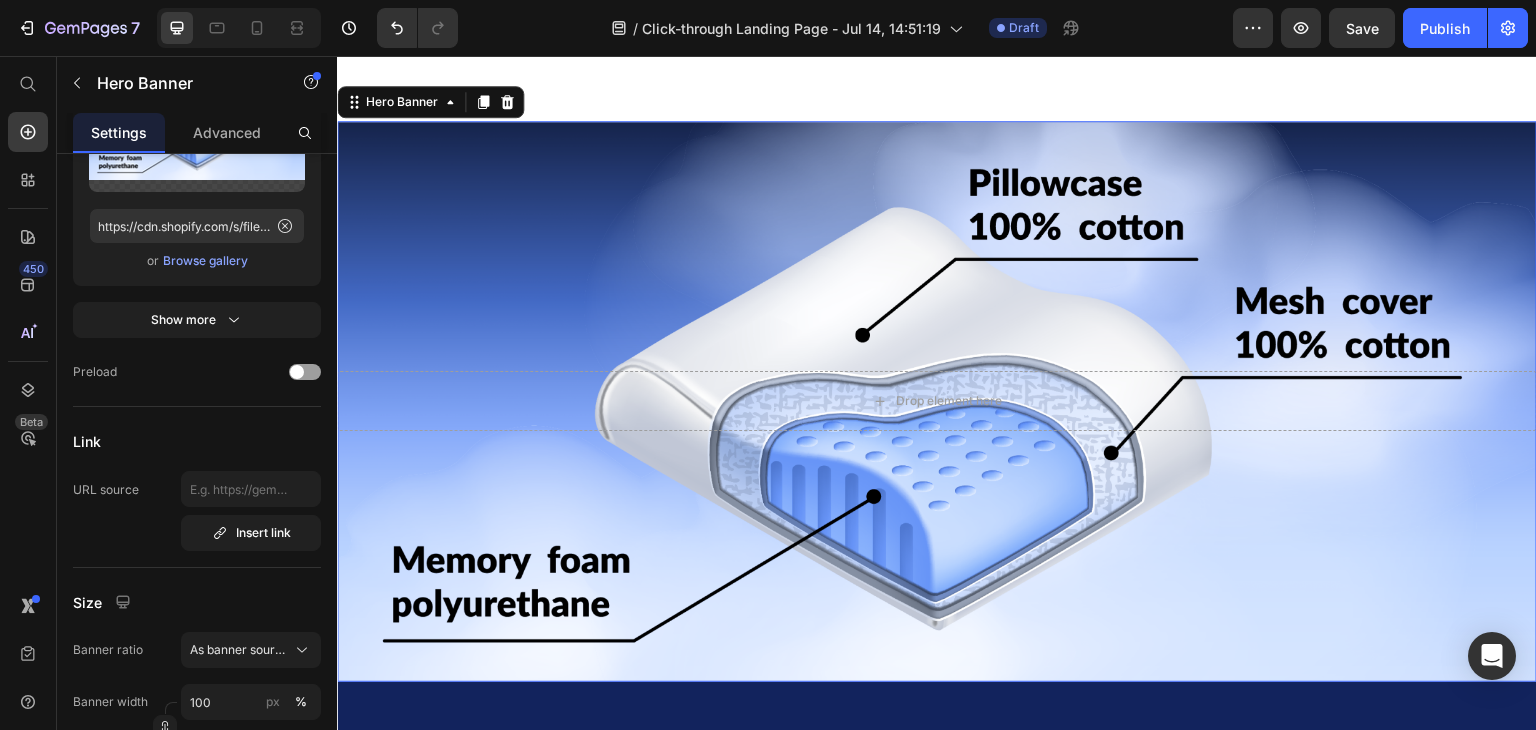 scroll, scrollTop: 0, scrollLeft: 0, axis: both 